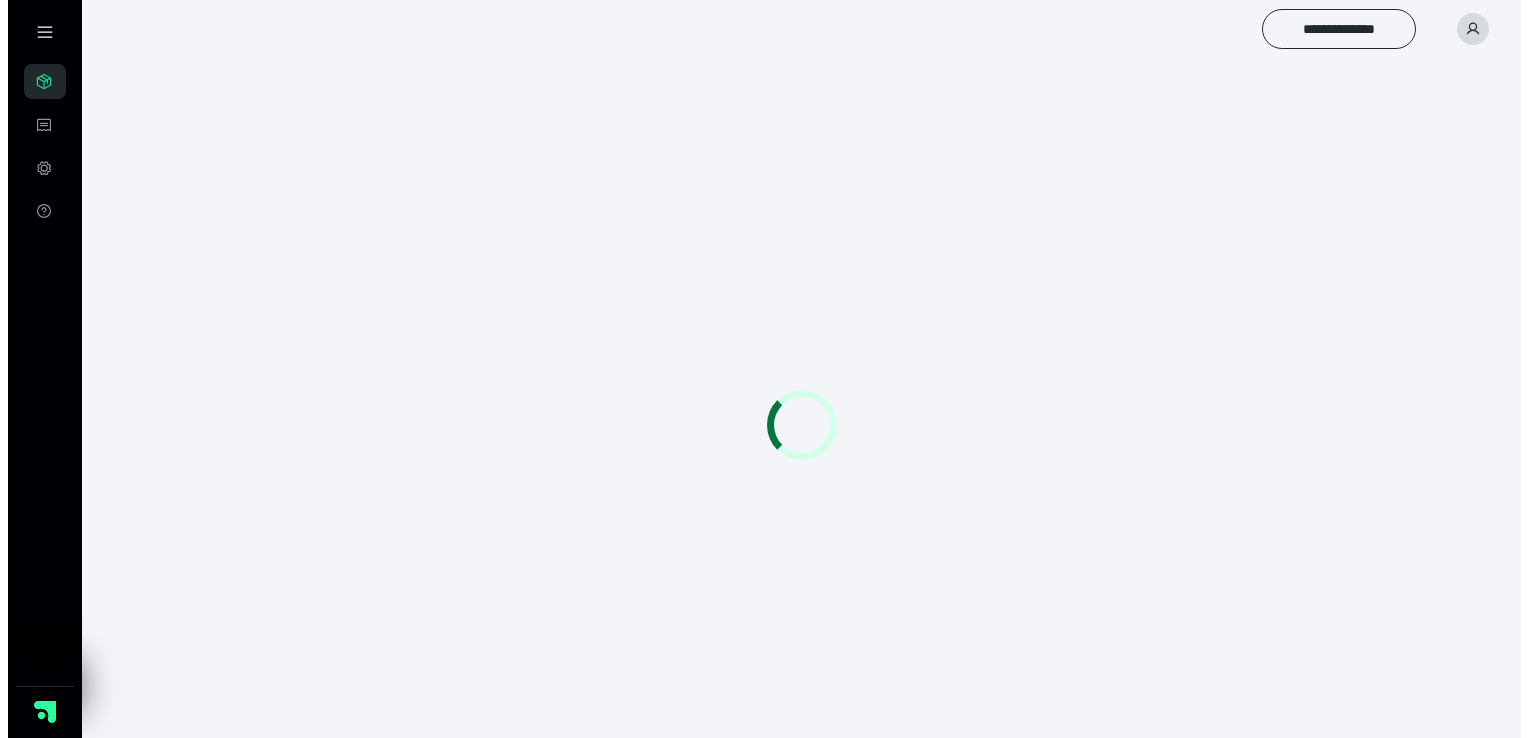 scroll, scrollTop: 0, scrollLeft: 0, axis: both 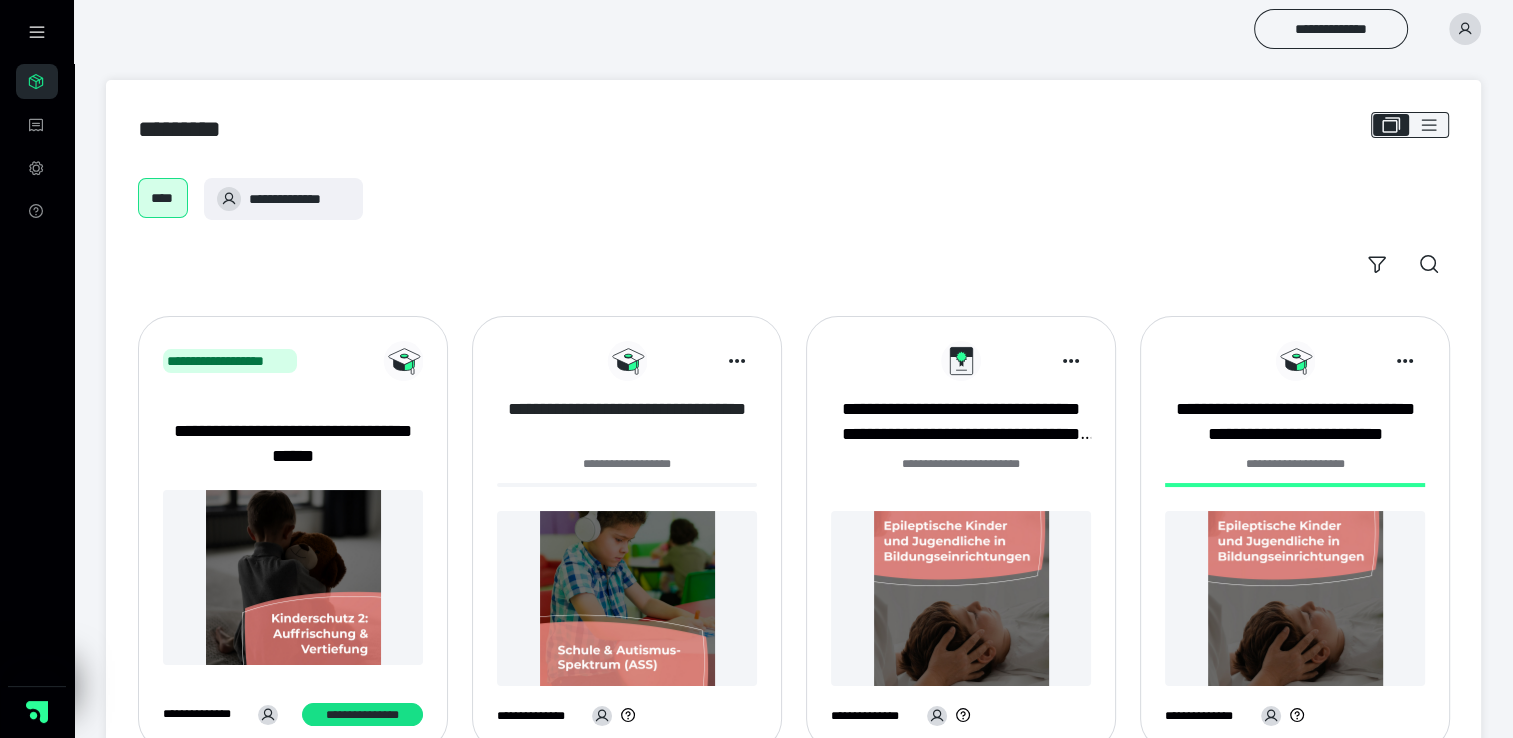 click on "**********" at bounding box center [627, 422] 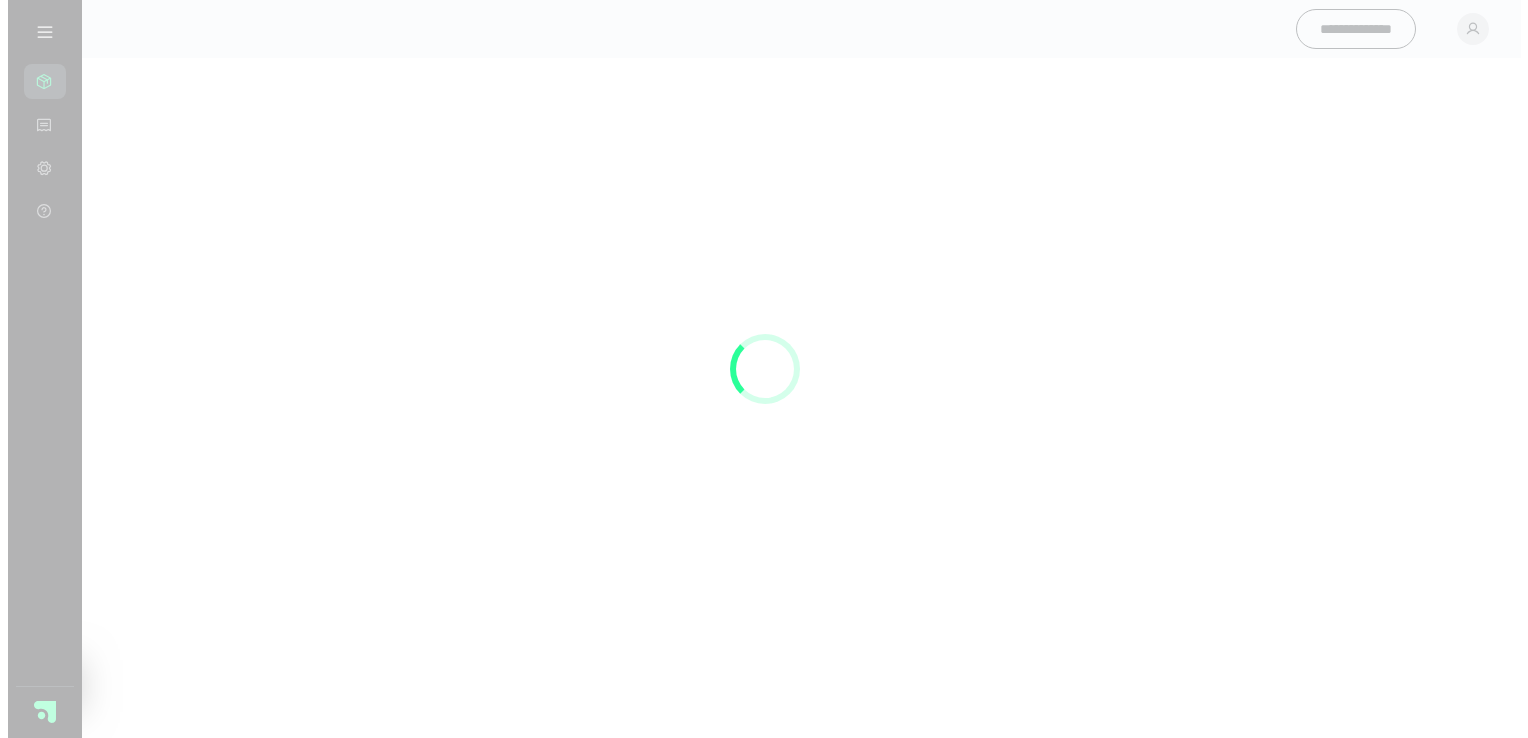 scroll, scrollTop: 0, scrollLeft: 0, axis: both 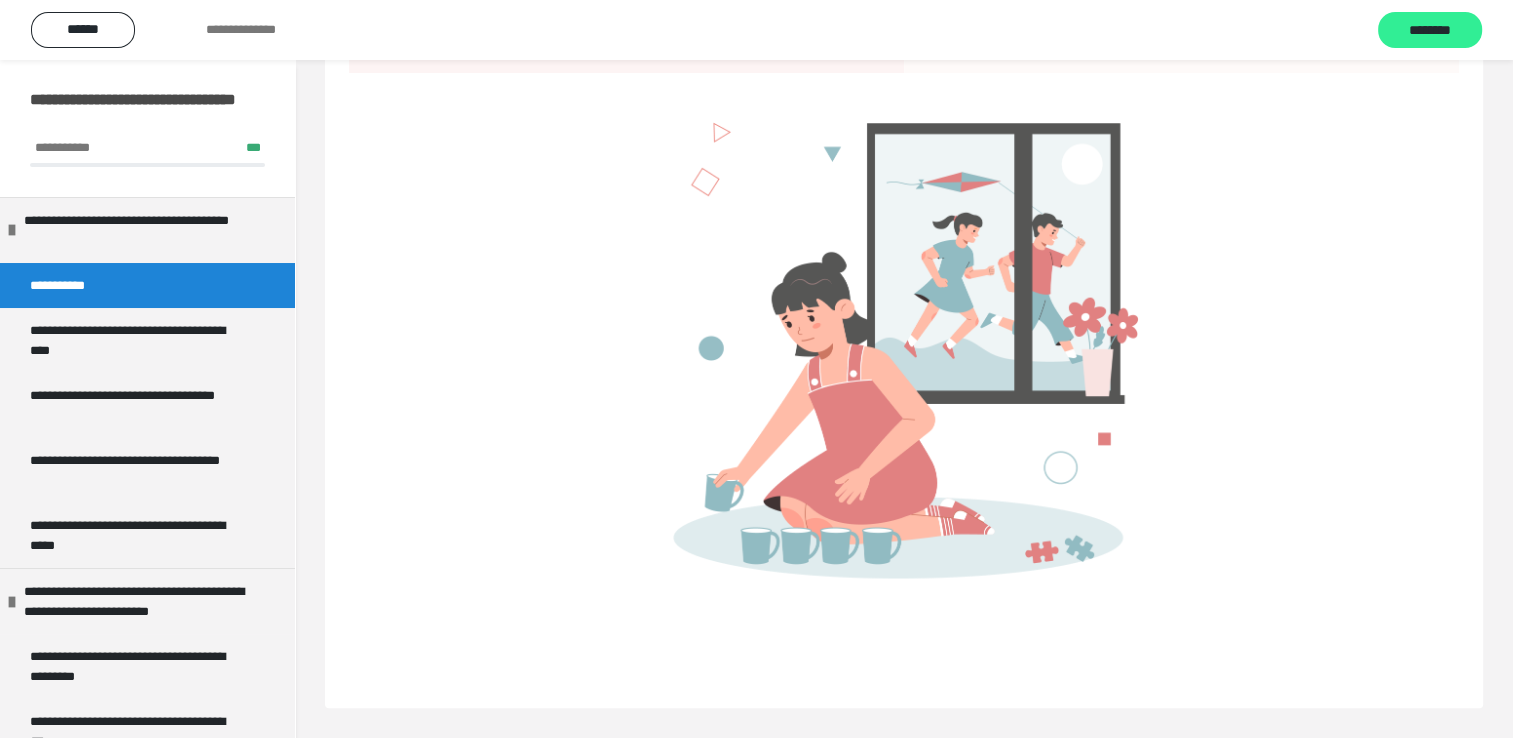 click on "********" at bounding box center [1430, 31] 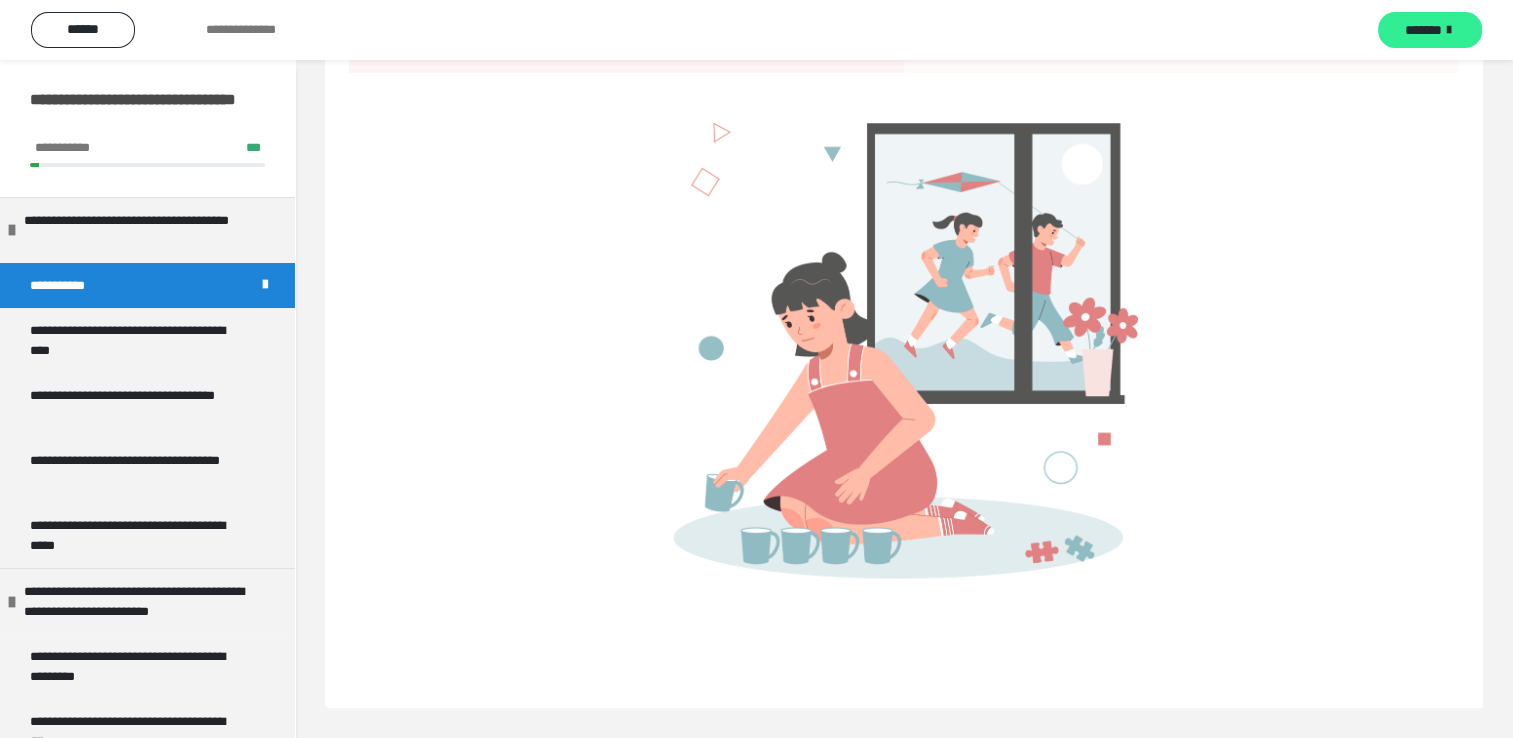 click on "*******" at bounding box center (1423, 30) 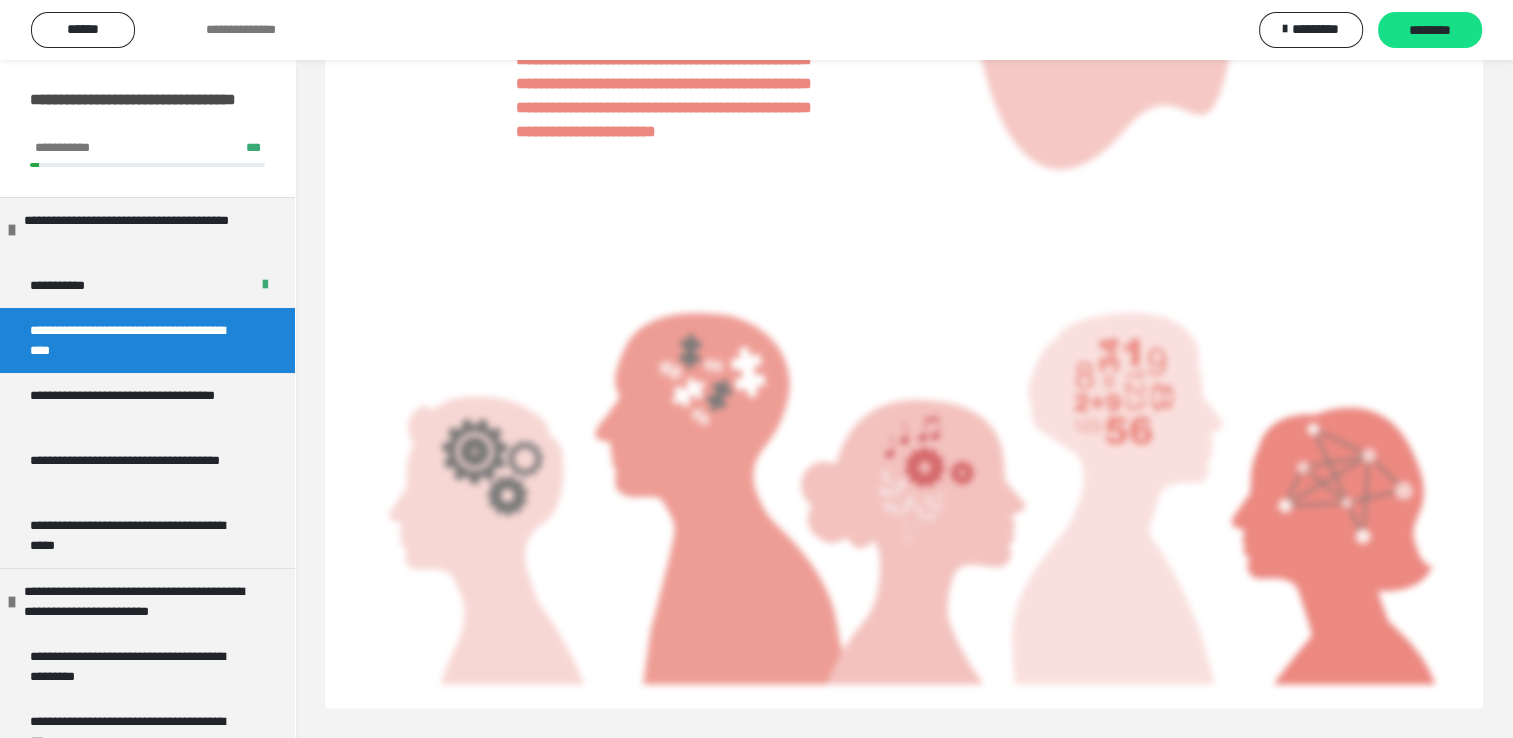 scroll, scrollTop: 3219, scrollLeft: 0, axis: vertical 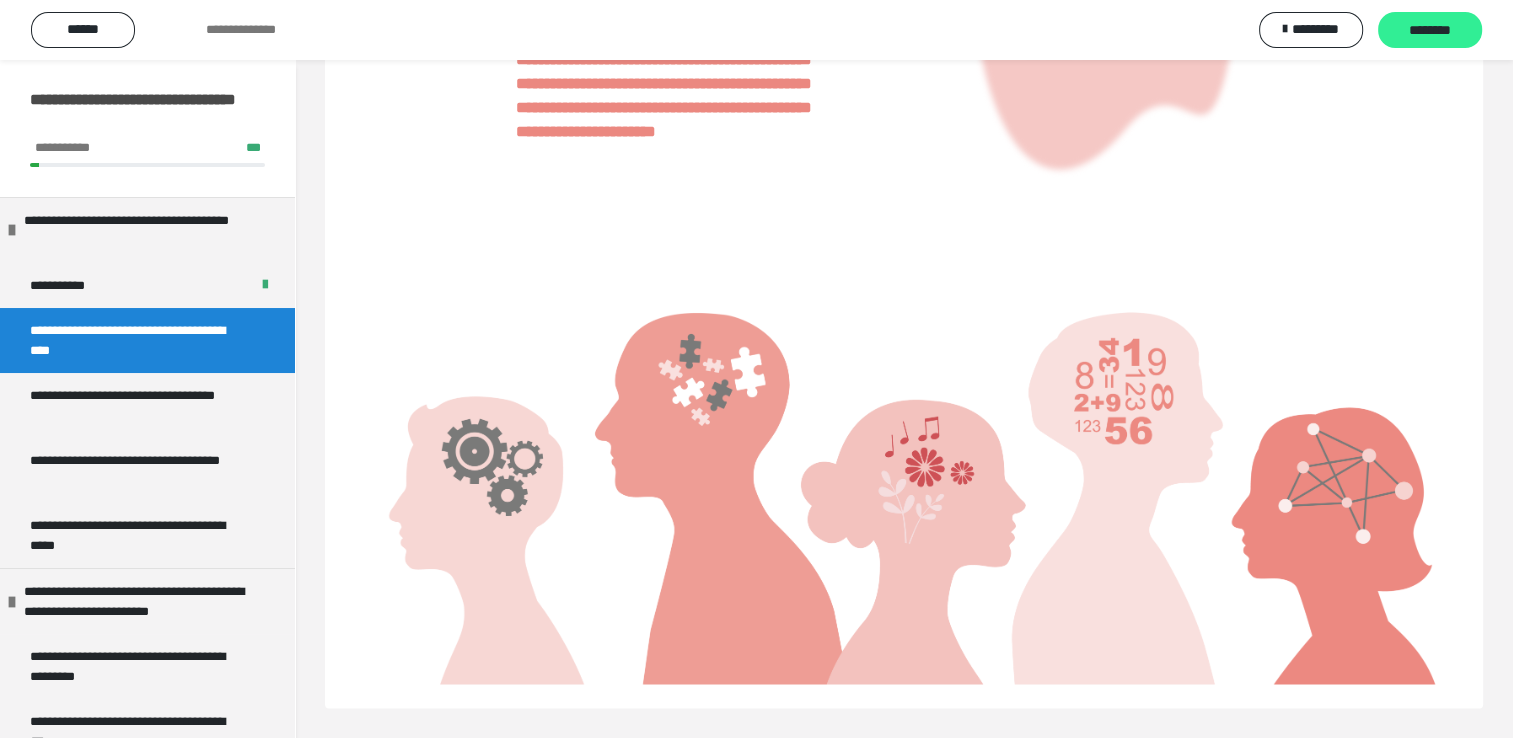 click on "********" at bounding box center (1430, 31) 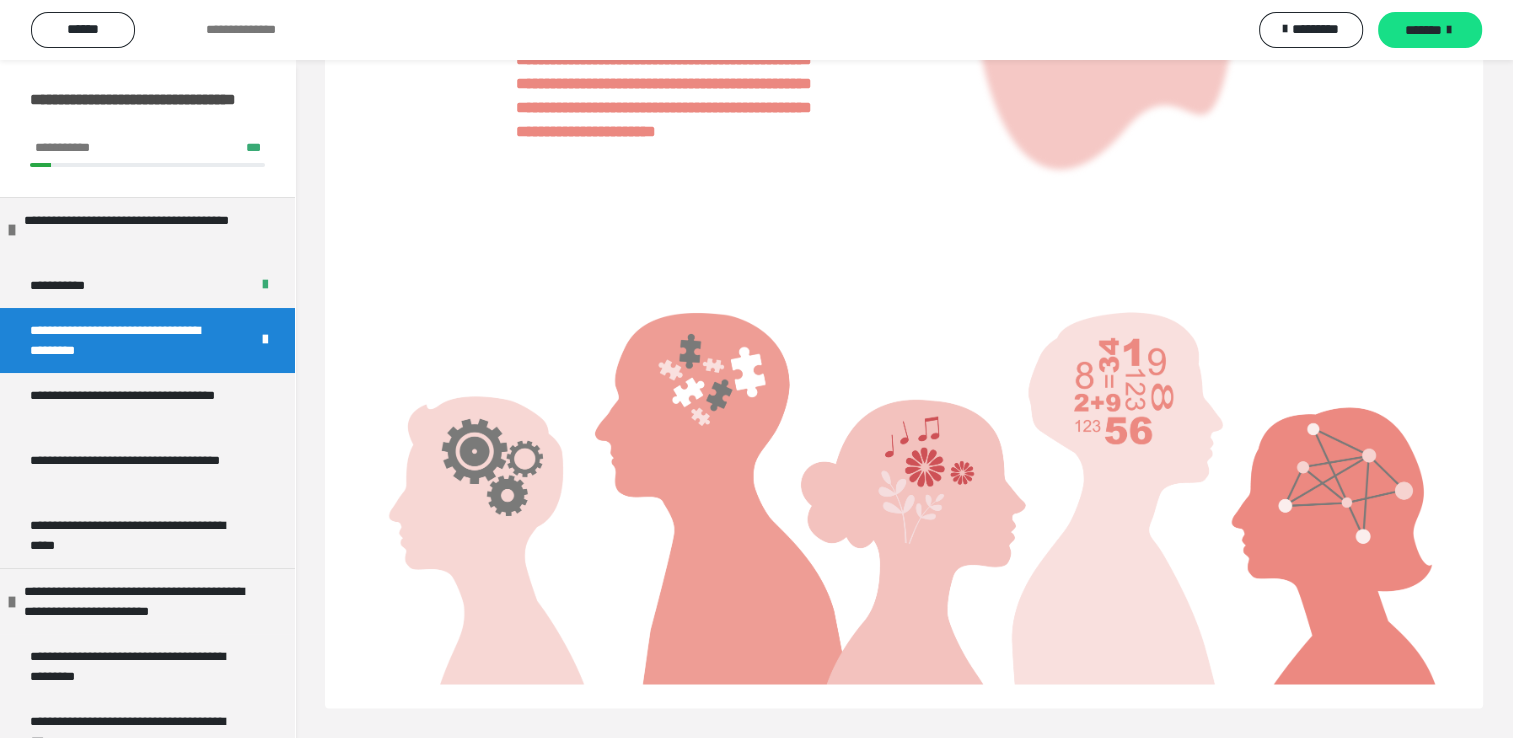 click on "*******" at bounding box center (1423, 30) 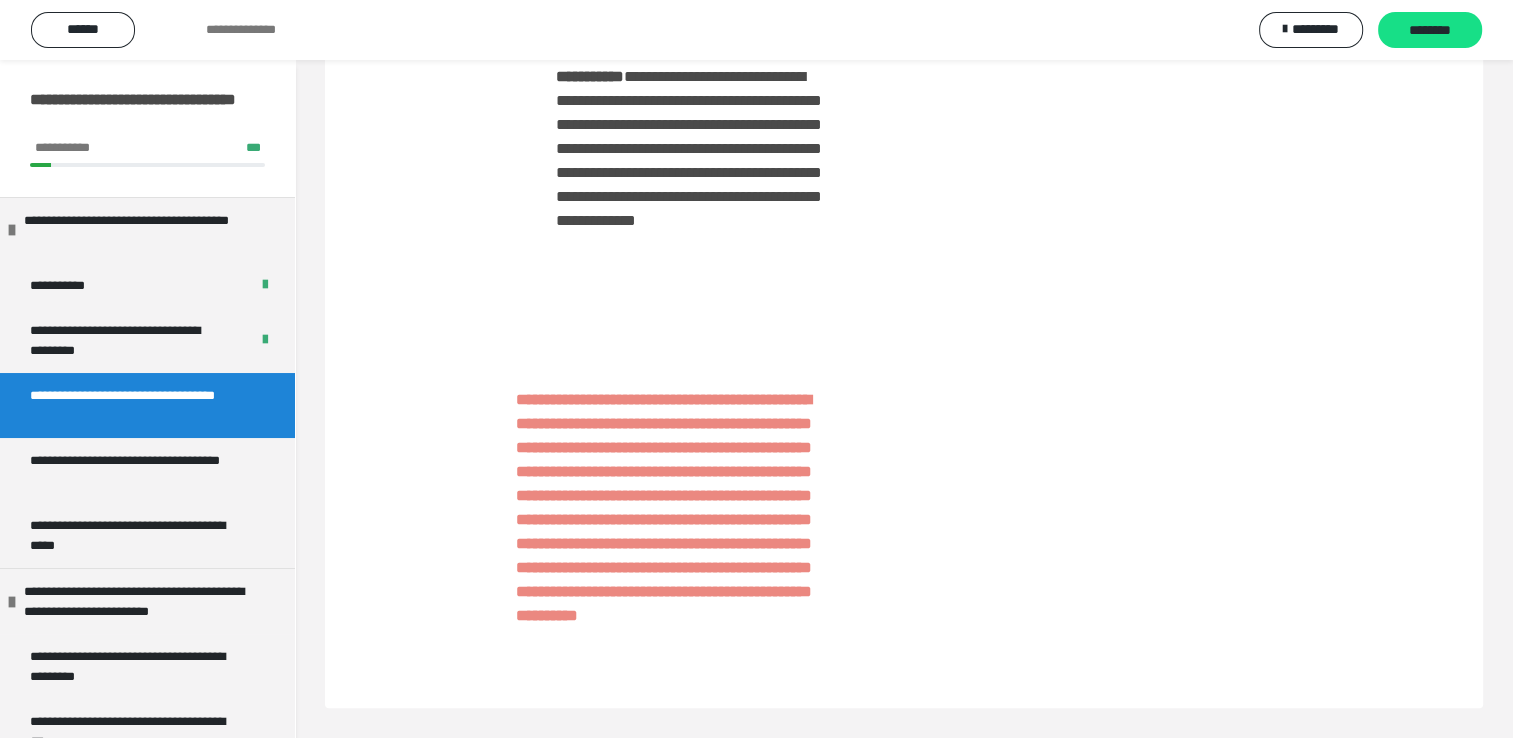 scroll, scrollTop: 2258, scrollLeft: 0, axis: vertical 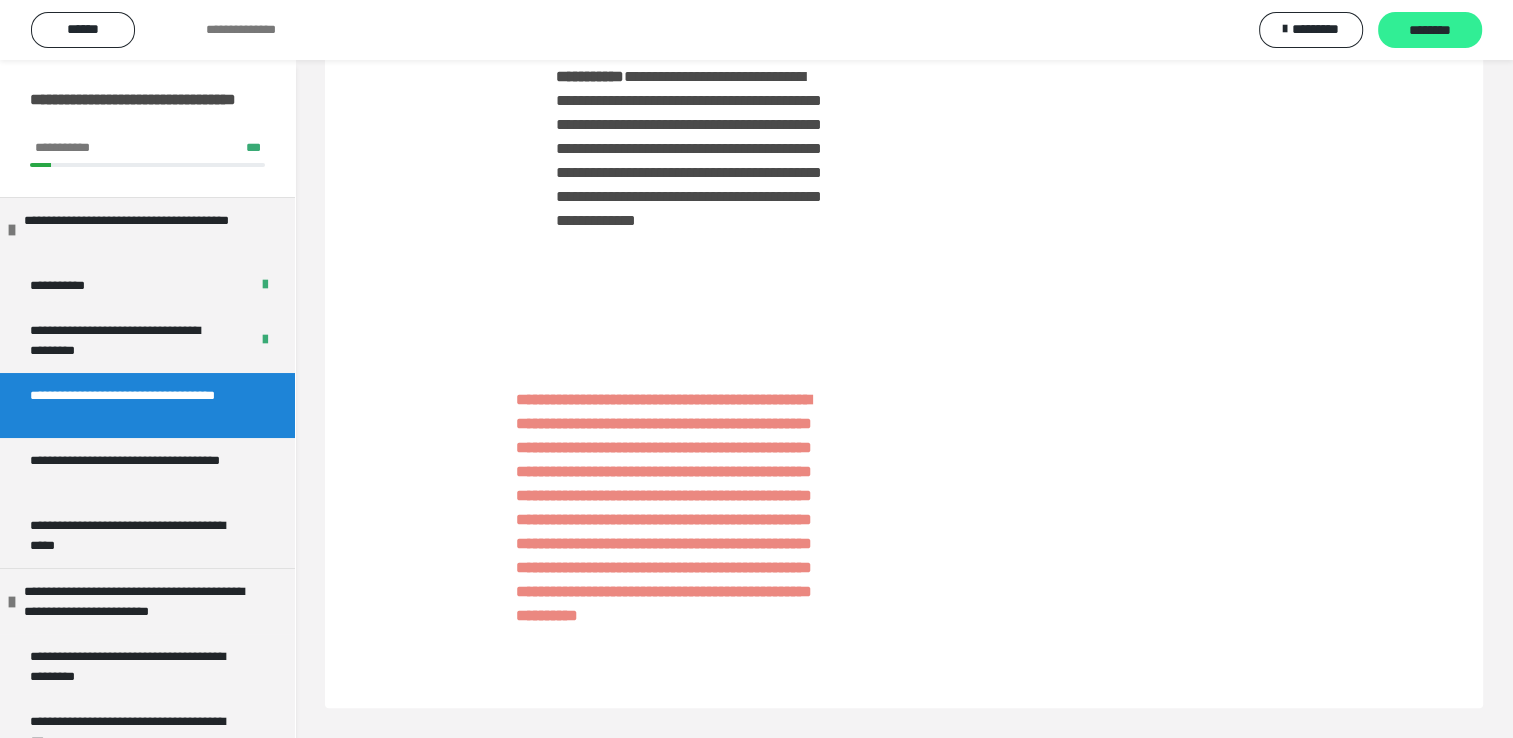 click on "********" at bounding box center (1430, 30) 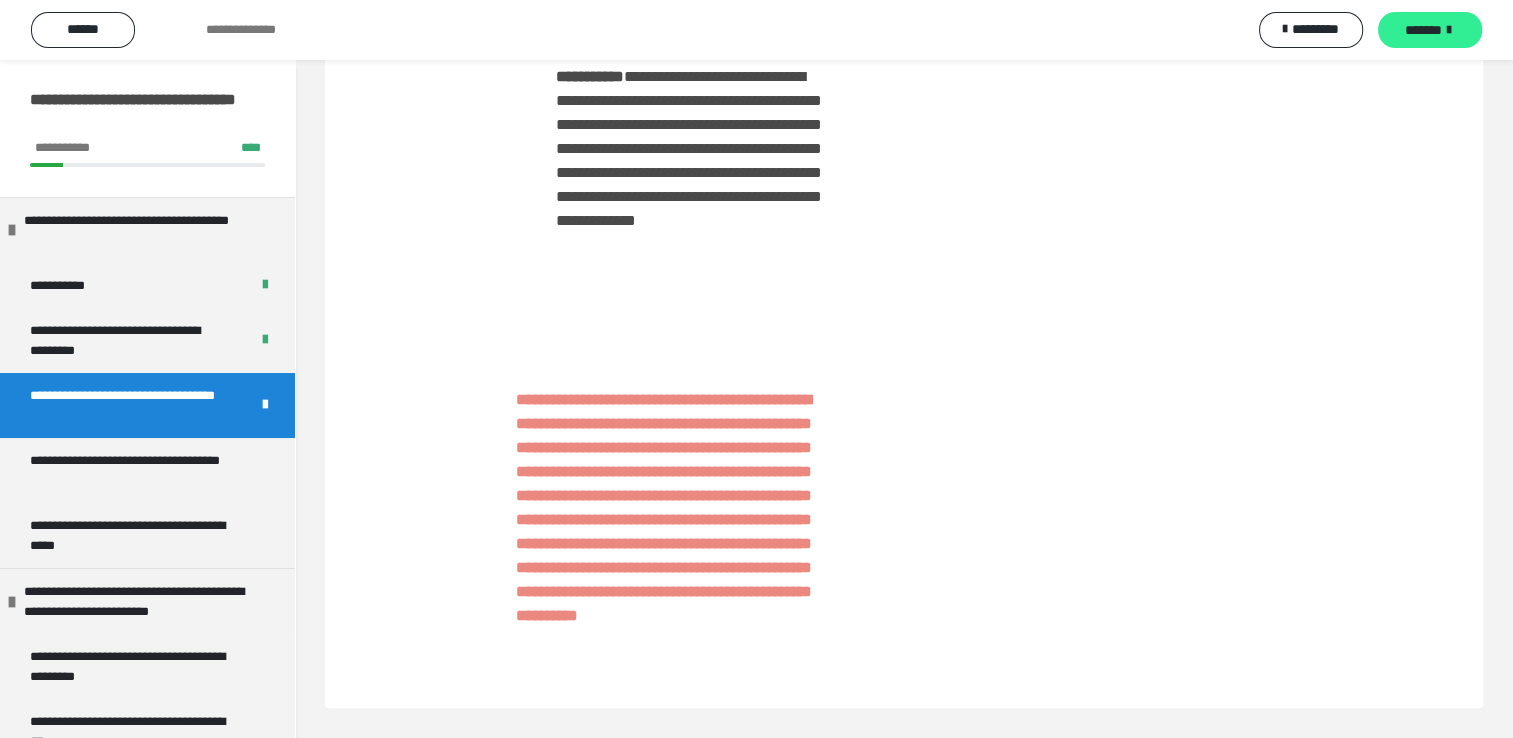 click on "*******" at bounding box center [1430, 30] 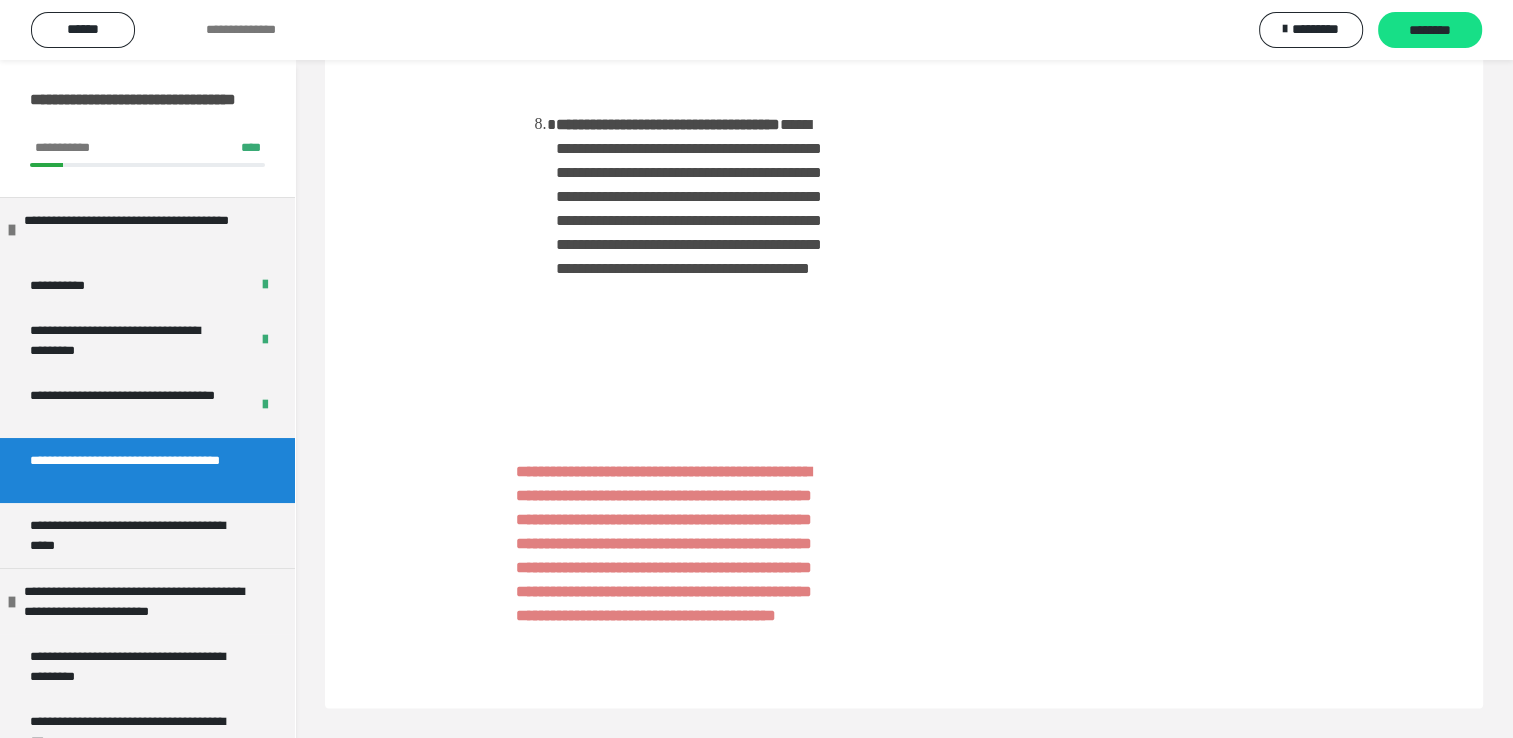 scroll, scrollTop: 2800, scrollLeft: 0, axis: vertical 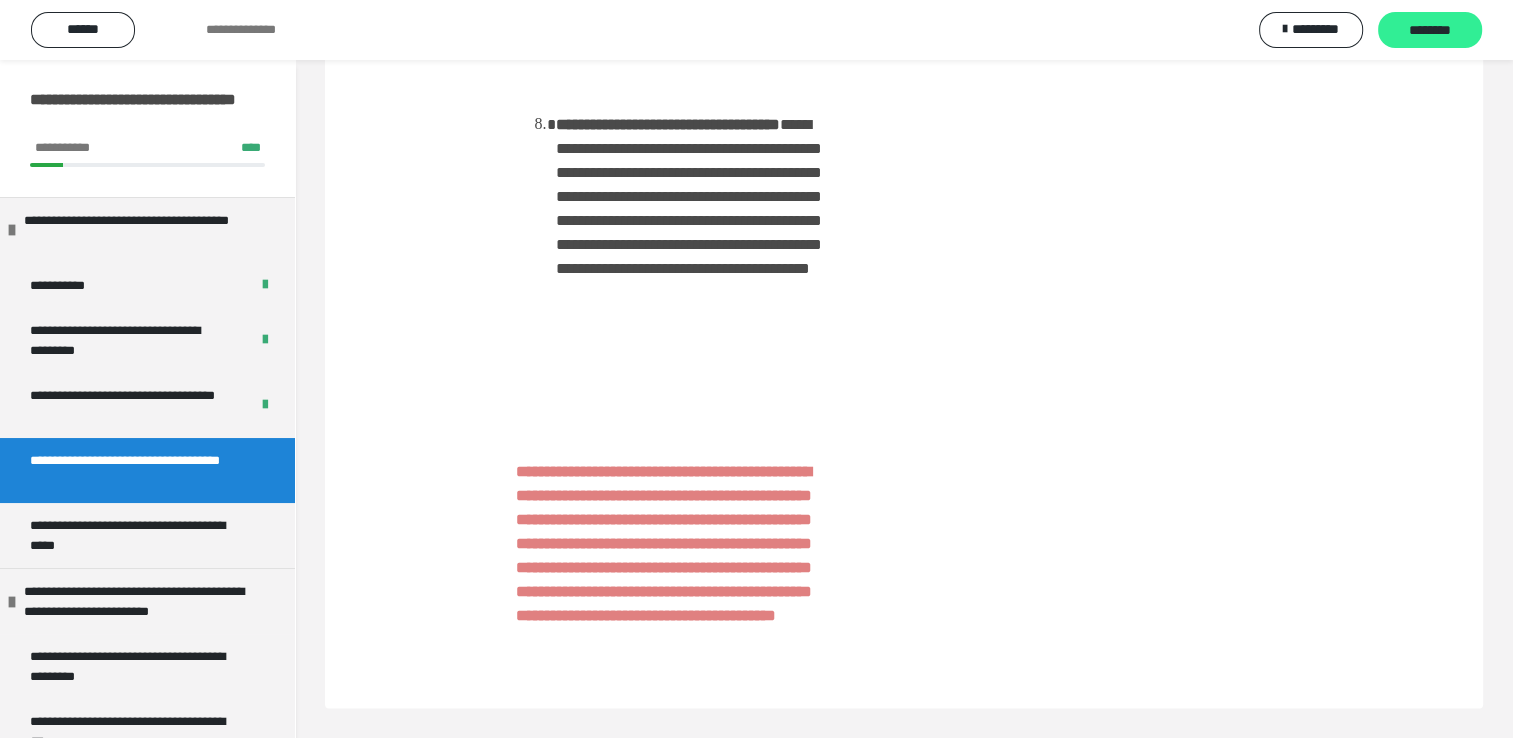 click on "********" at bounding box center [1430, 31] 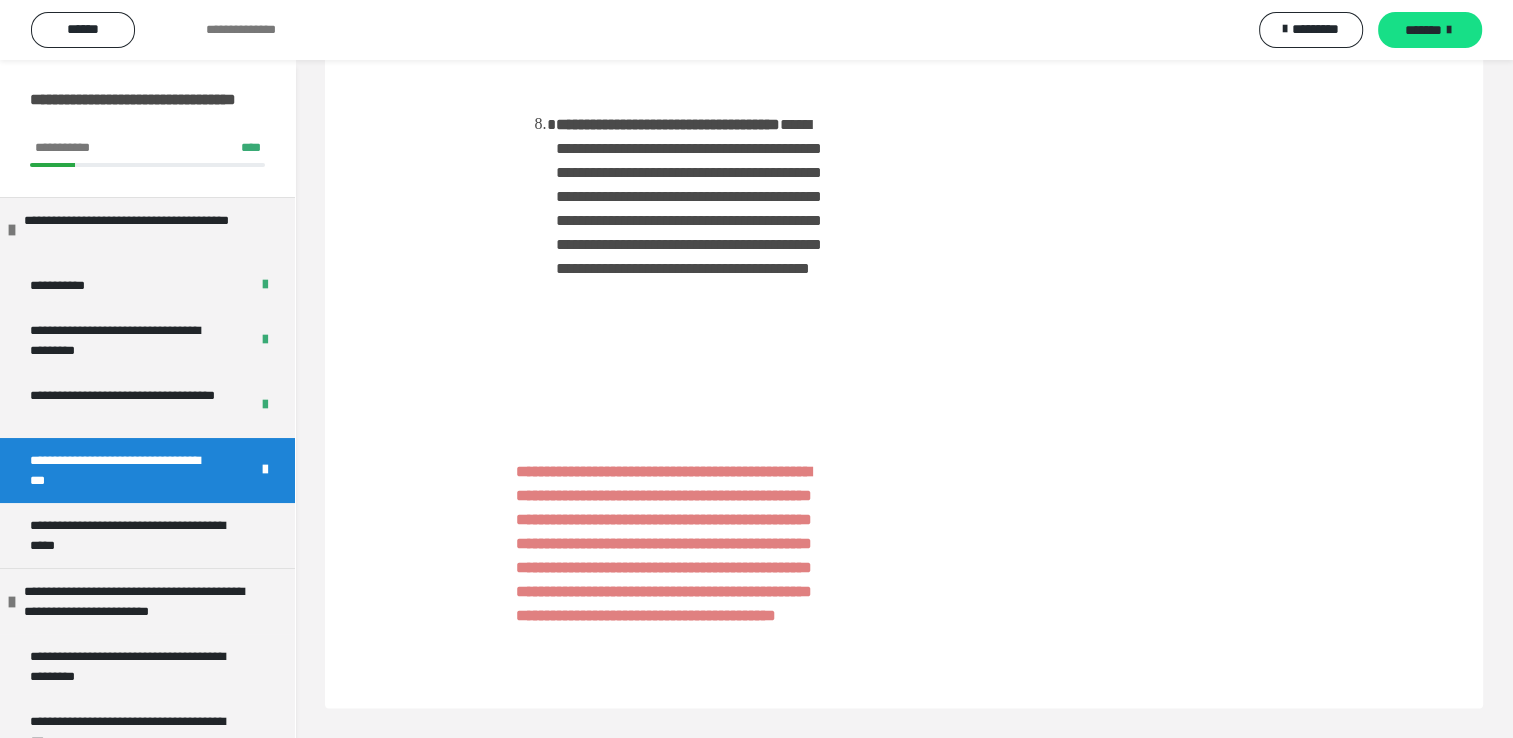 click on "*******" at bounding box center (1423, 30) 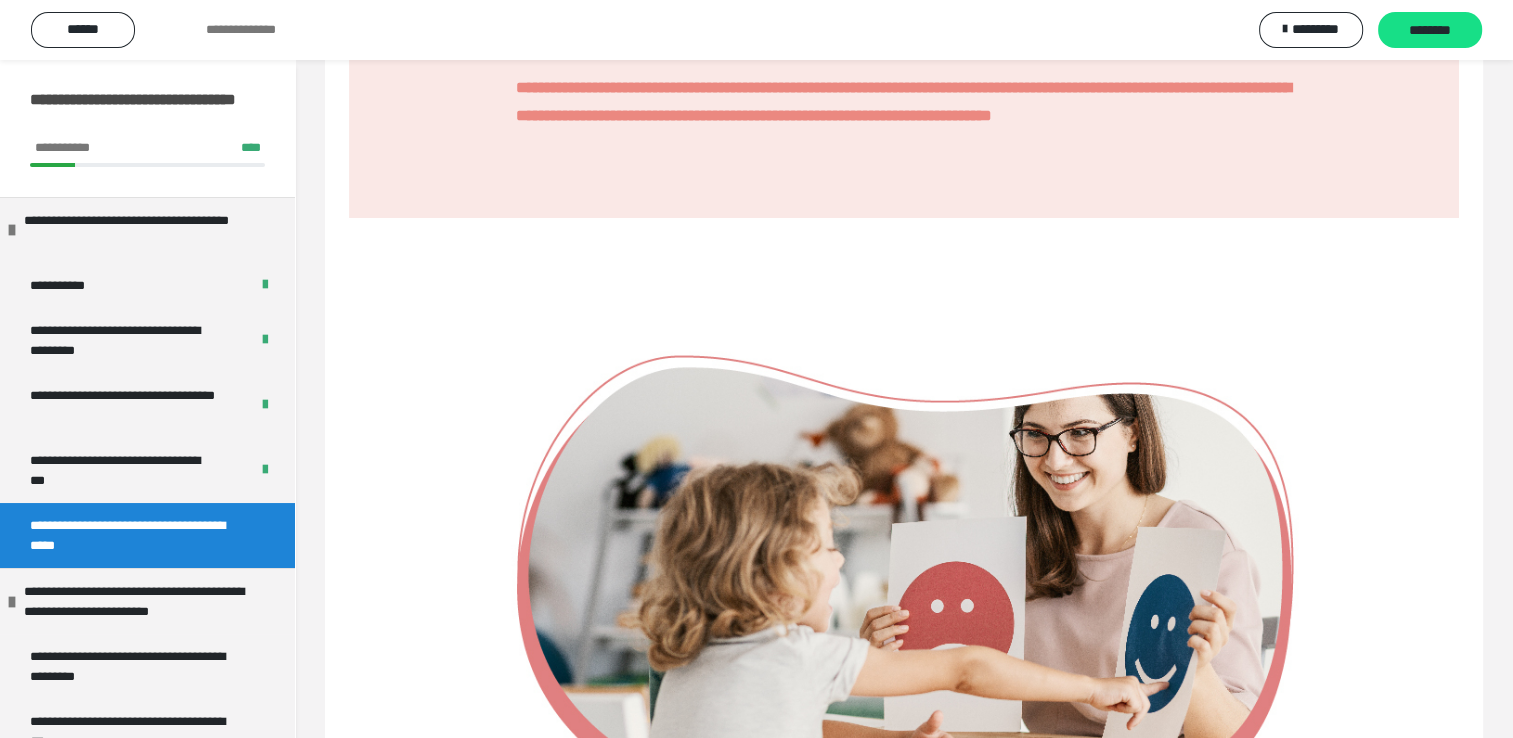 scroll, scrollTop: 1400, scrollLeft: 0, axis: vertical 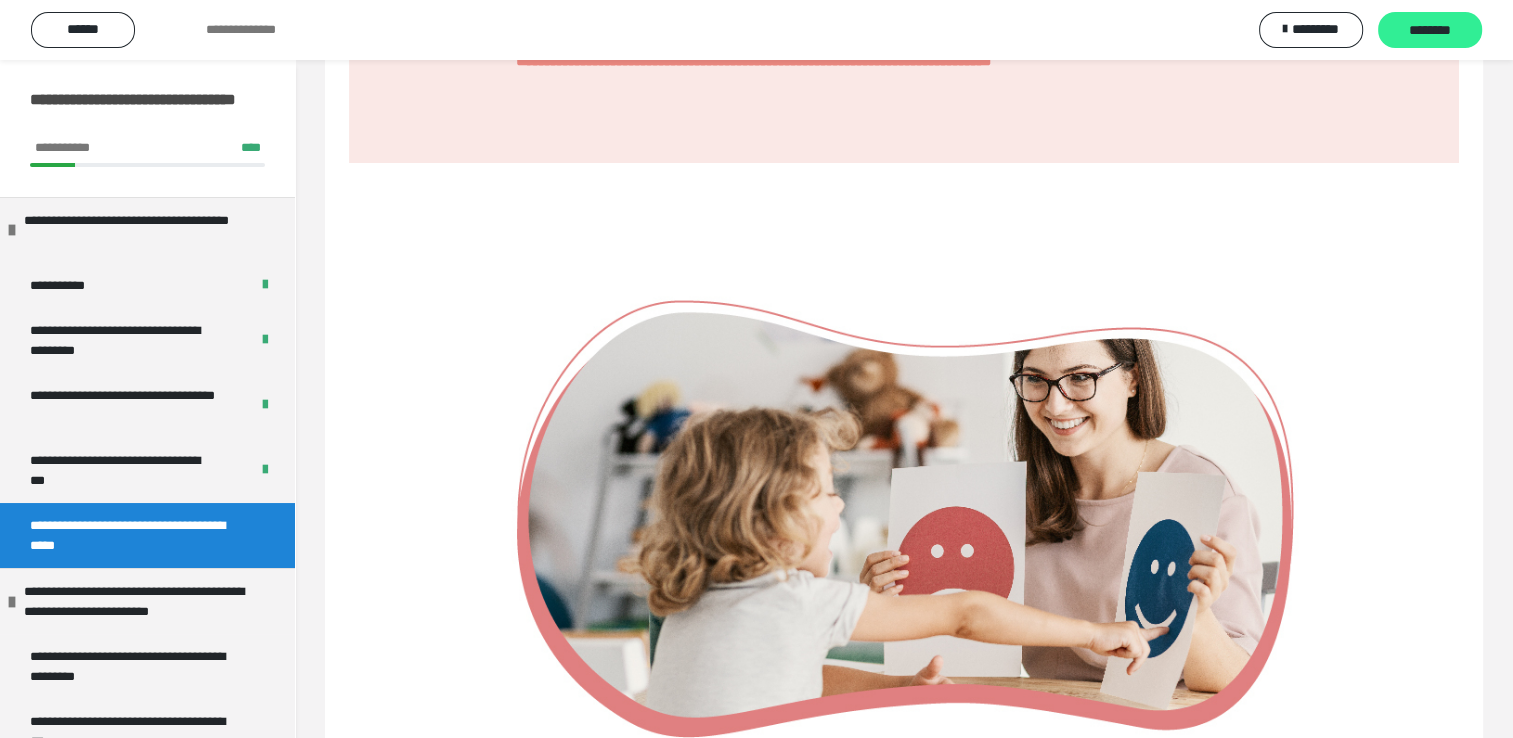 click on "********" at bounding box center [1430, 31] 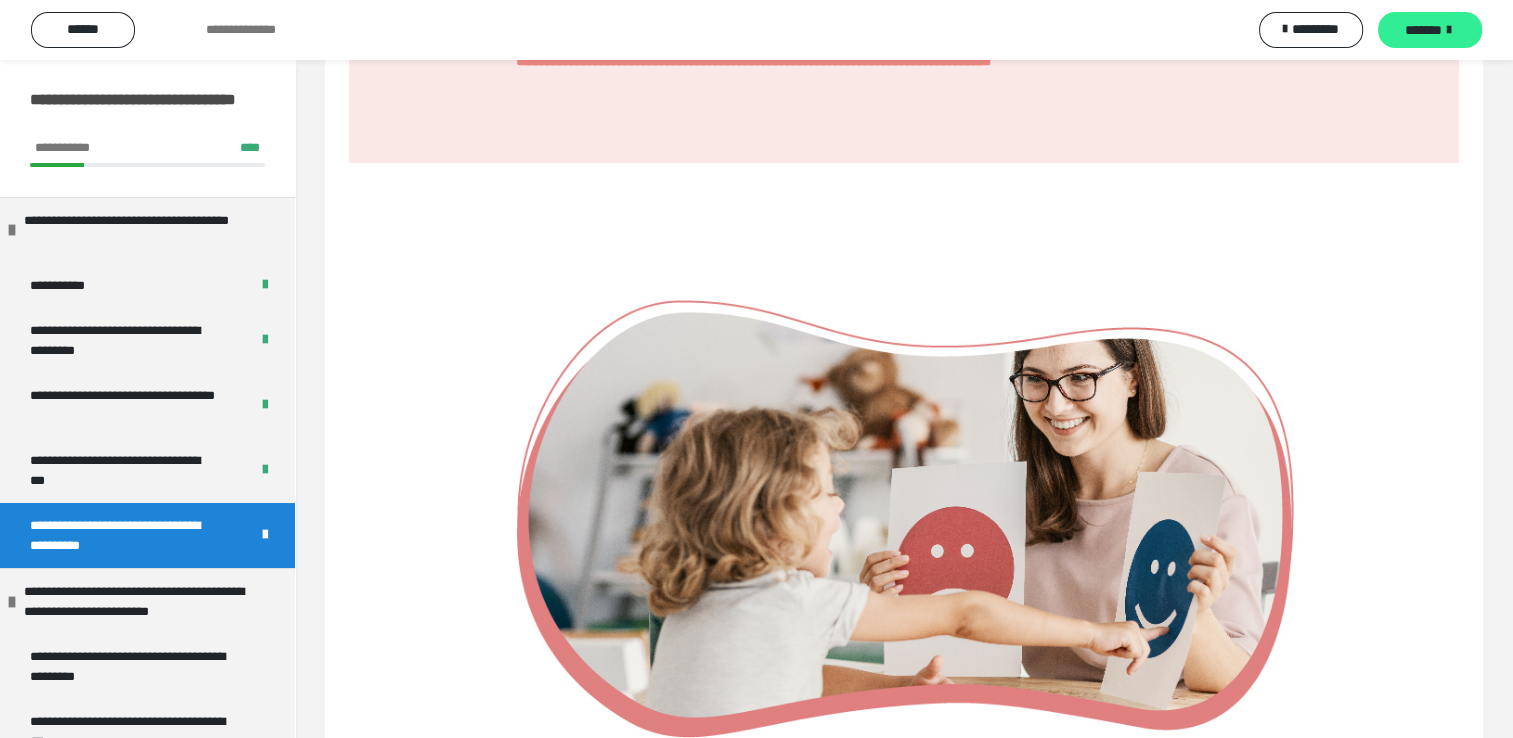 click on "*******" at bounding box center (1423, 30) 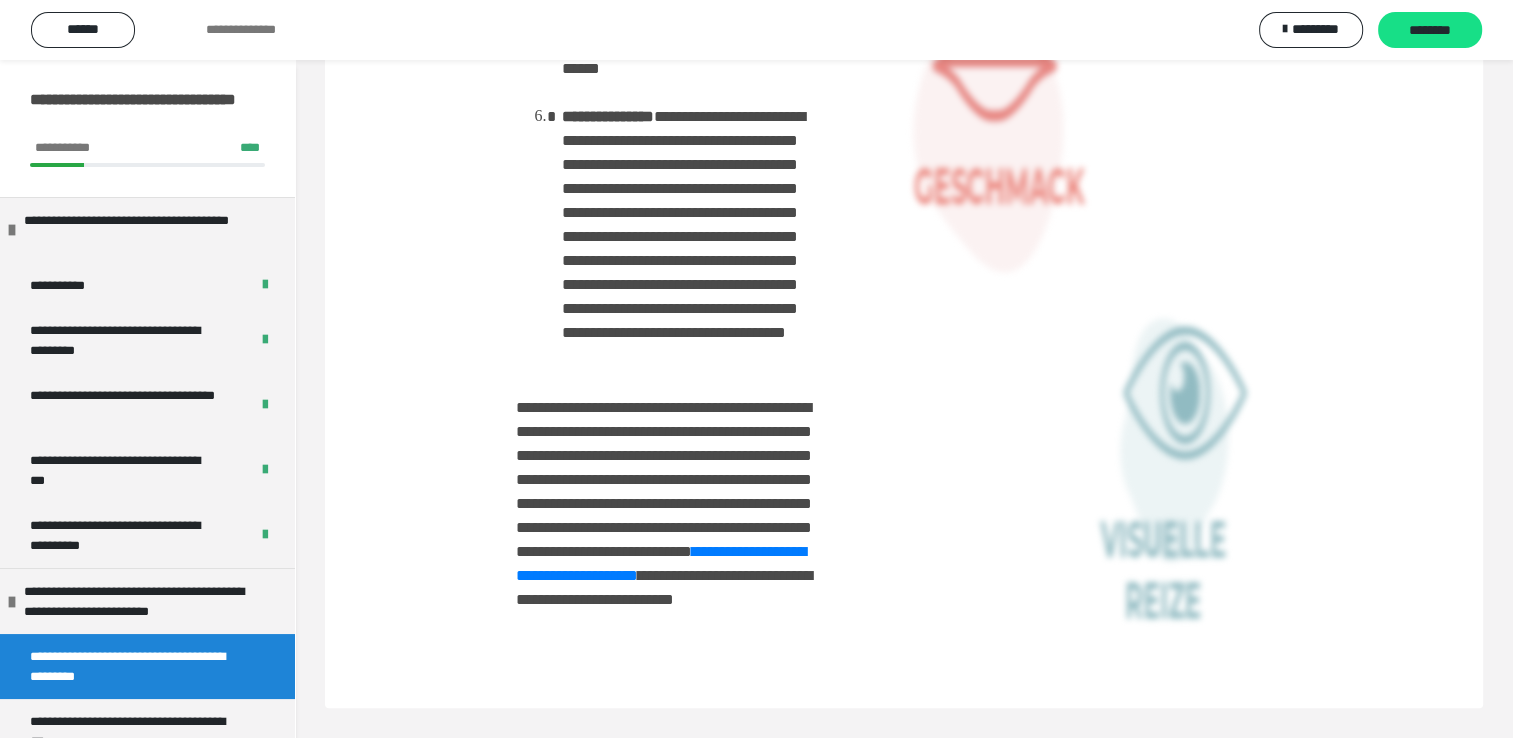 scroll, scrollTop: 2875, scrollLeft: 0, axis: vertical 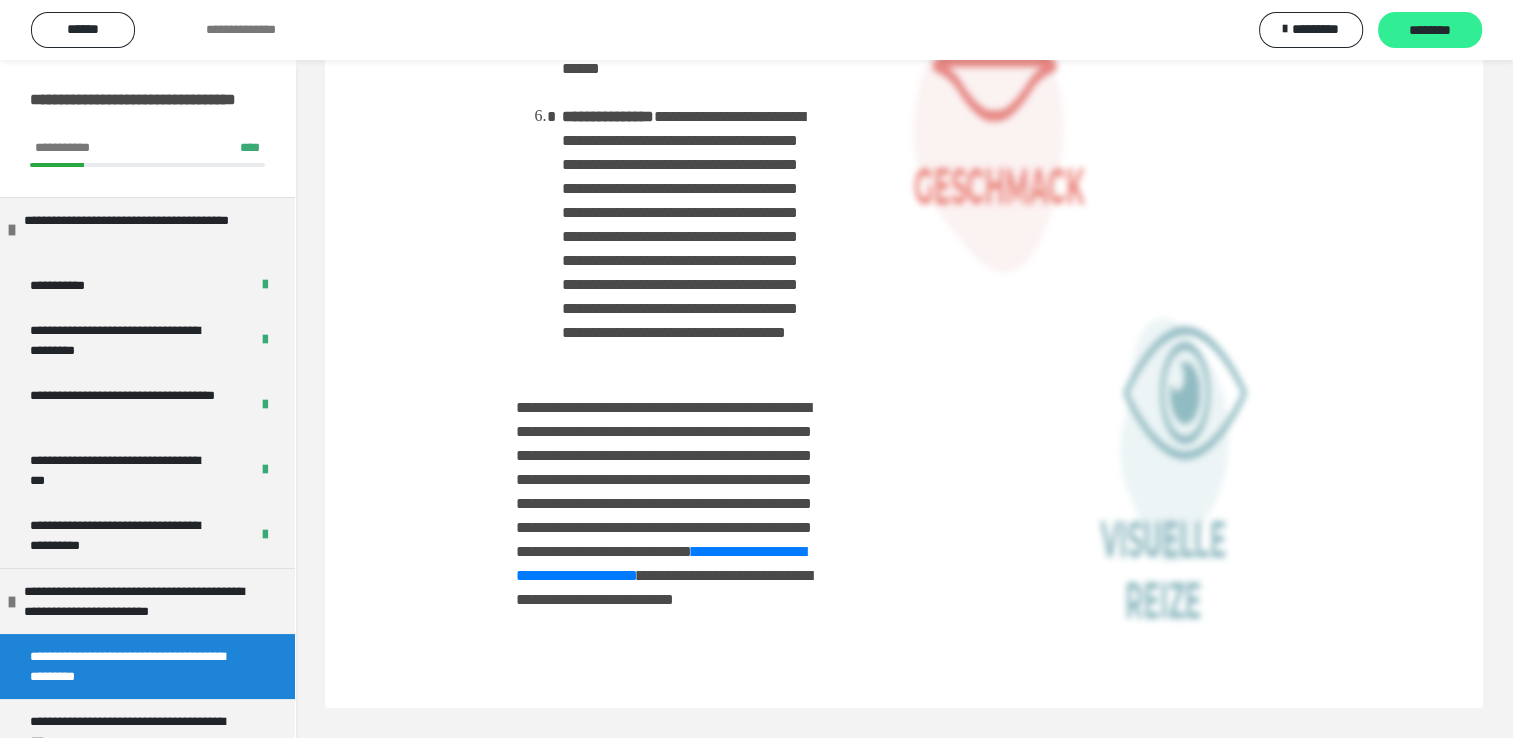 click on "********" at bounding box center [1430, 31] 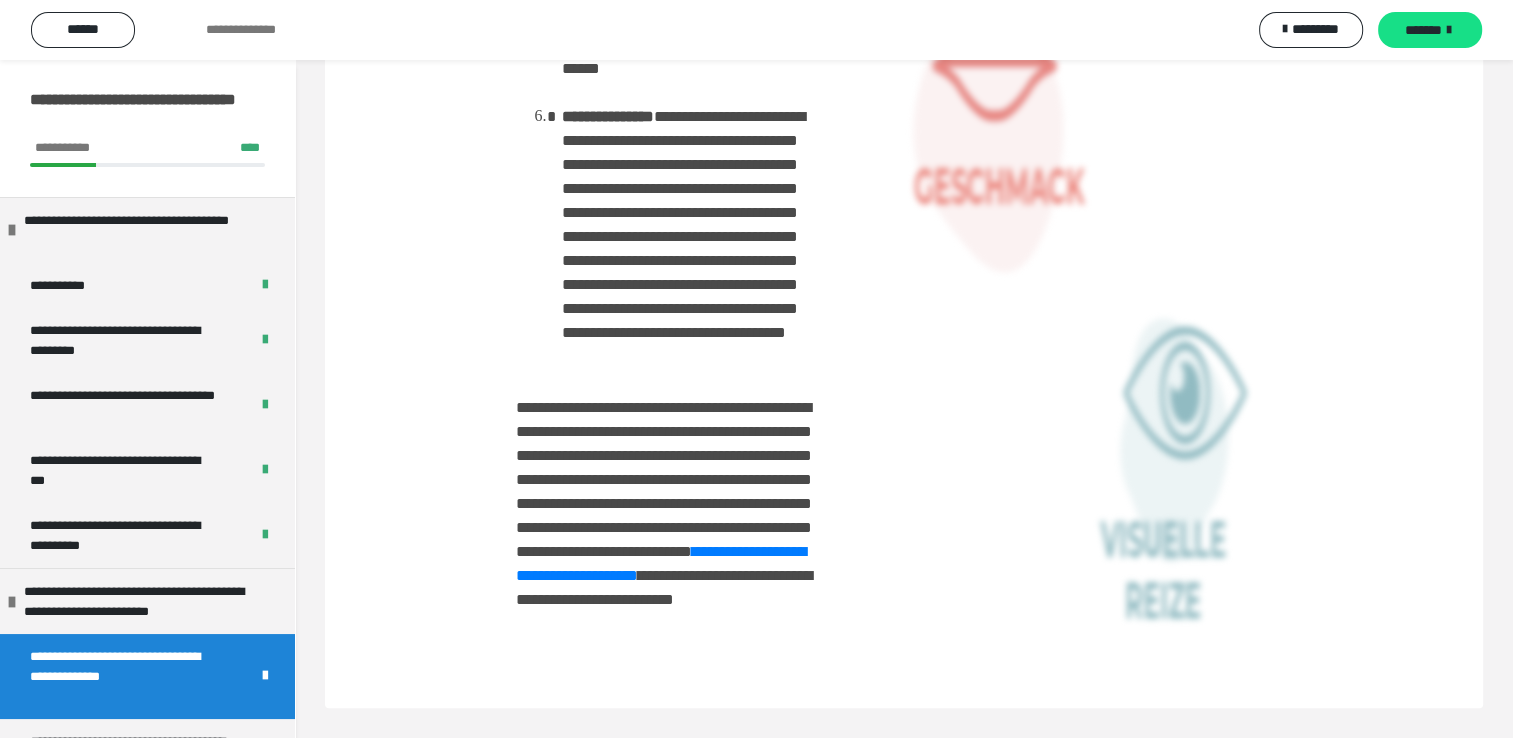 click on "*******" at bounding box center [1423, 30] 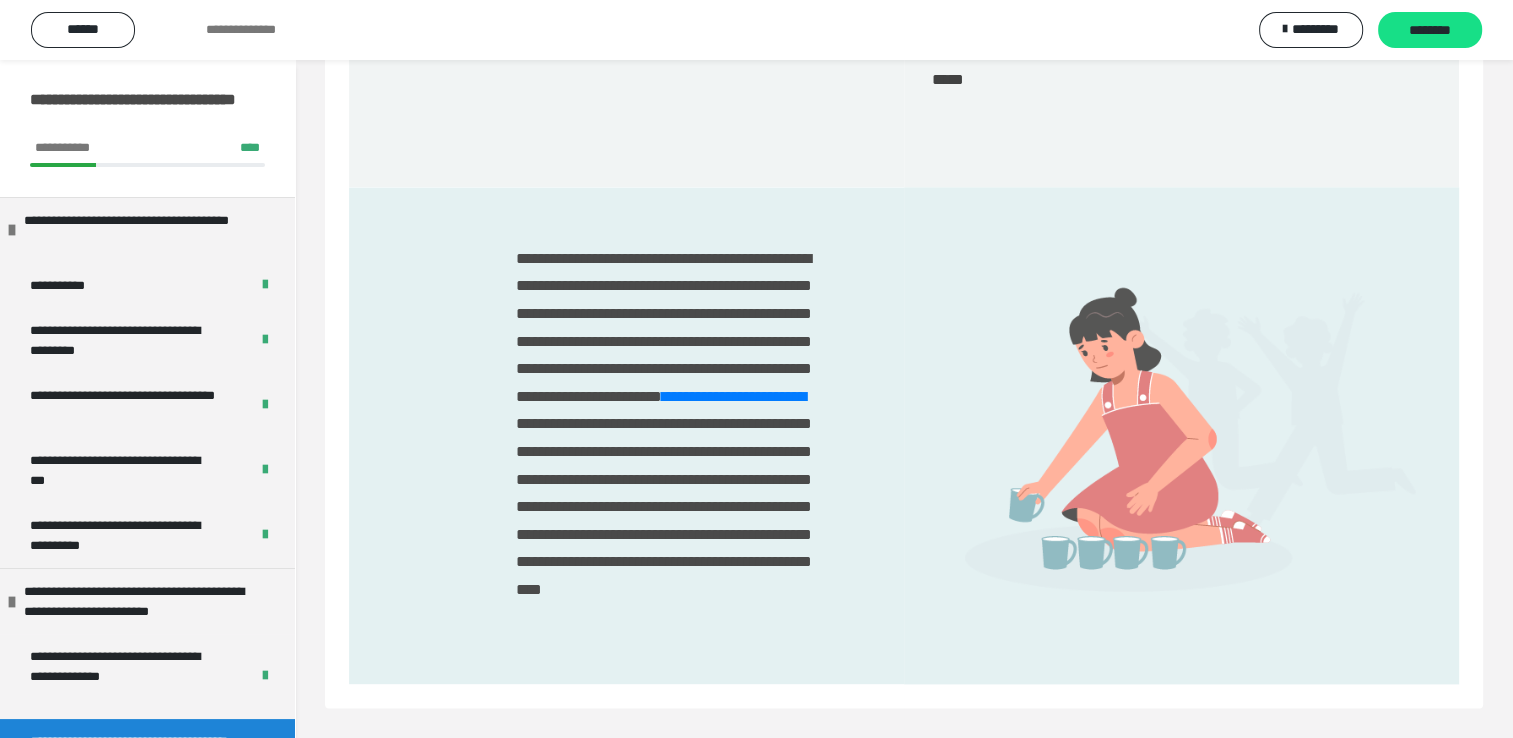 scroll, scrollTop: 2977, scrollLeft: 0, axis: vertical 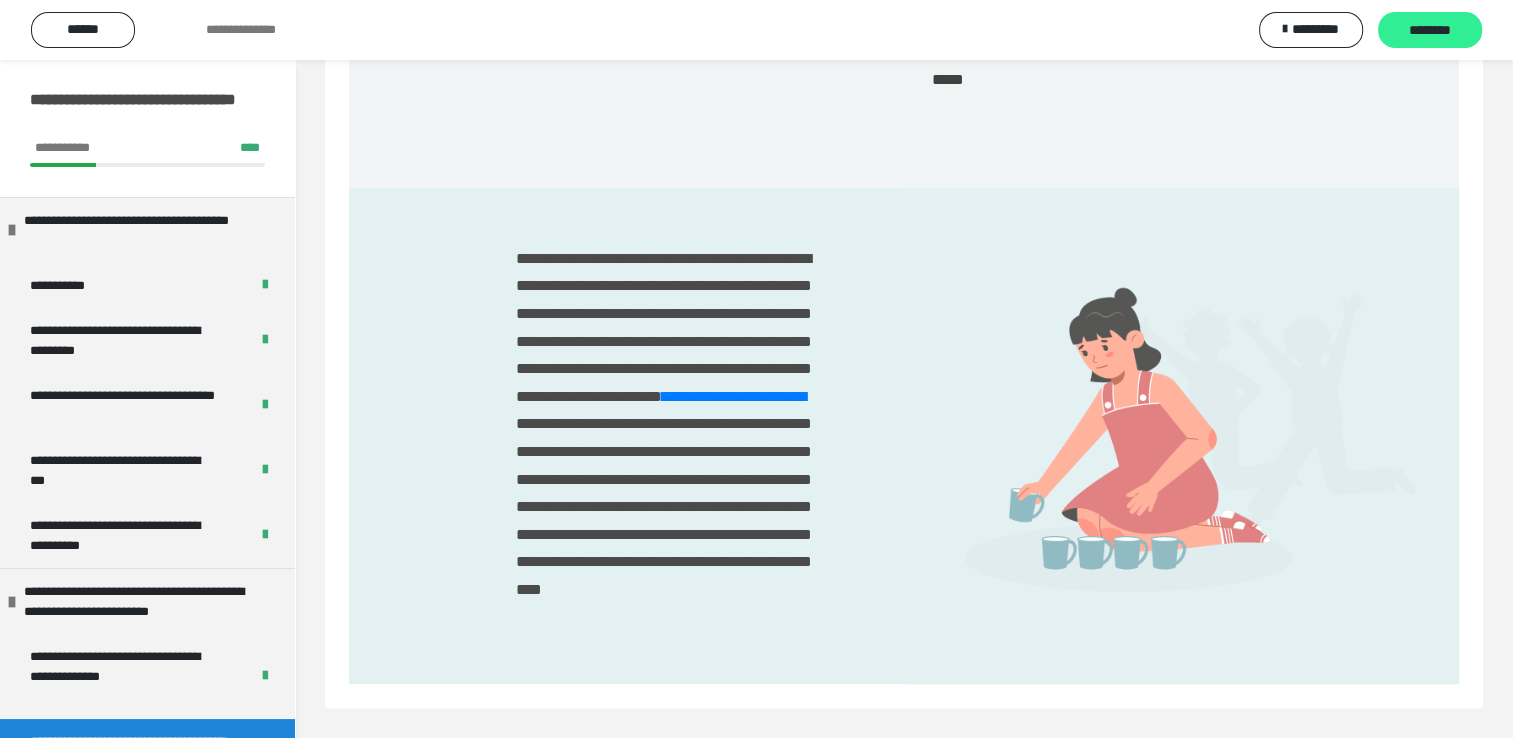 click on "********" at bounding box center (1430, 31) 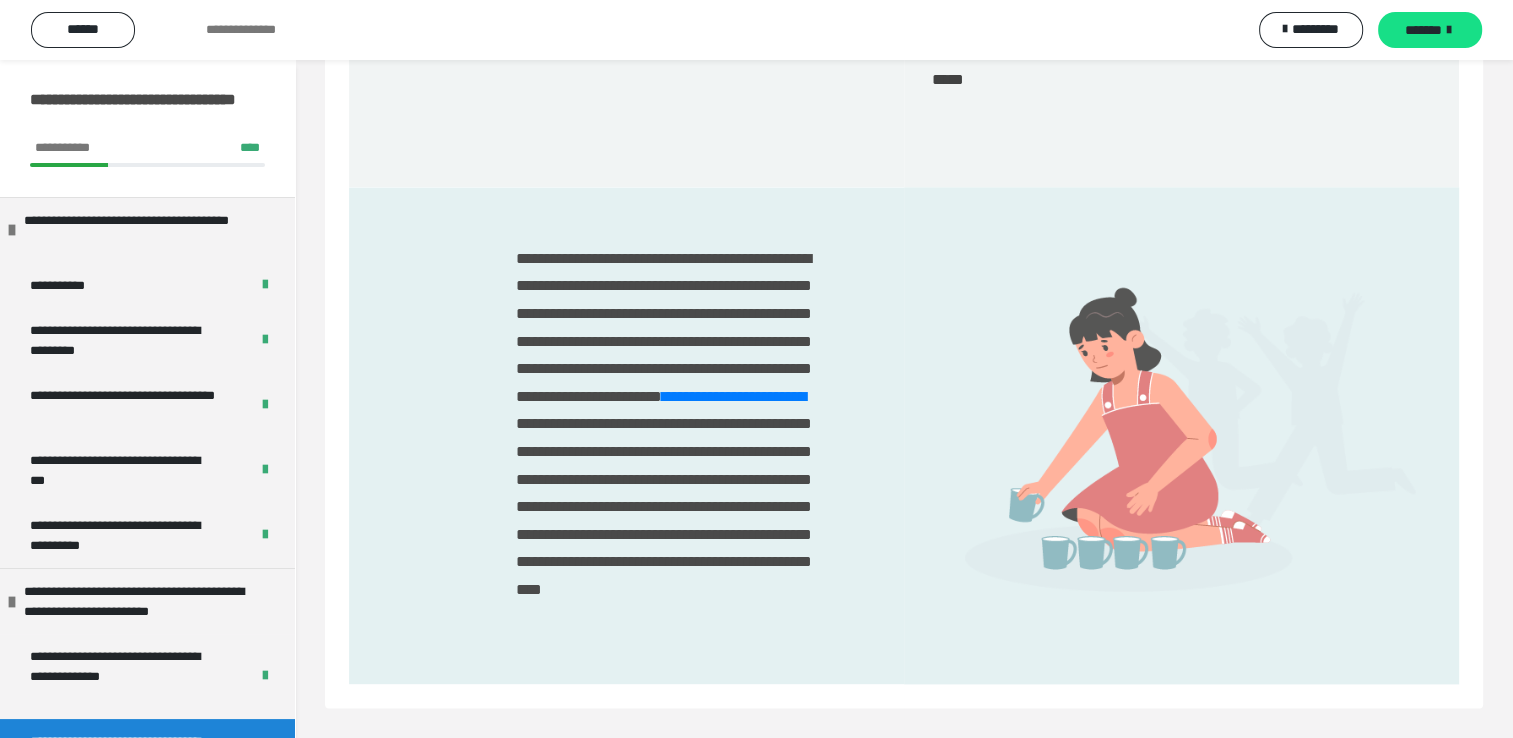 click on "*******" at bounding box center (1423, 30) 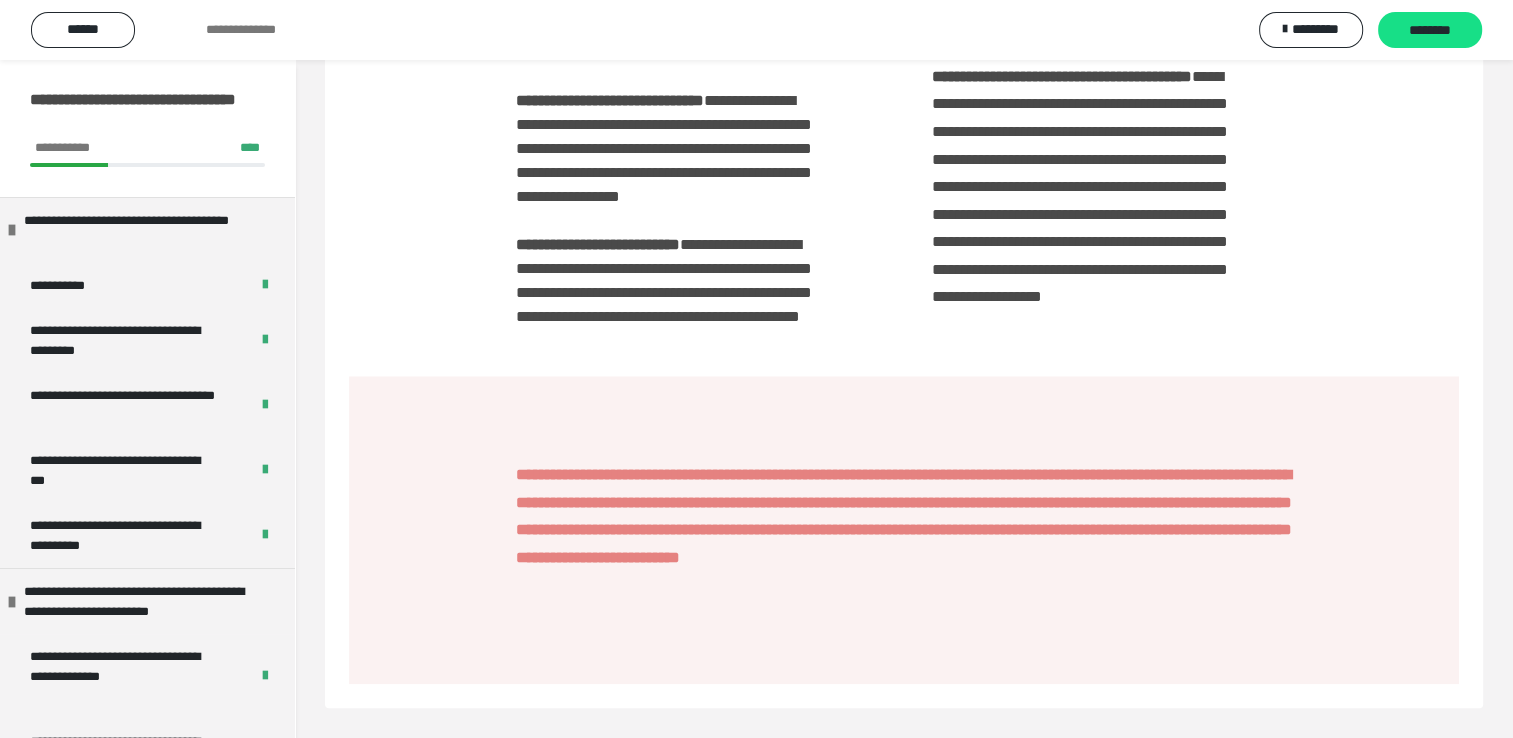 scroll, scrollTop: 2656, scrollLeft: 0, axis: vertical 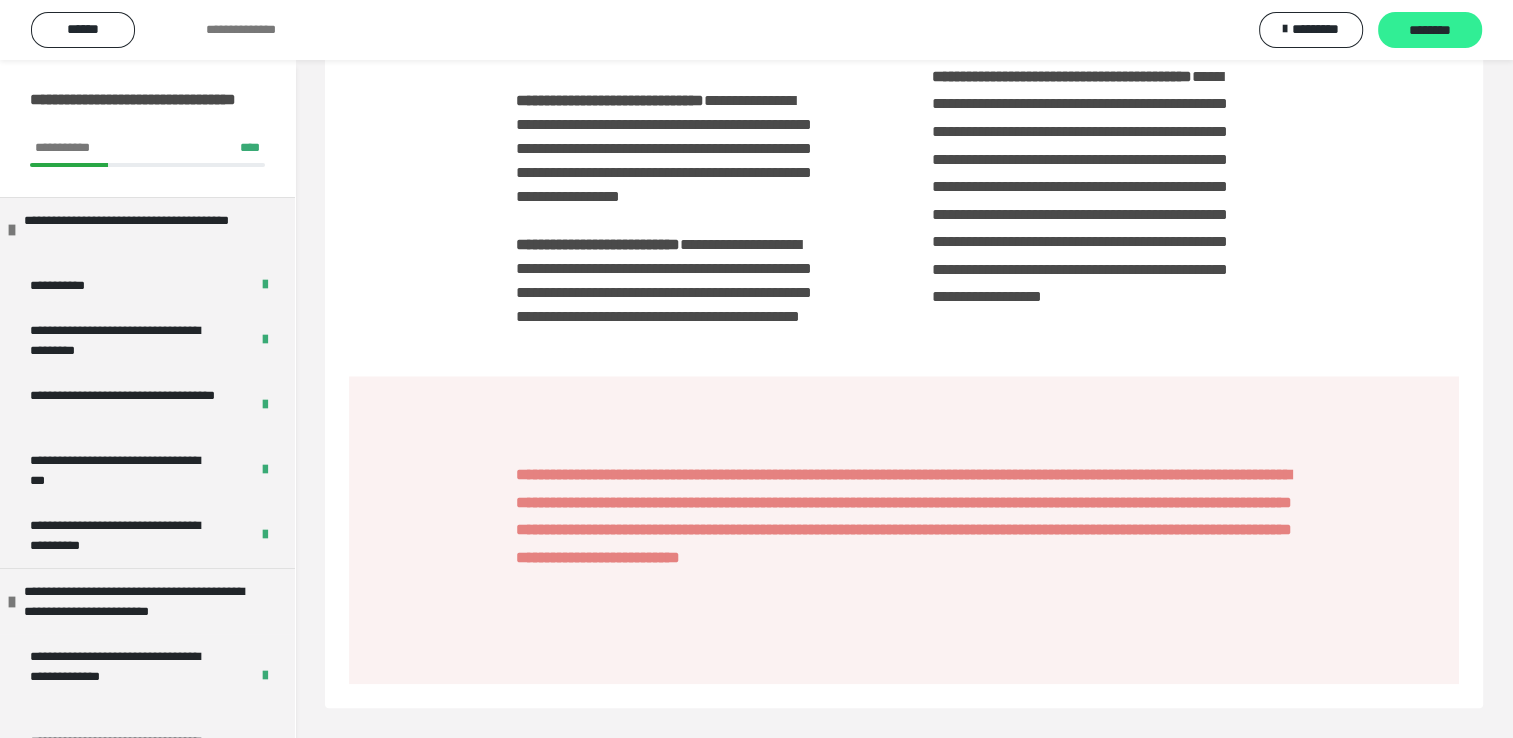 click on "********" at bounding box center (1430, 31) 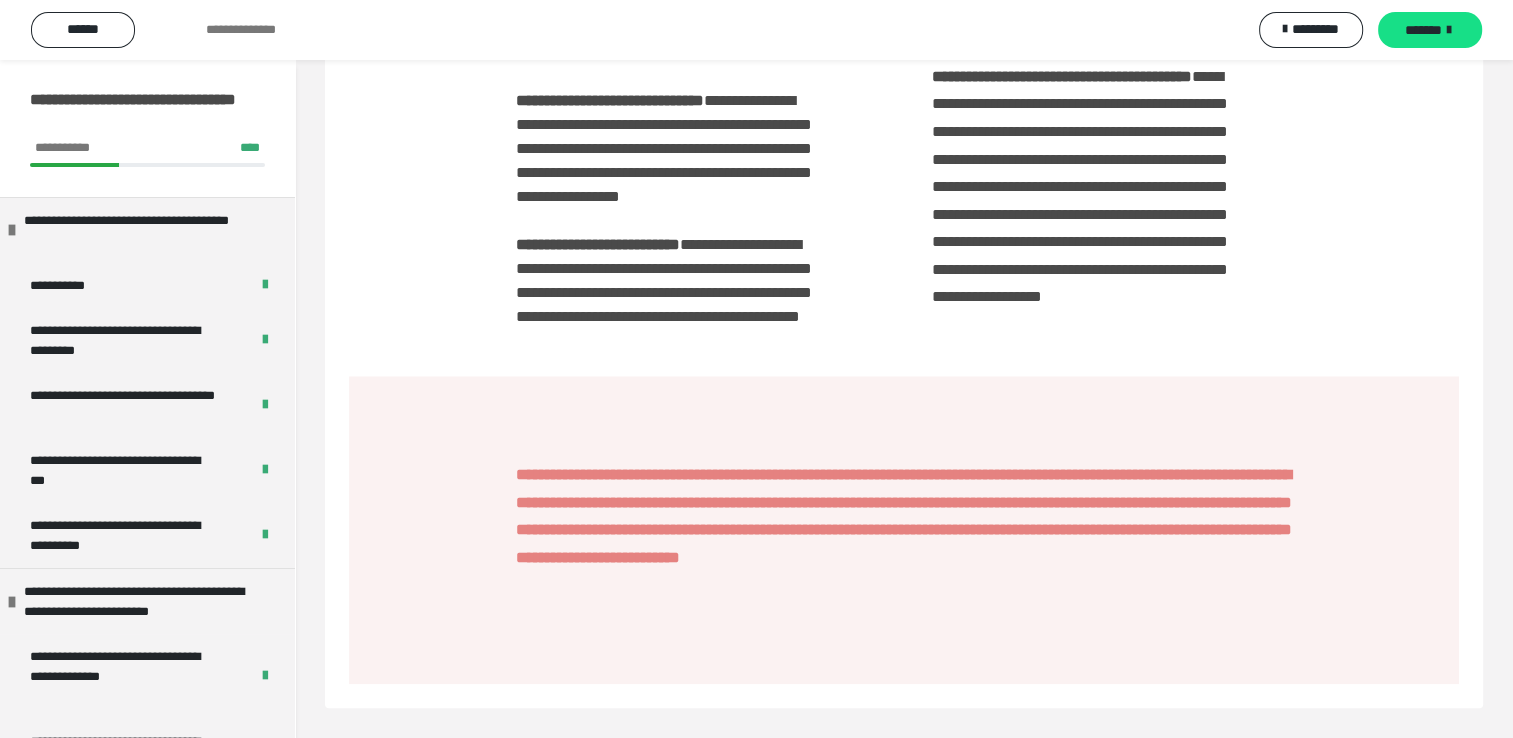 click on "*******" at bounding box center [1423, 30] 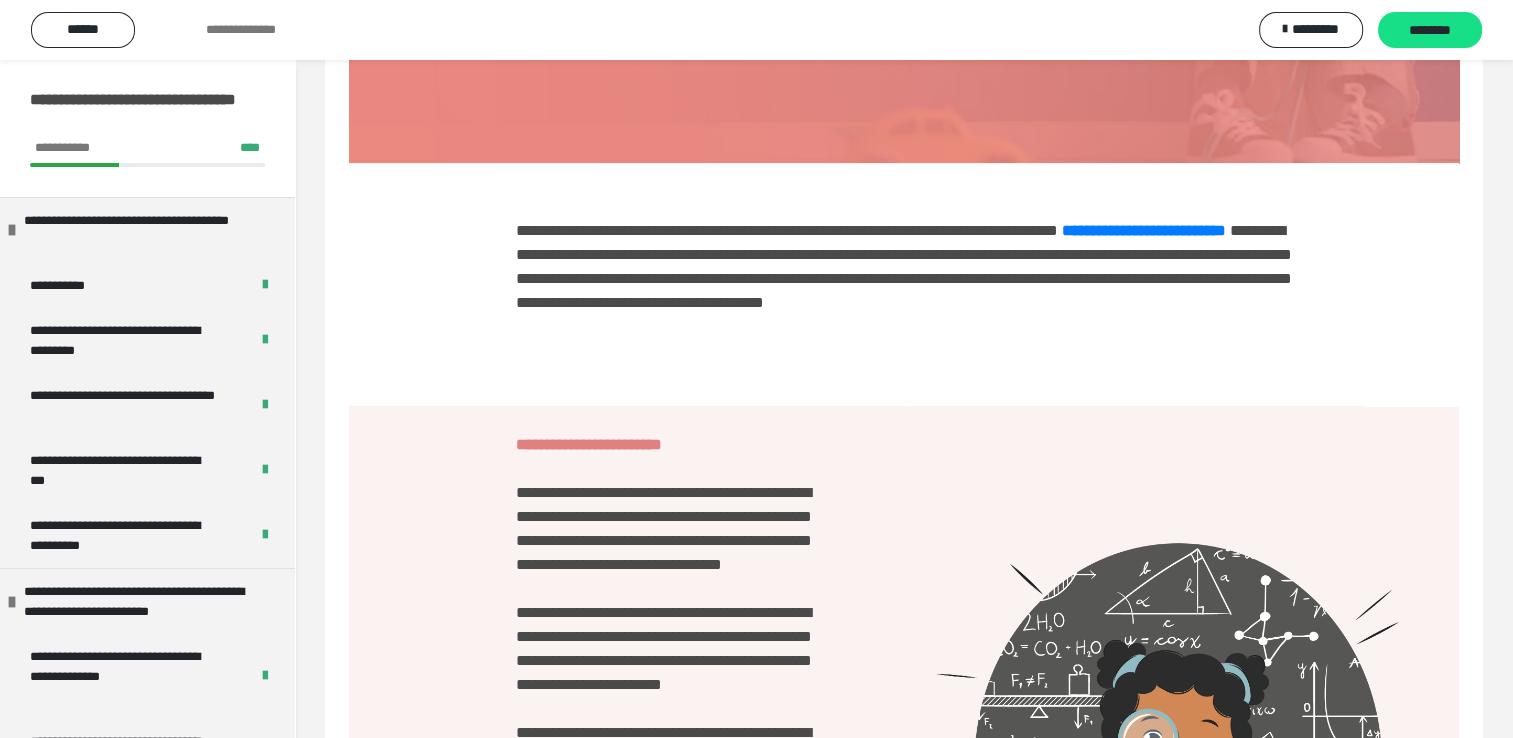 scroll, scrollTop: 459, scrollLeft: 0, axis: vertical 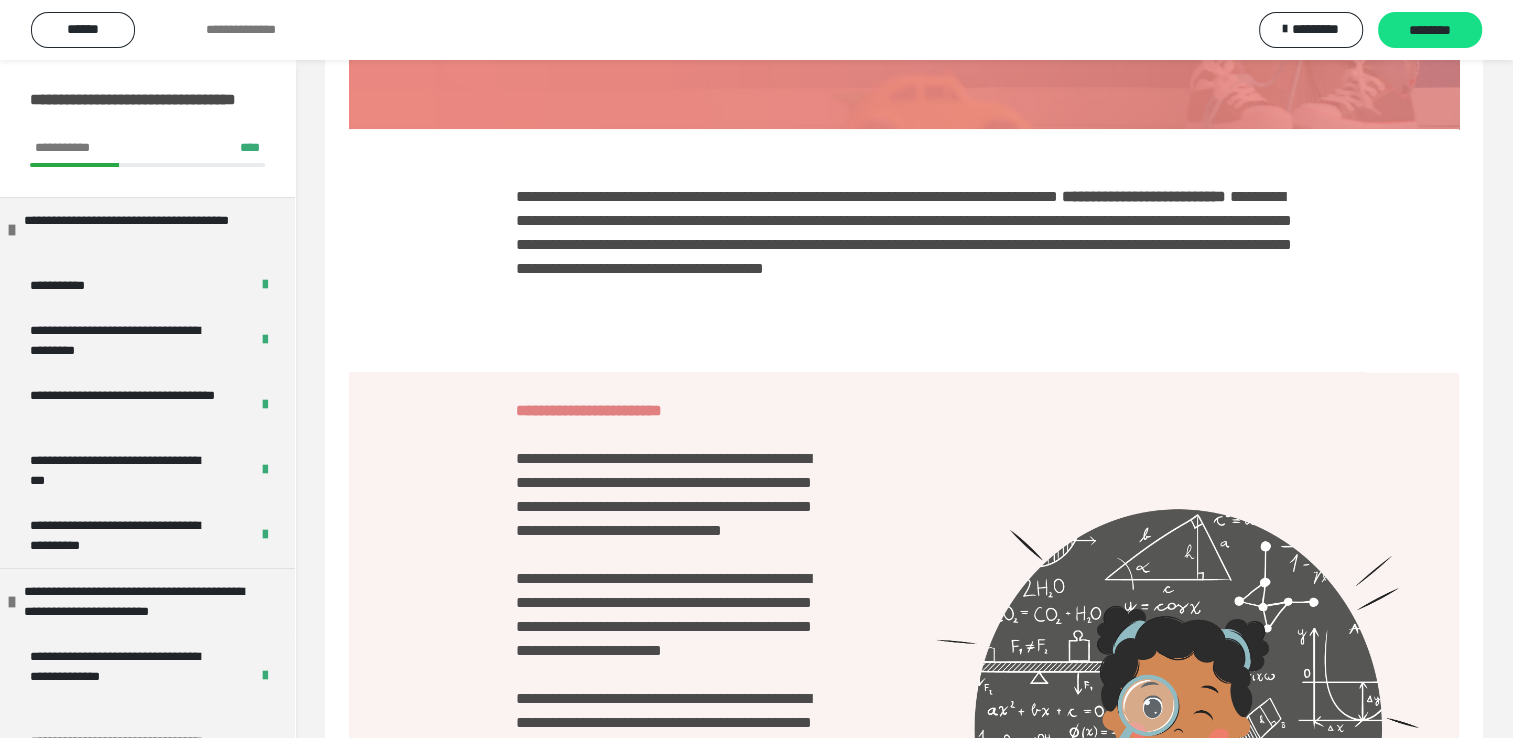 click on "**********" at bounding box center [1144, 196] 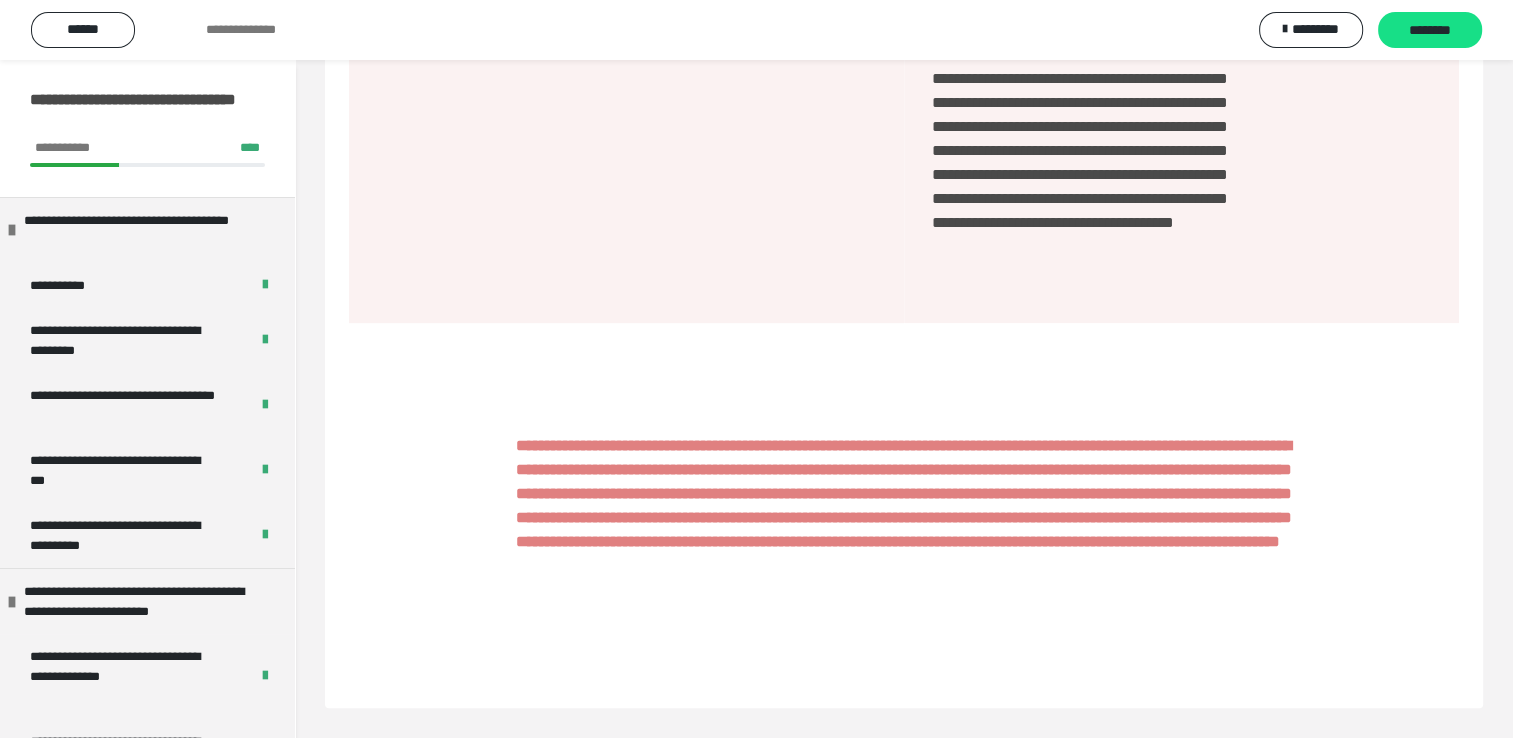 scroll, scrollTop: 2059, scrollLeft: 0, axis: vertical 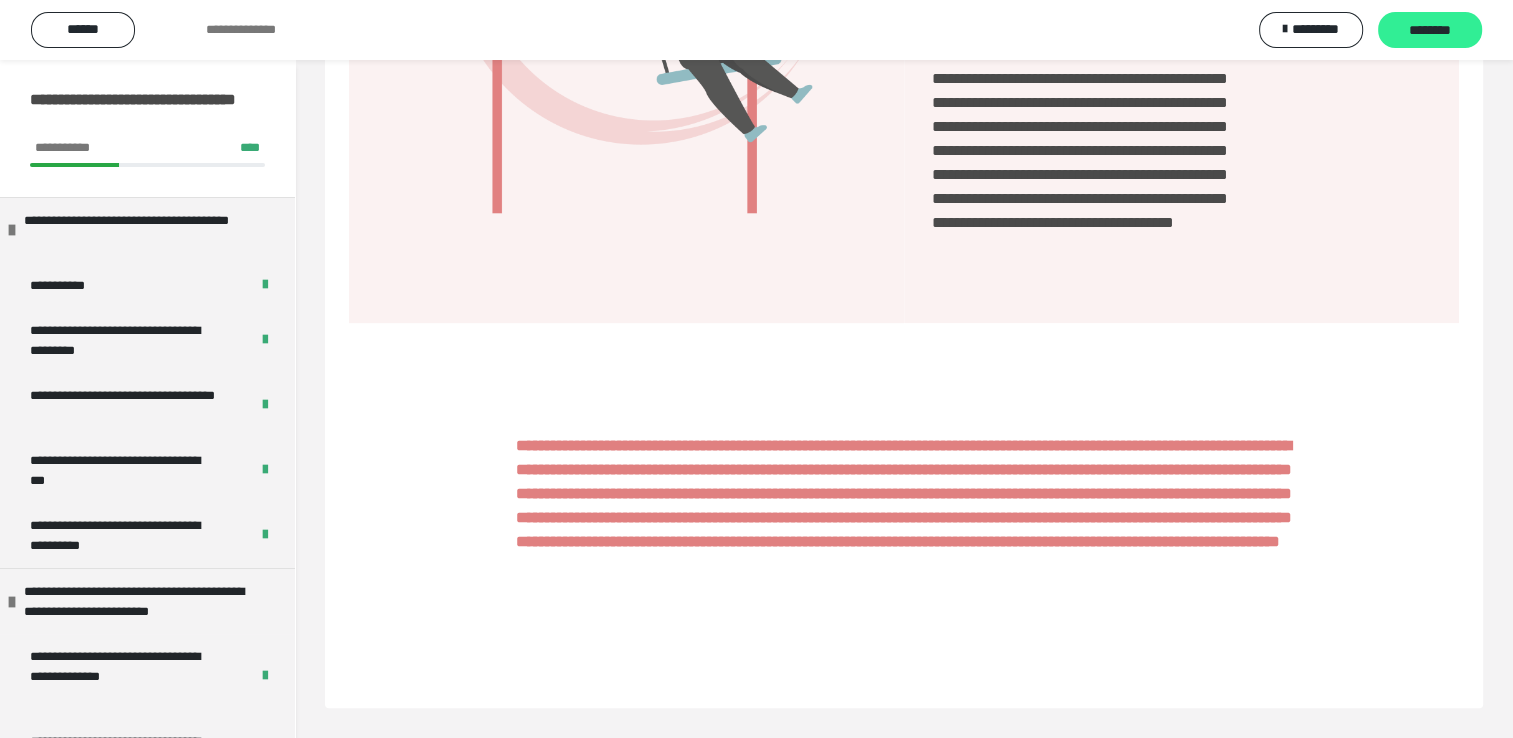 click on "********" at bounding box center (1430, 31) 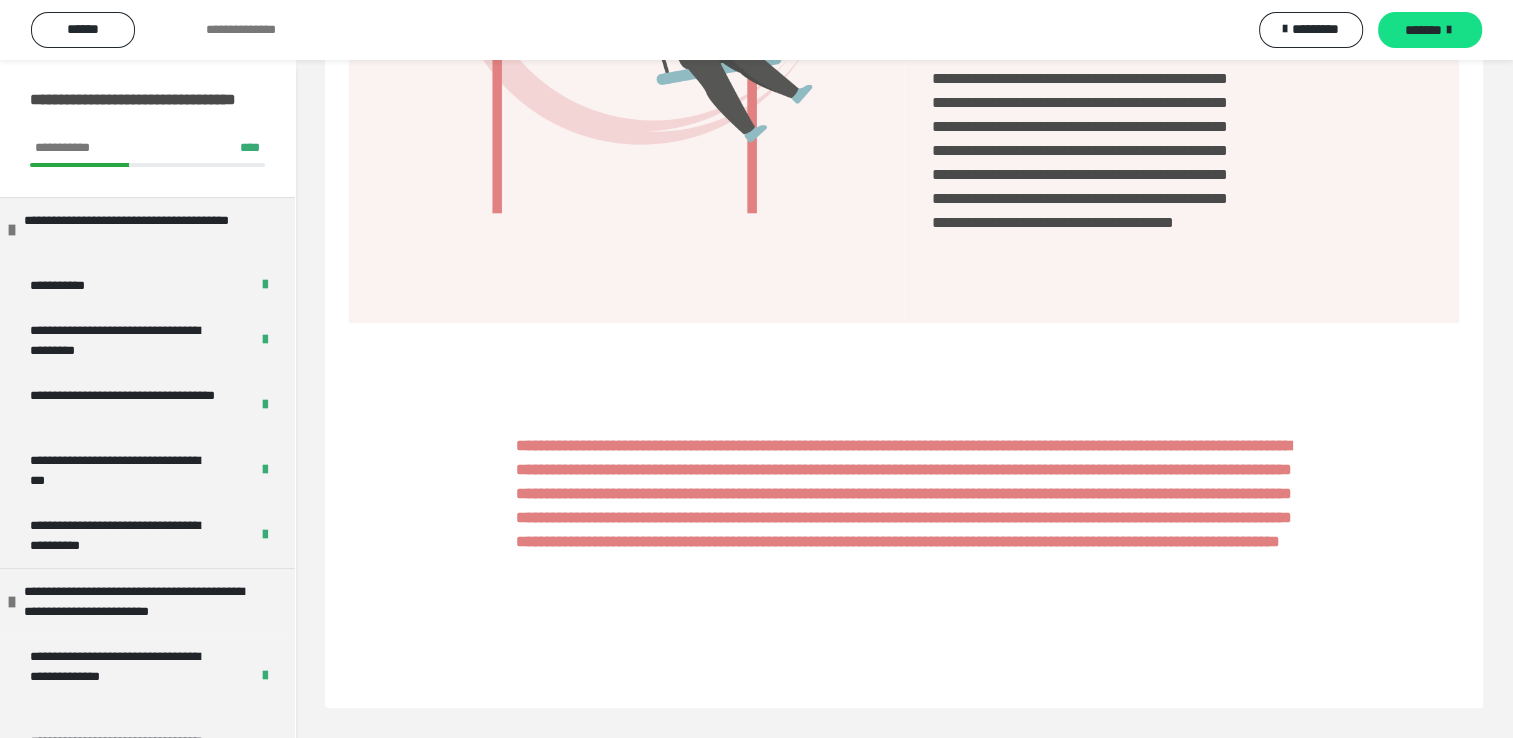 click on "*******" at bounding box center [1423, 30] 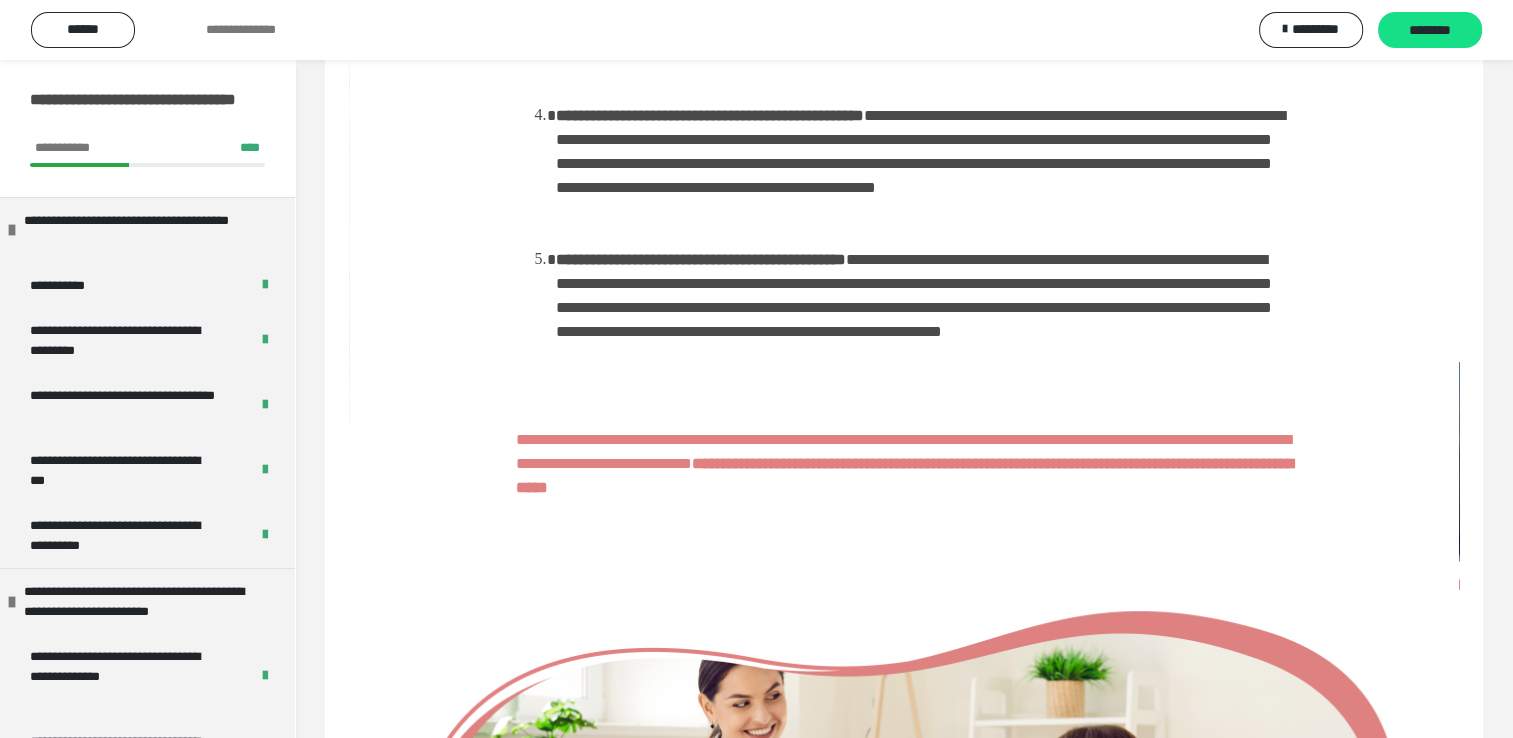 scroll, scrollTop: 1200, scrollLeft: 0, axis: vertical 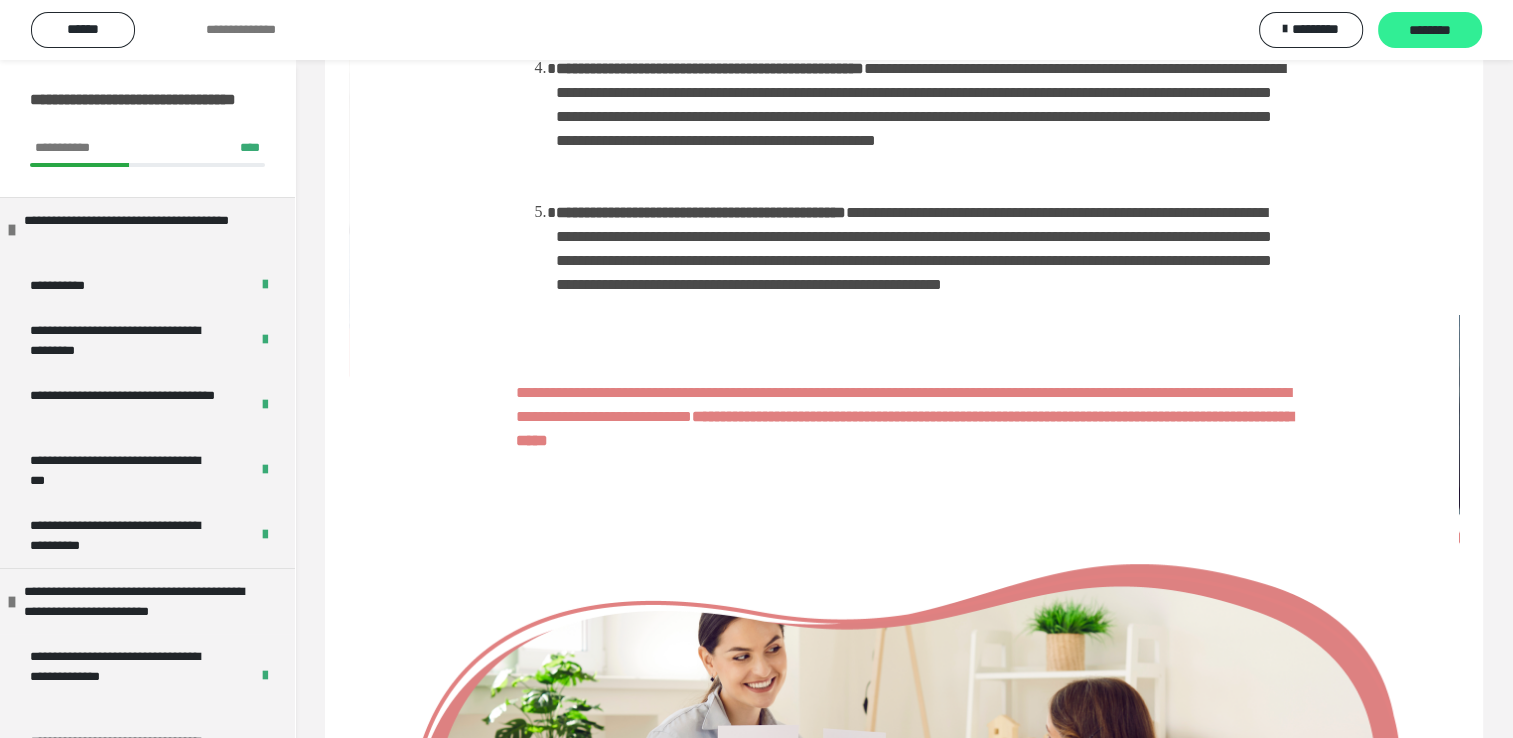 click on "********" at bounding box center [1430, 31] 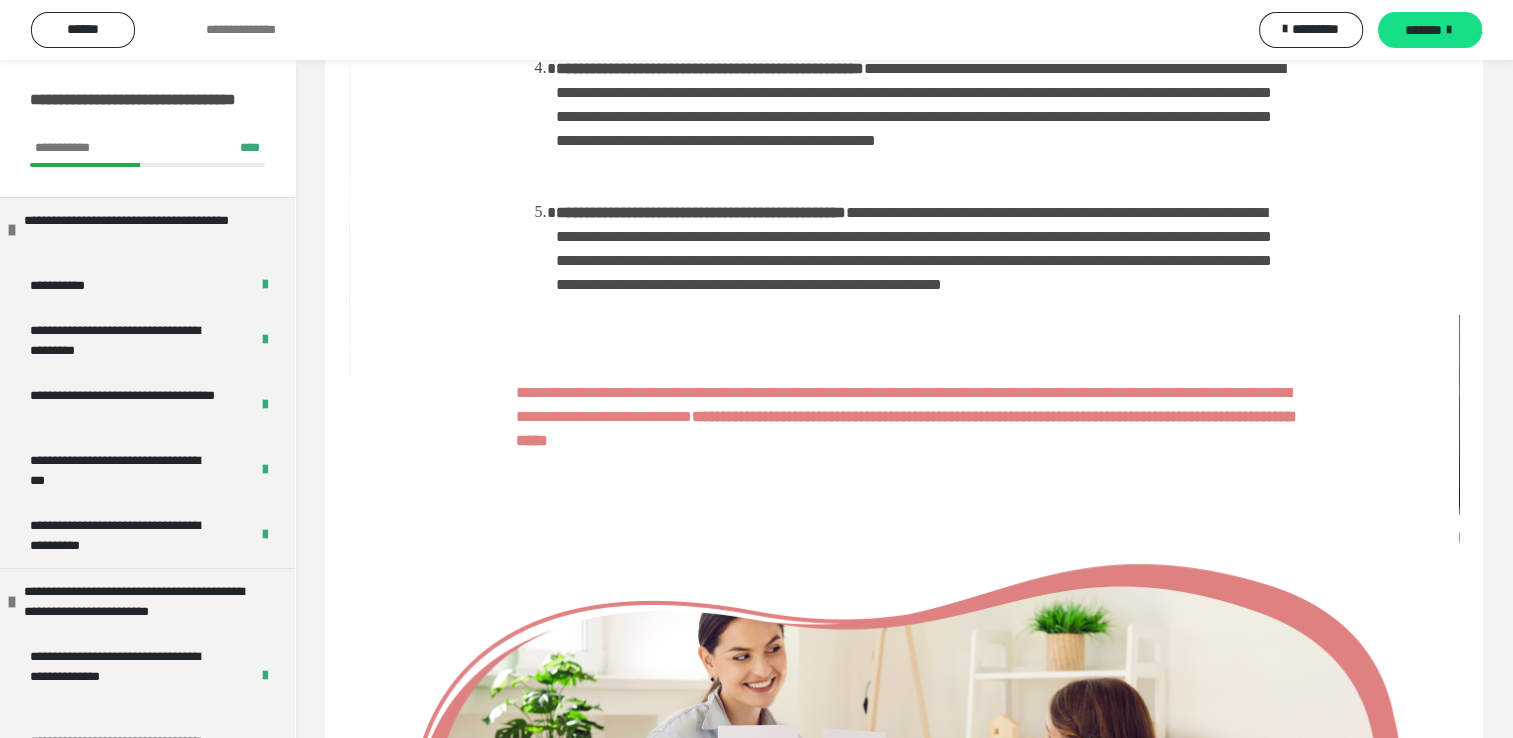 click on "*******" at bounding box center [1423, 30] 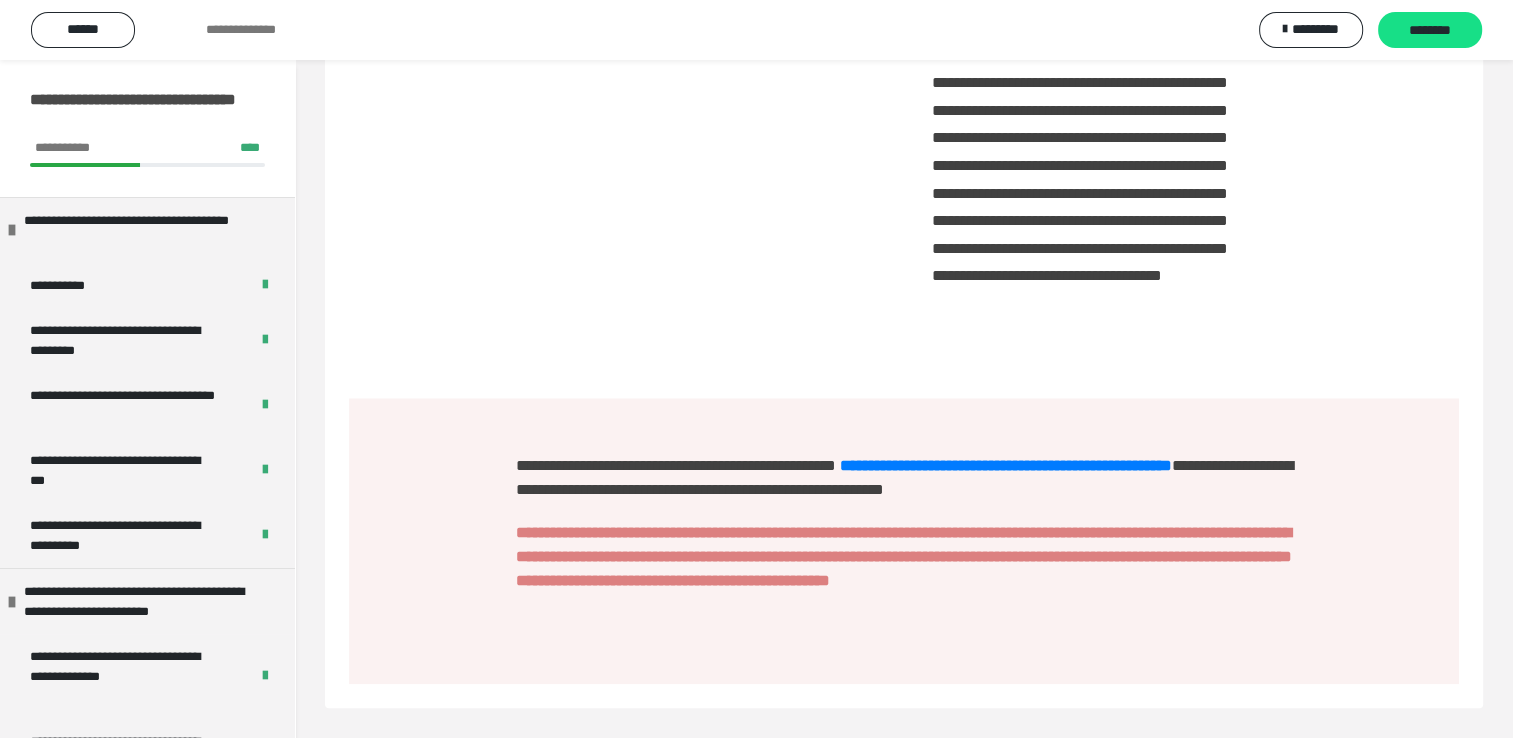 scroll, scrollTop: 2607, scrollLeft: 0, axis: vertical 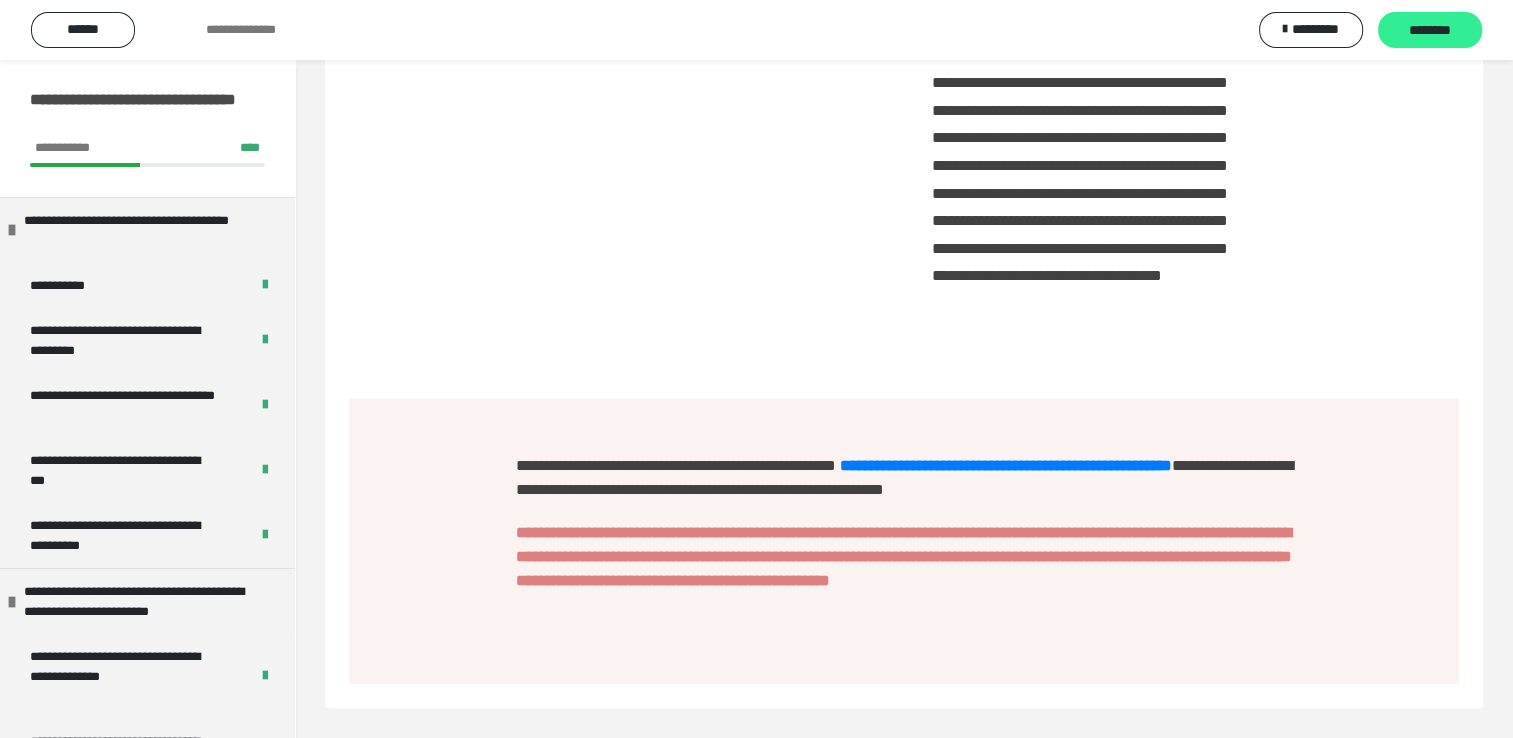click on "********" at bounding box center [1430, 31] 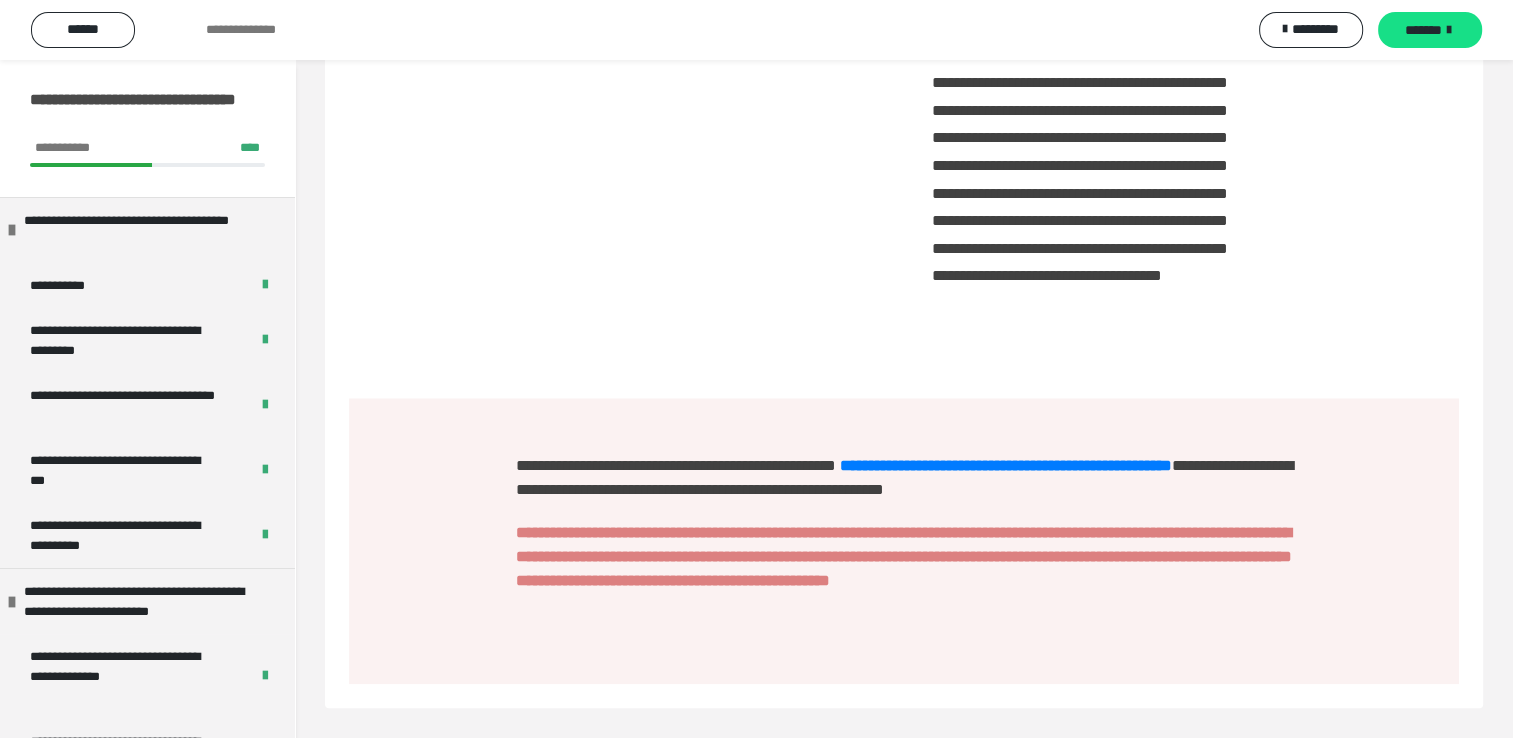 click on "*******" at bounding box center [1423, 30] 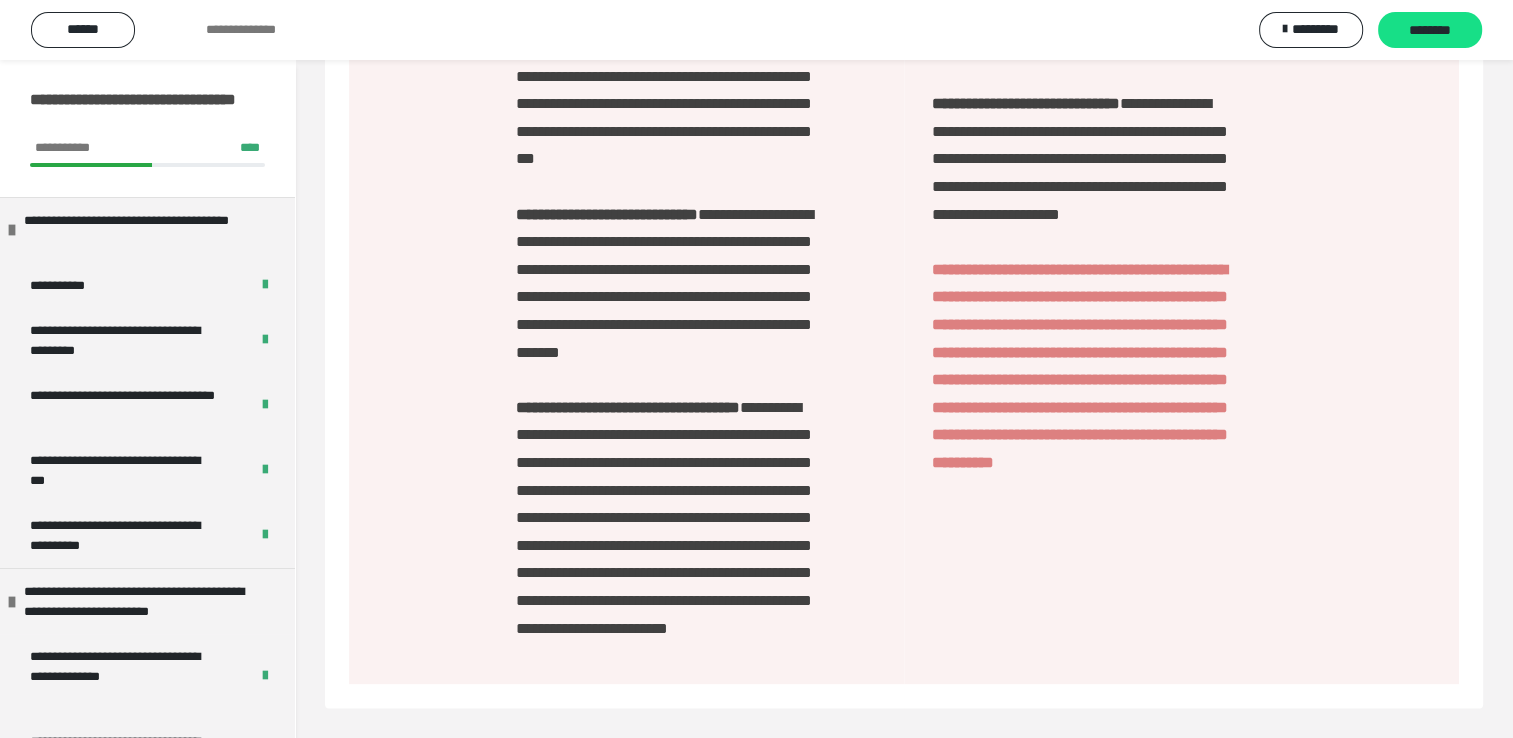 scroll, scrollTop: 2756, scrollLeft: 0, axis: vertical 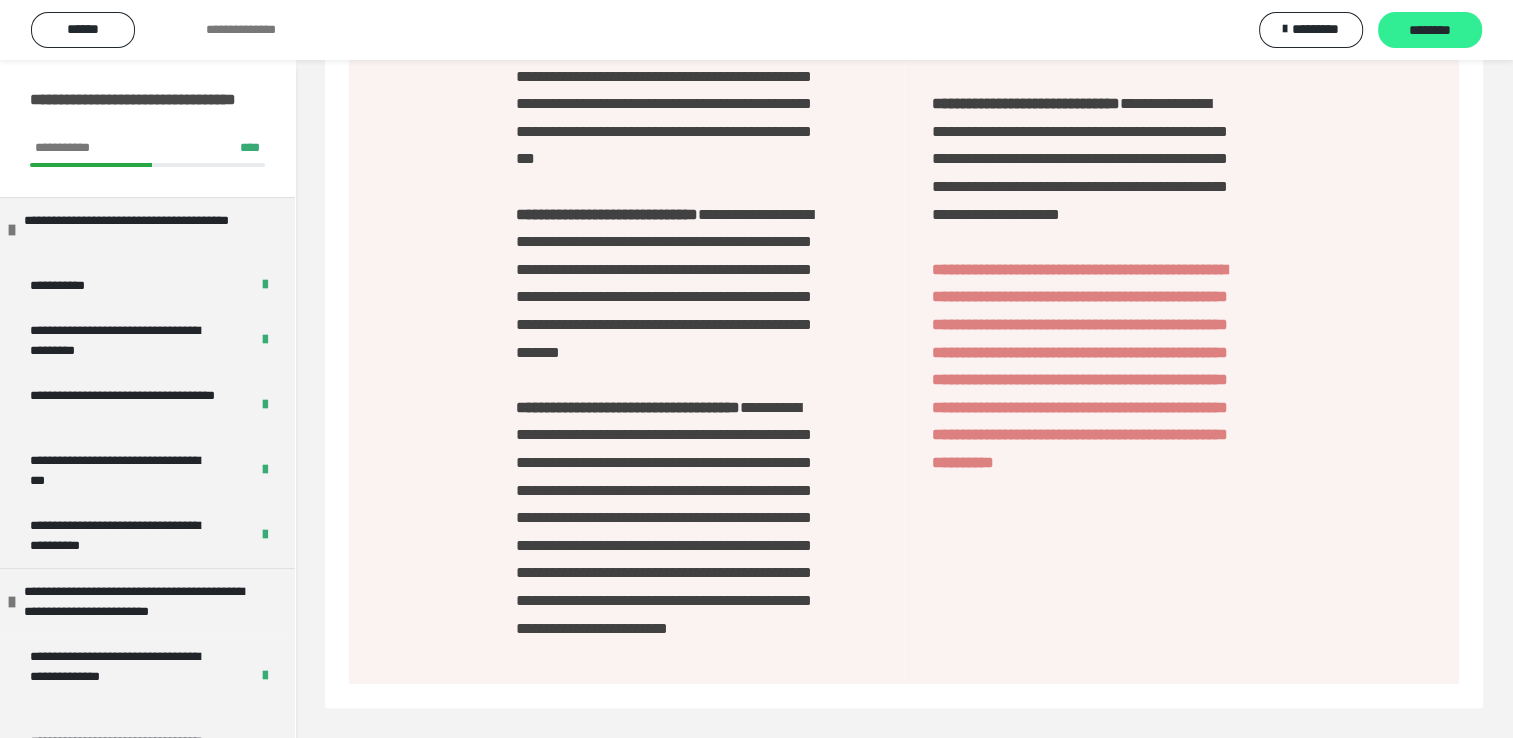 click on "********" at bounding box center (1430, 31) 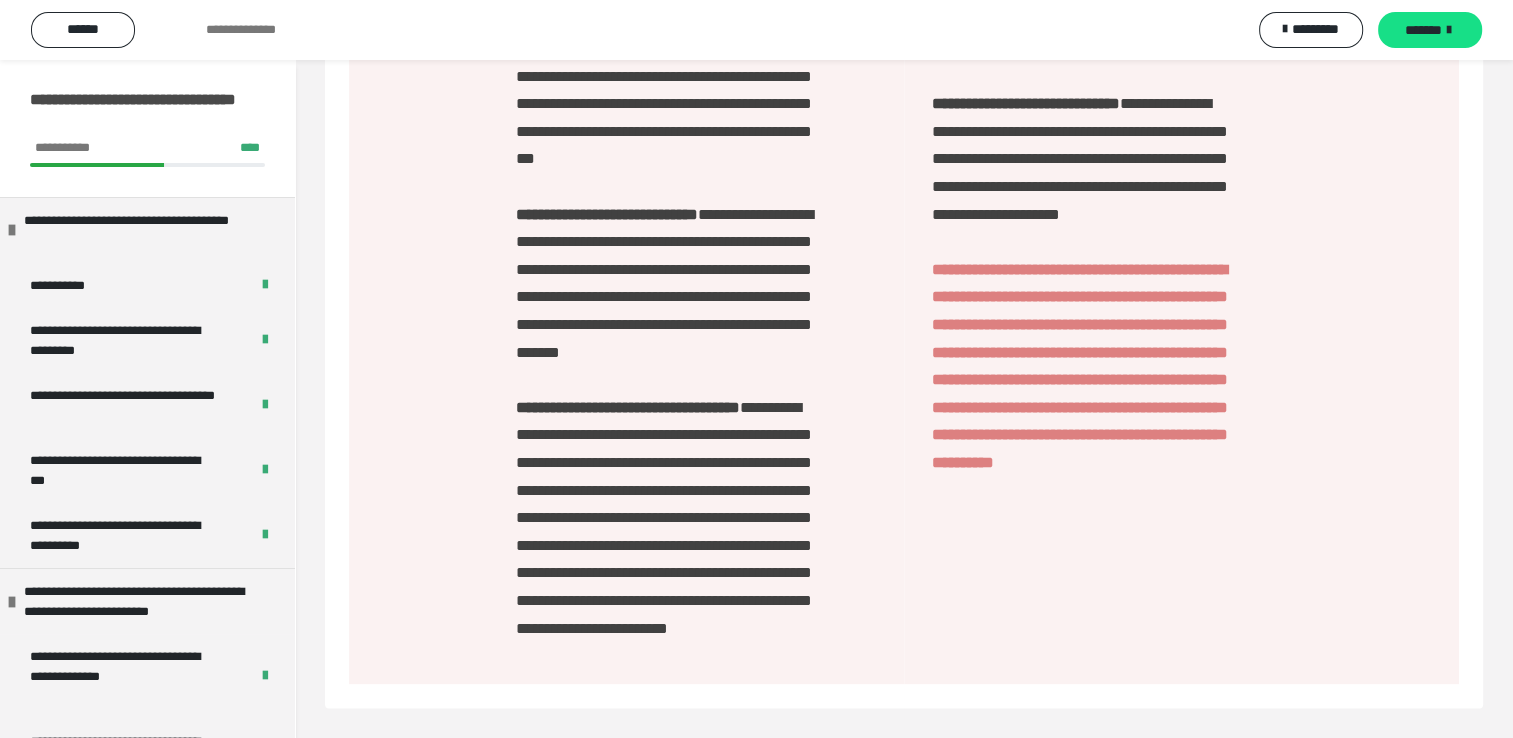 click on "*******" at bounding box center [1423, 30] 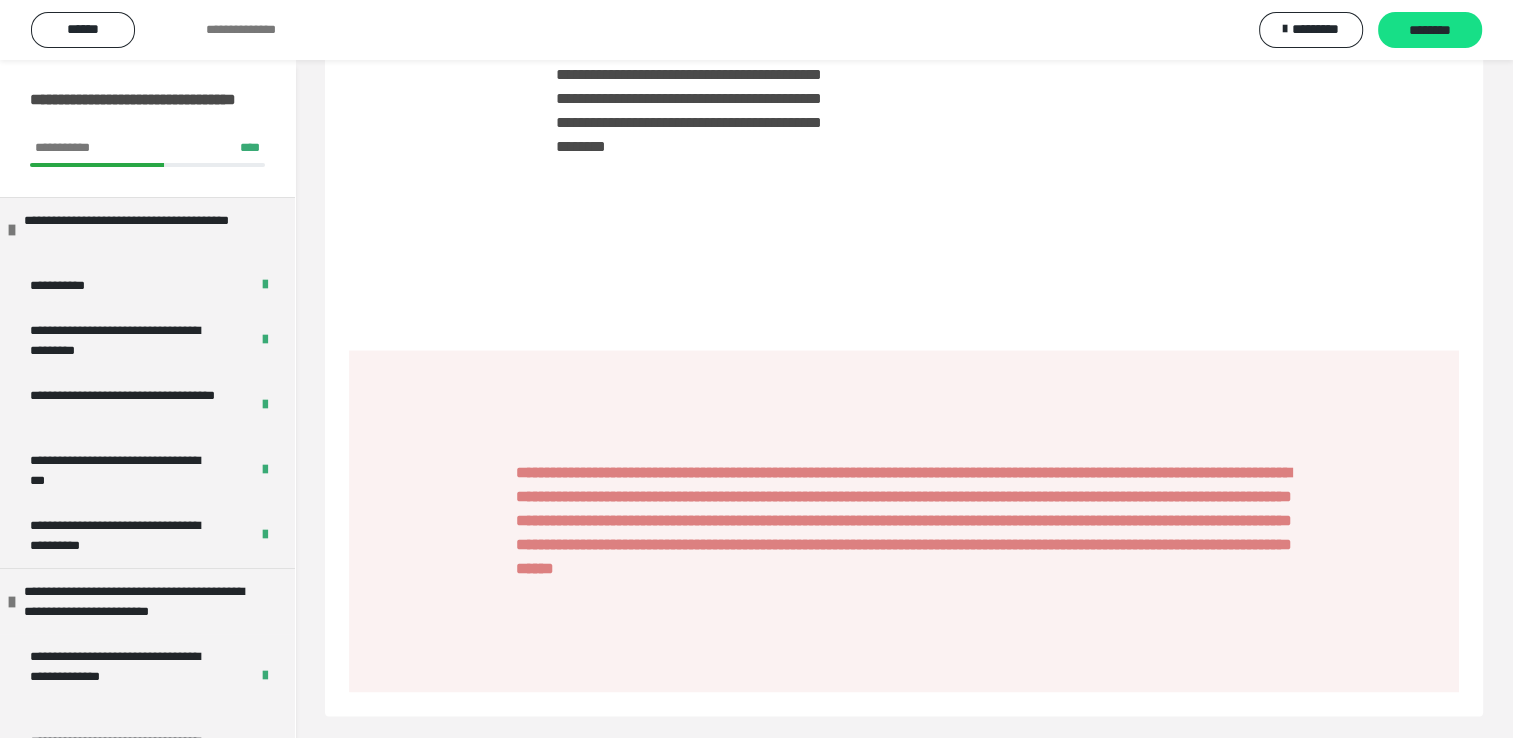 scroll, scrollTop: 2604, scrollLeft: 0, axis: vertical 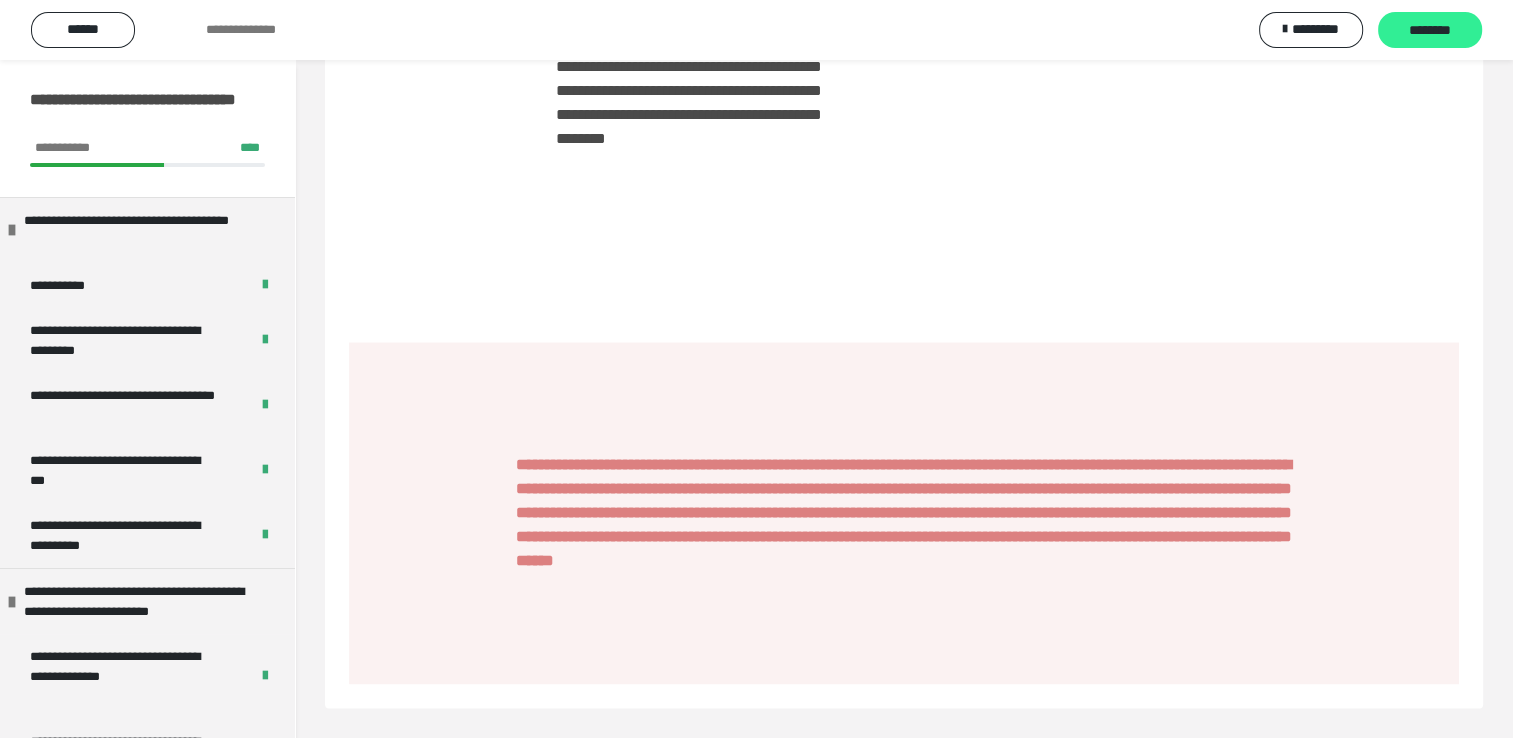 click on "********" at bounding box center [1430, 31] 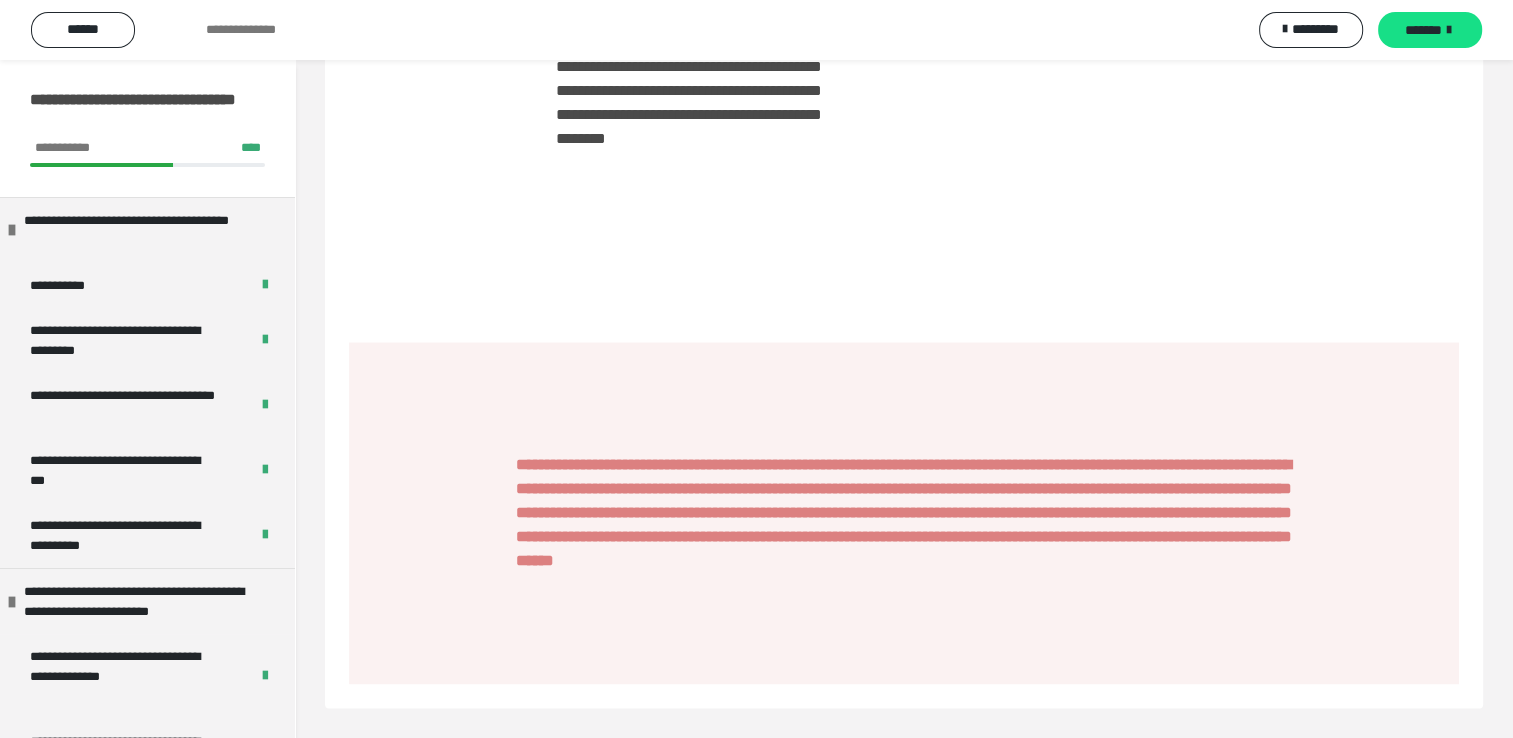 click on "*******" at bounding box center (1423, 30) 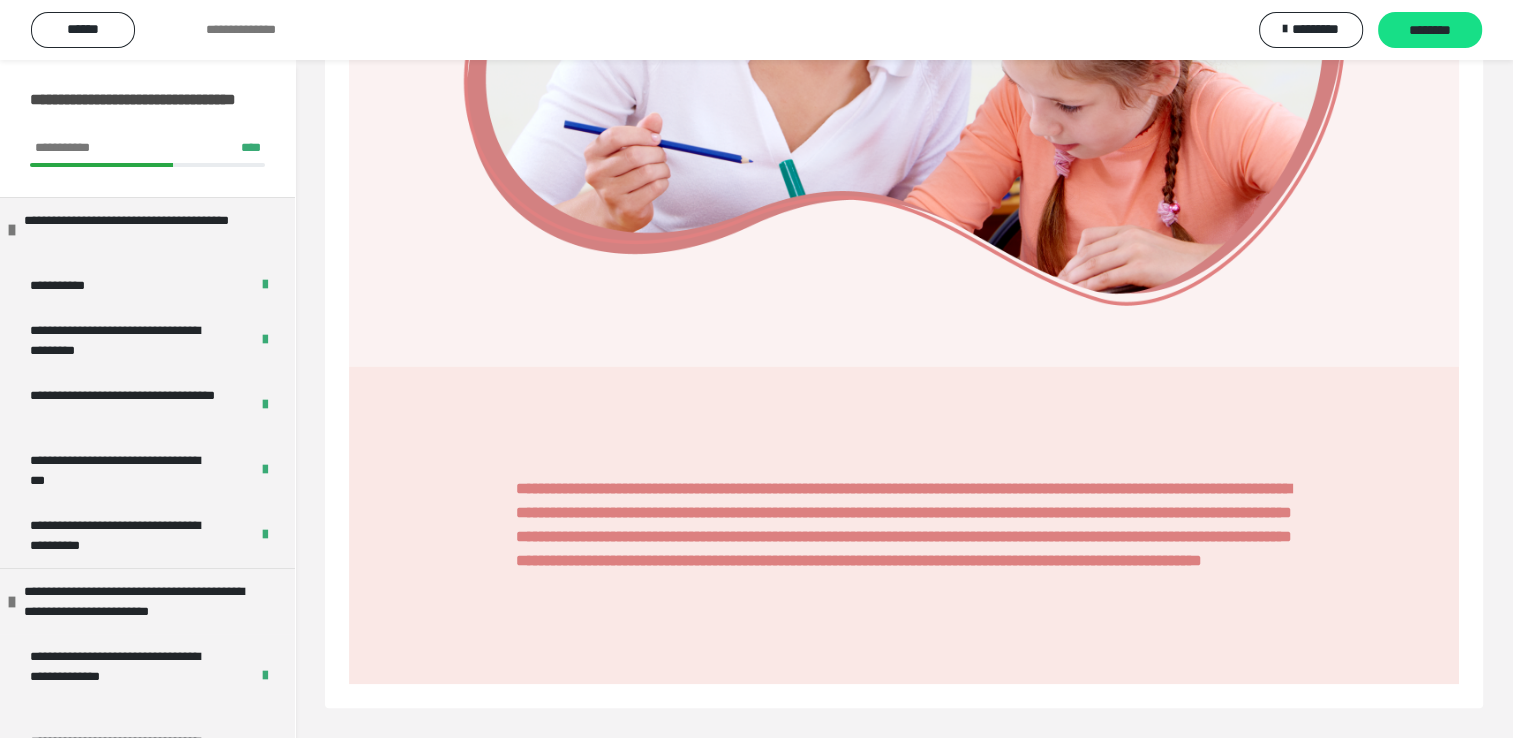 scroll, scrollTop: 2457, scrollLeft: 0, axis: vertical 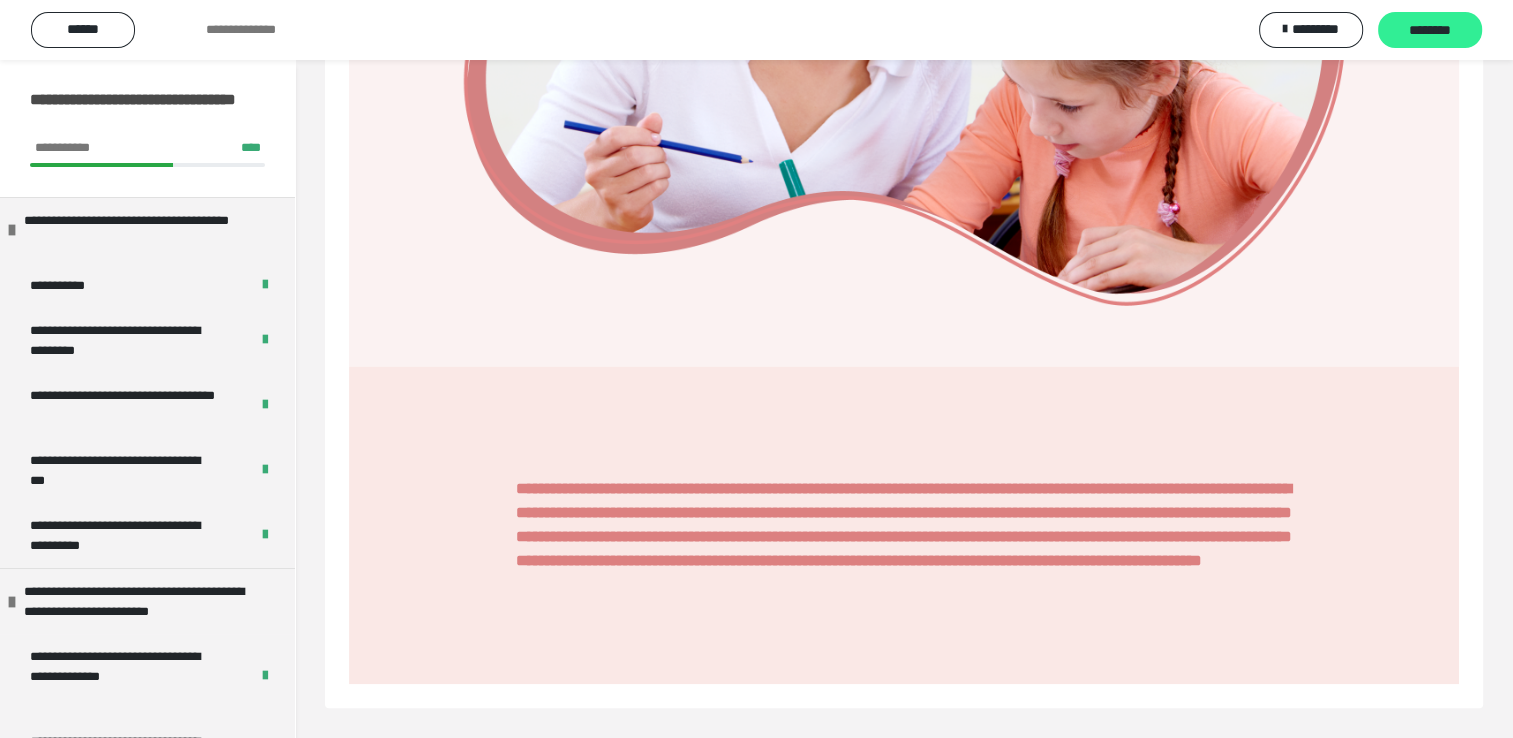 click on "********" at bounding box center [1430, 31] 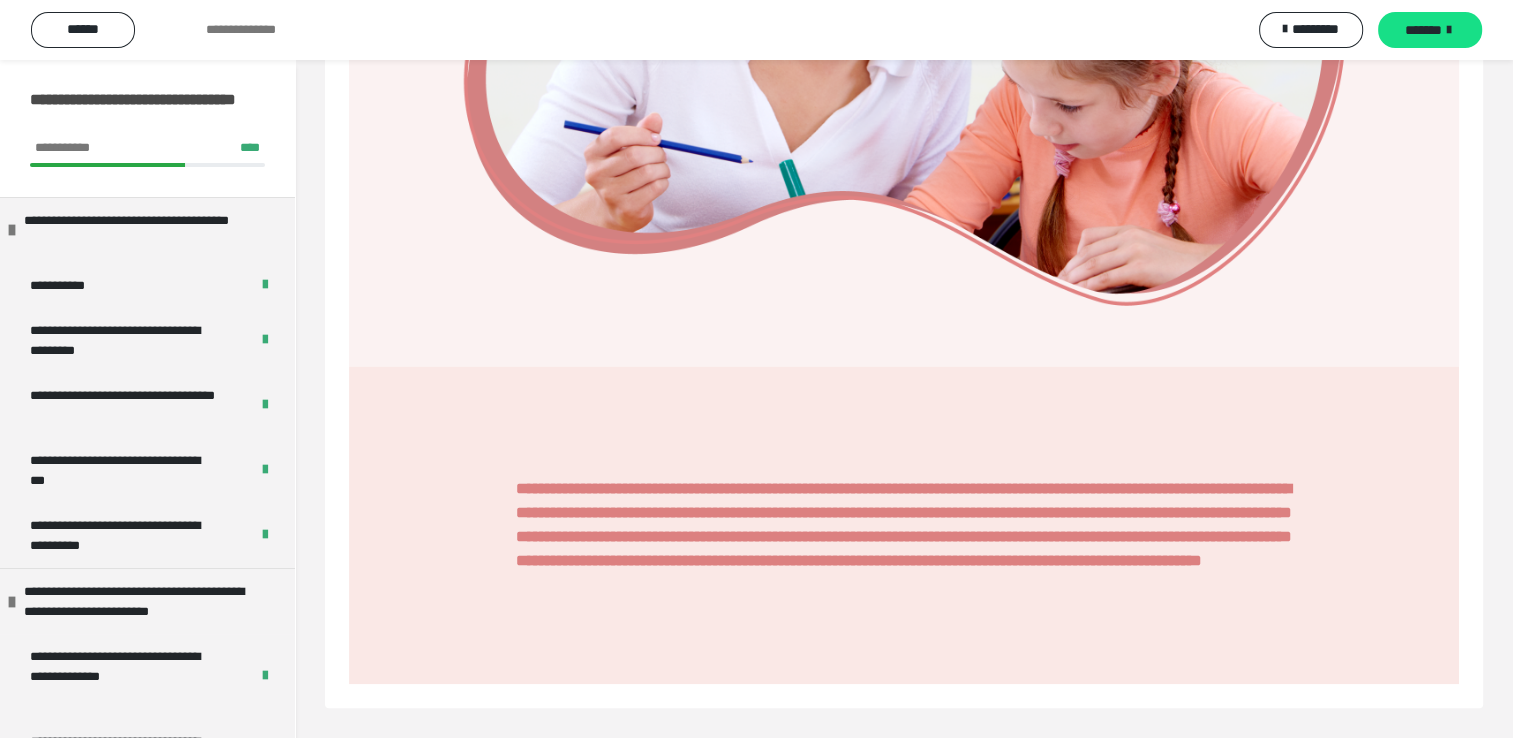 click on "*******" at bounding box center (1423, 30) 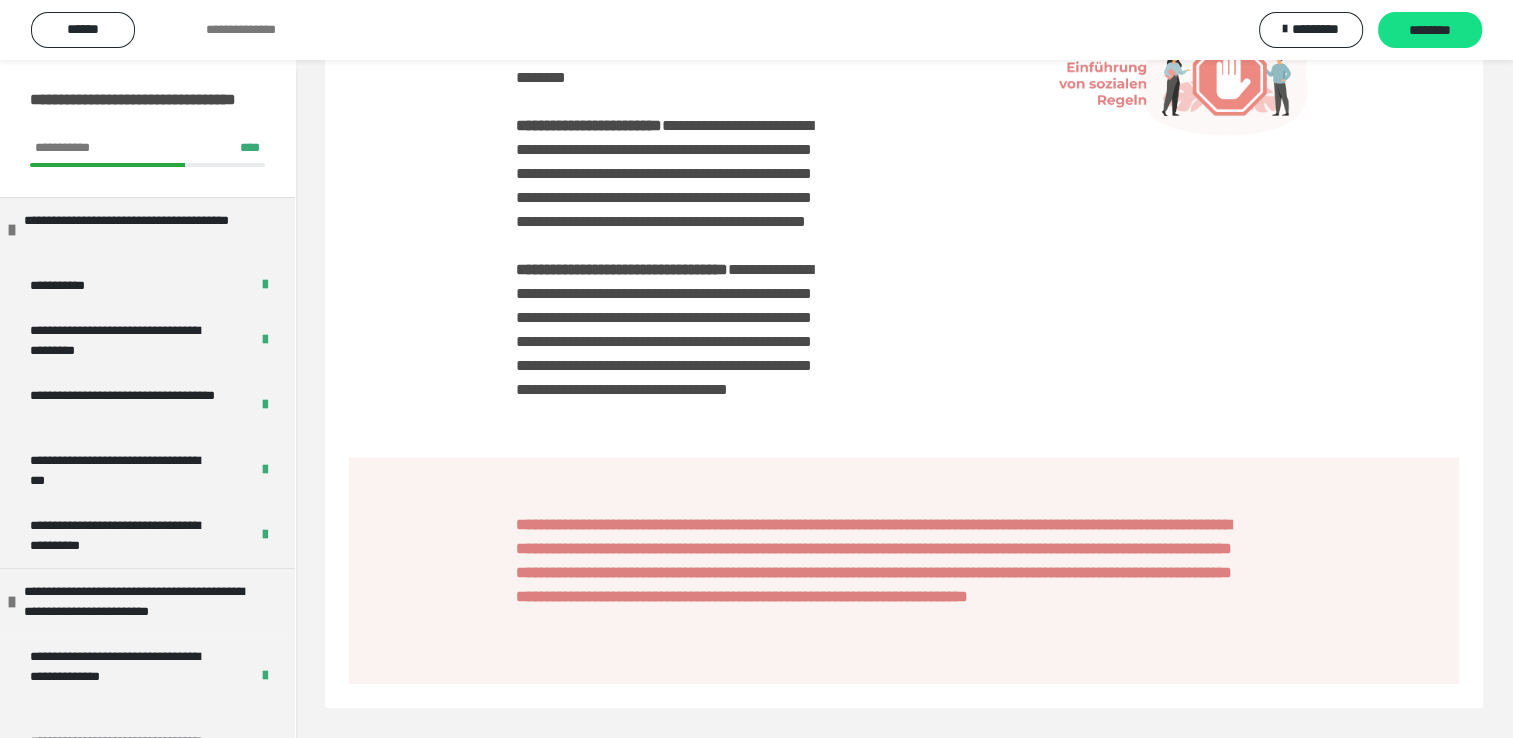 scroll, scrollTop: 2608, scrollLeft: 0, axis: vertical 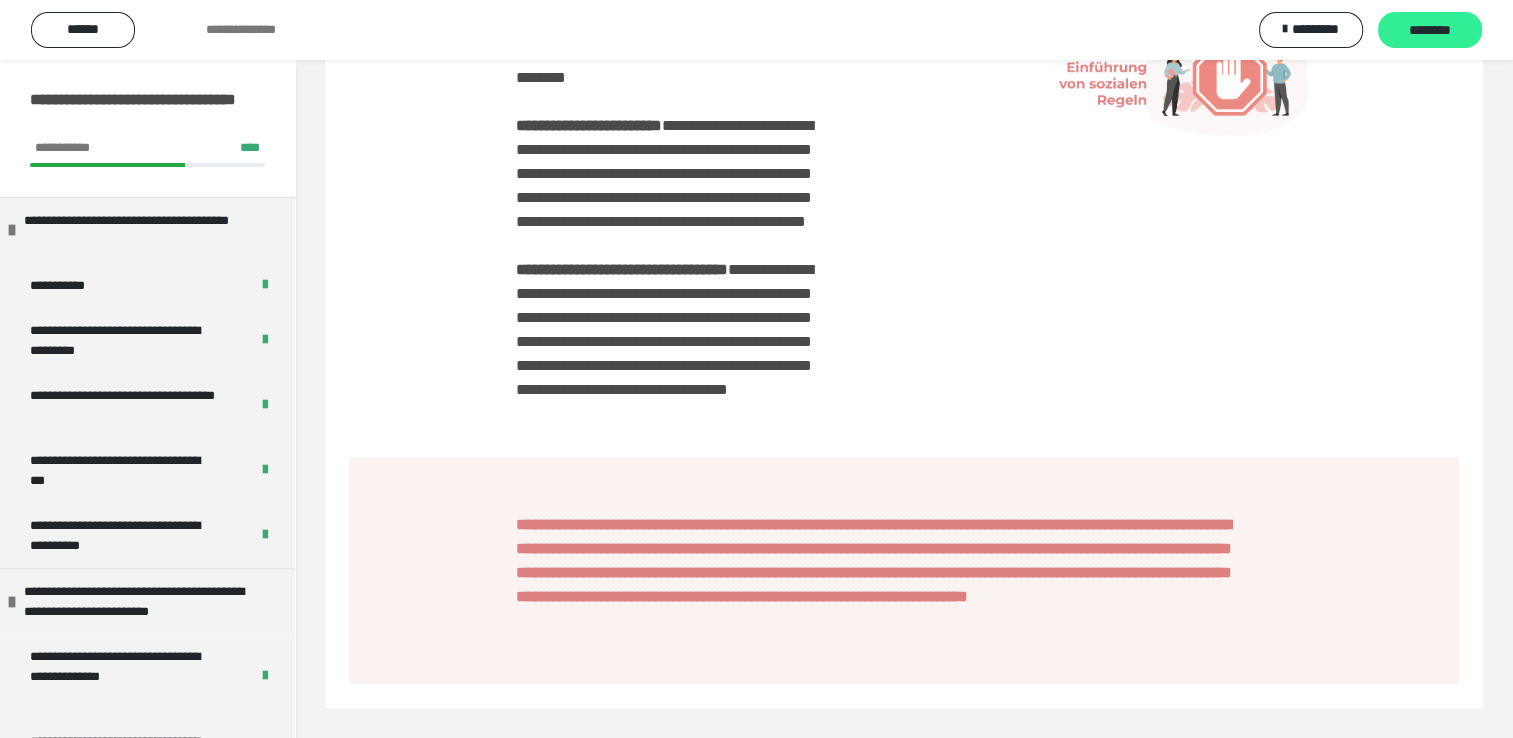 click on "********" at bounding box center [1430, 30] 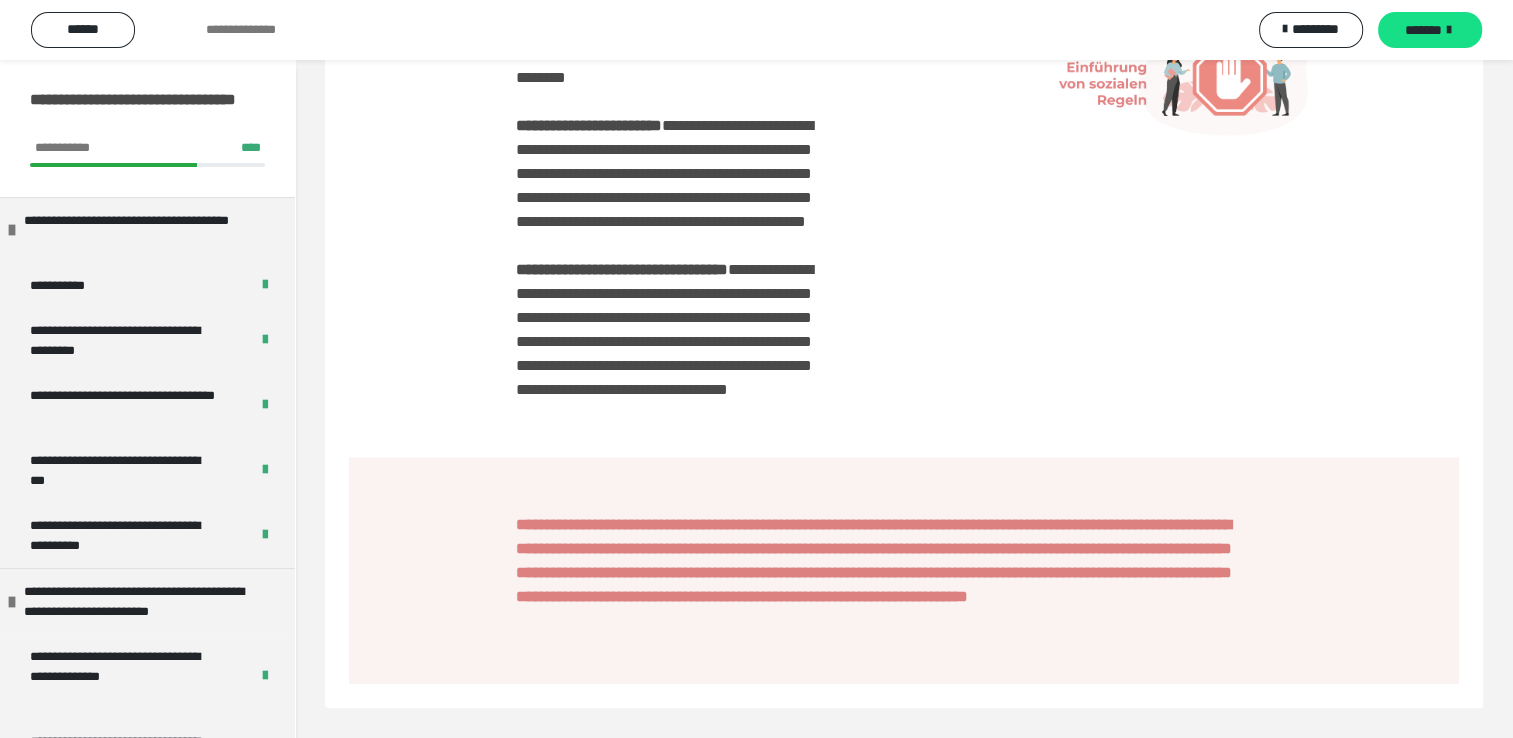 click on "*******" at bounding box center (1423, 30) 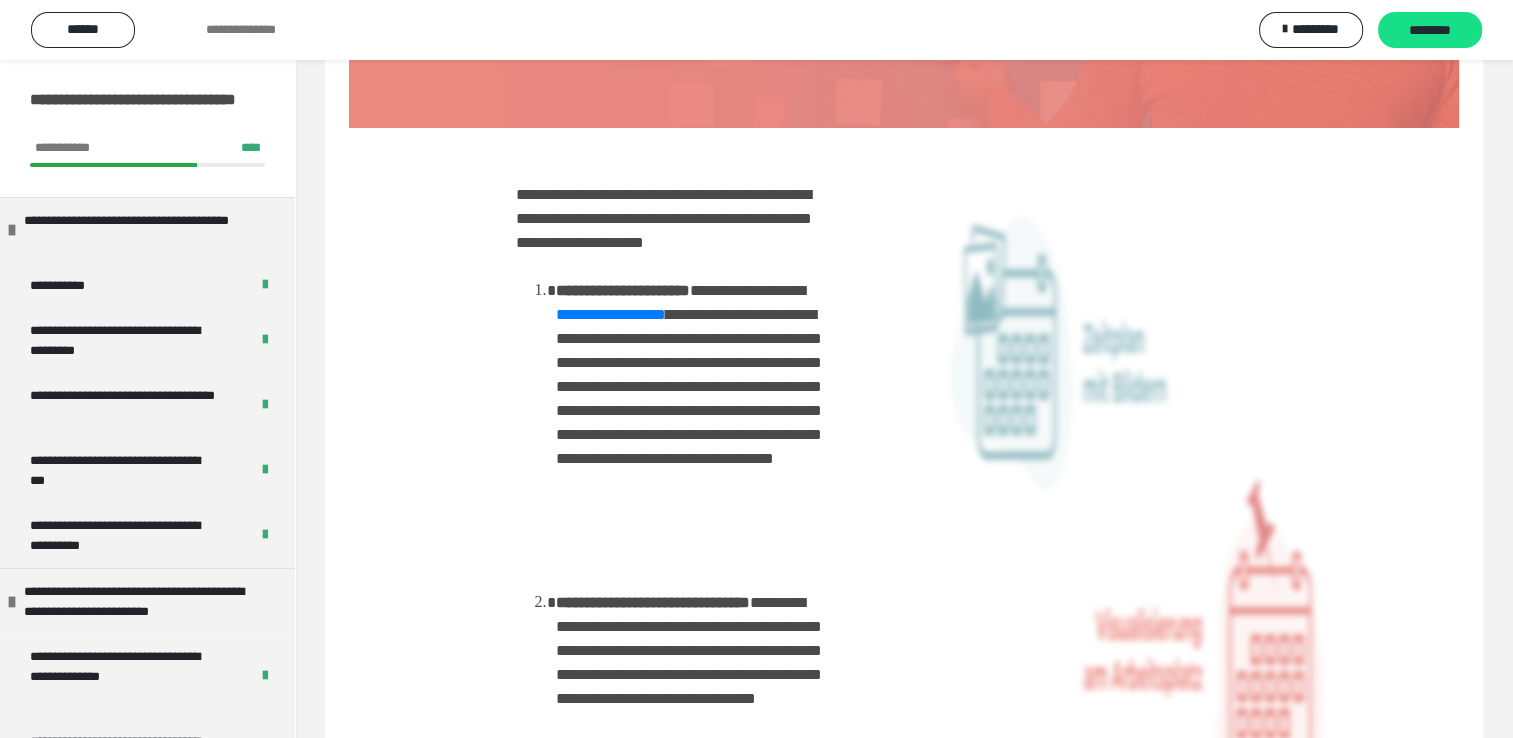 scroll, scrollTop: 0, scrollLeft: 0, axis: both 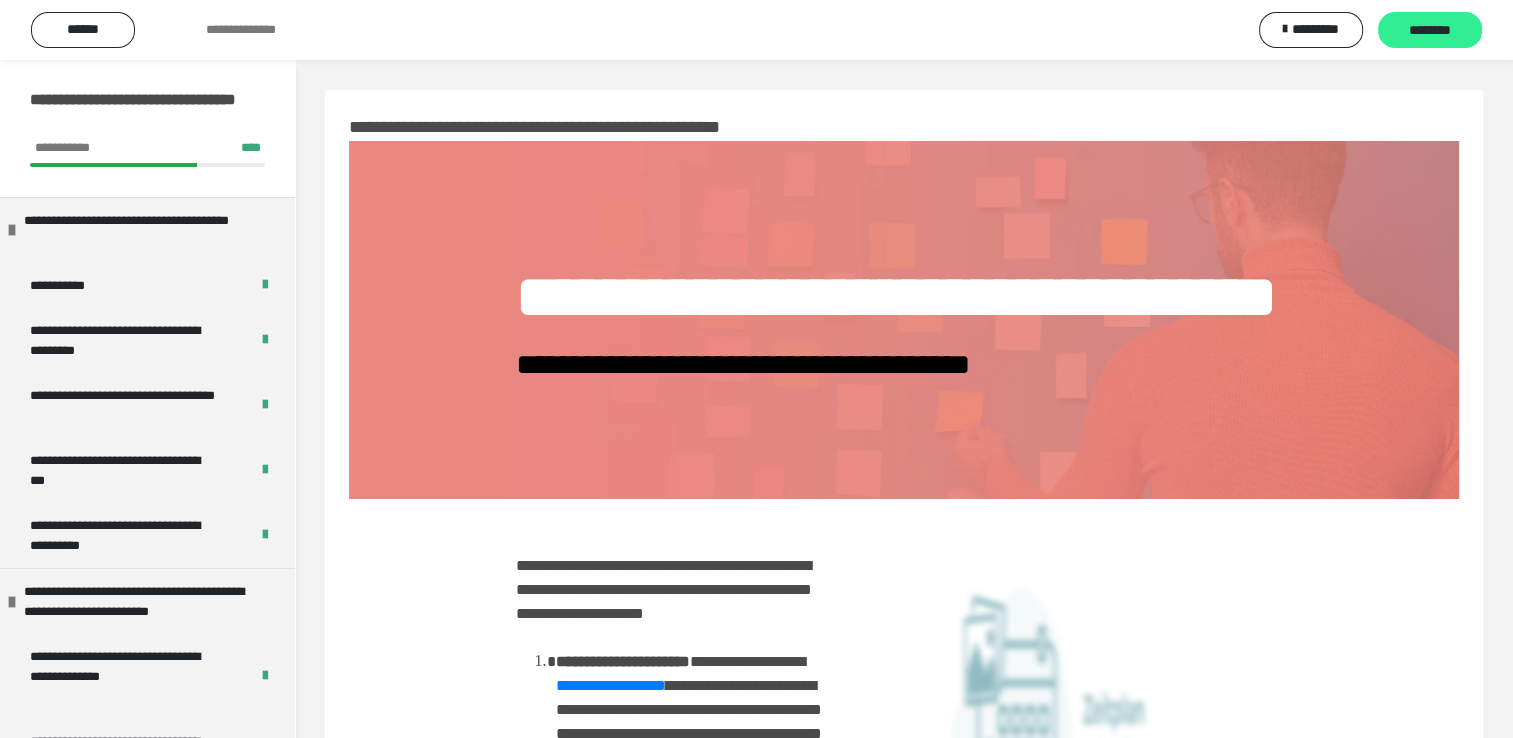 click on "********" at bounding box center [1430, 31] 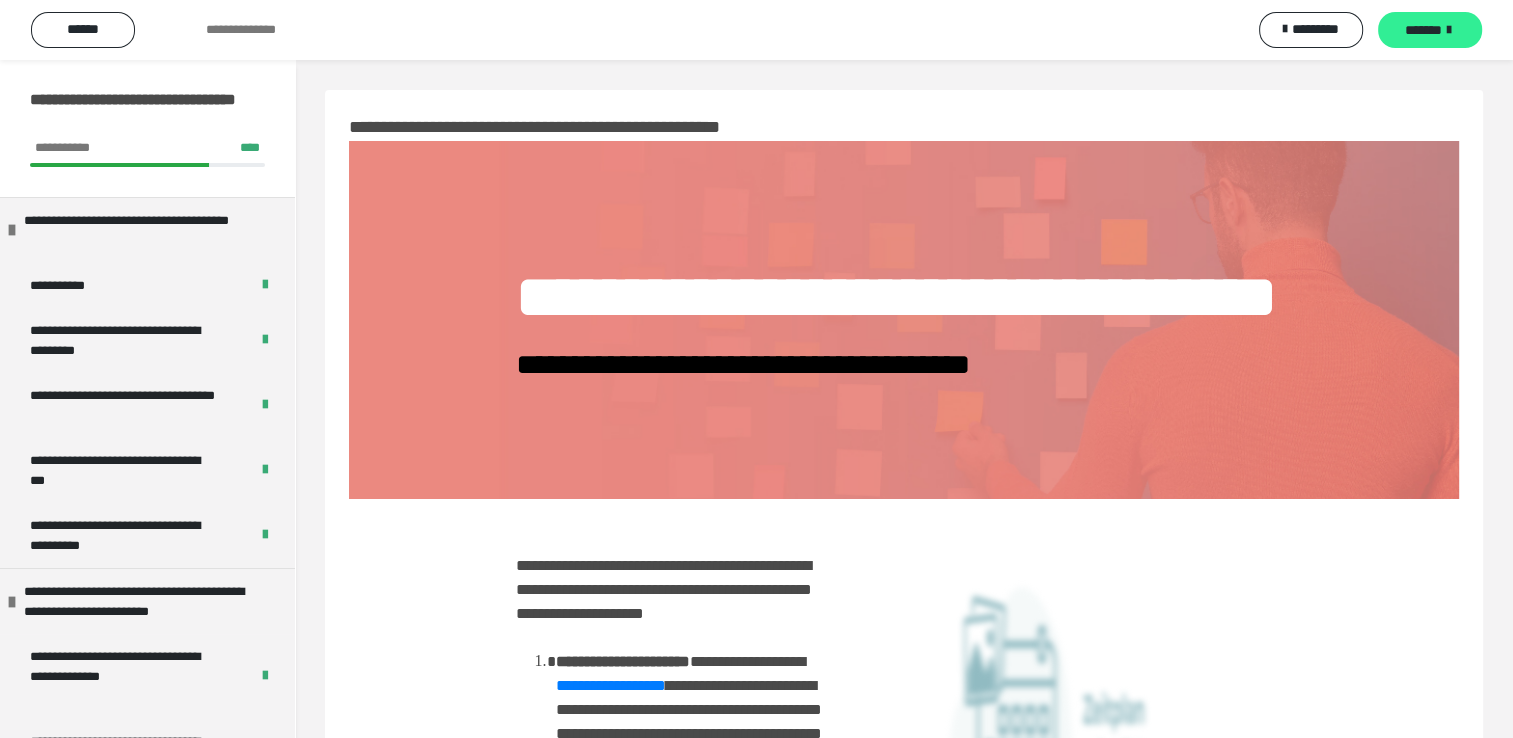 click on "*******" at bounding box center (1423, 30) 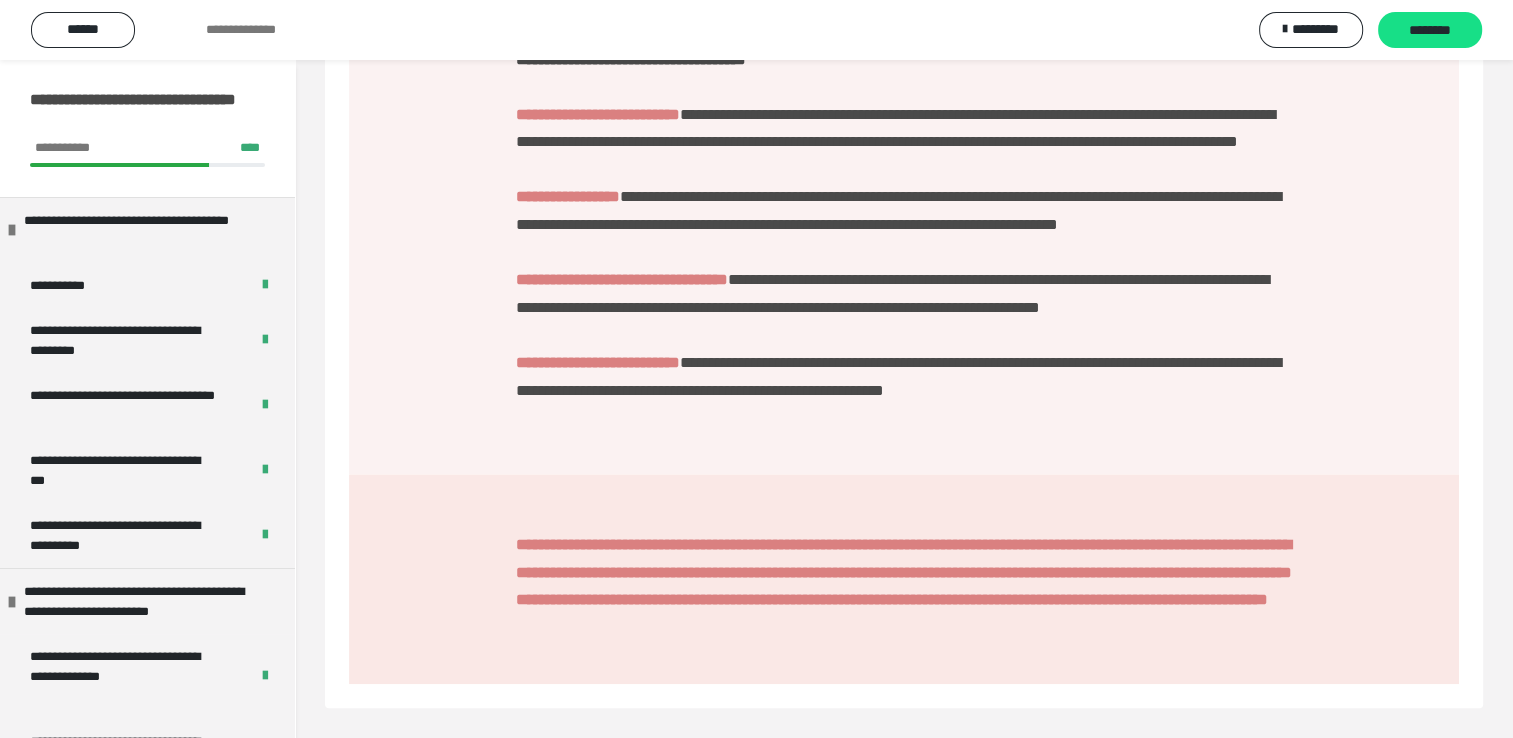 scroll, scrollTop: 2174, scrollLeft: 0, axis: vertical 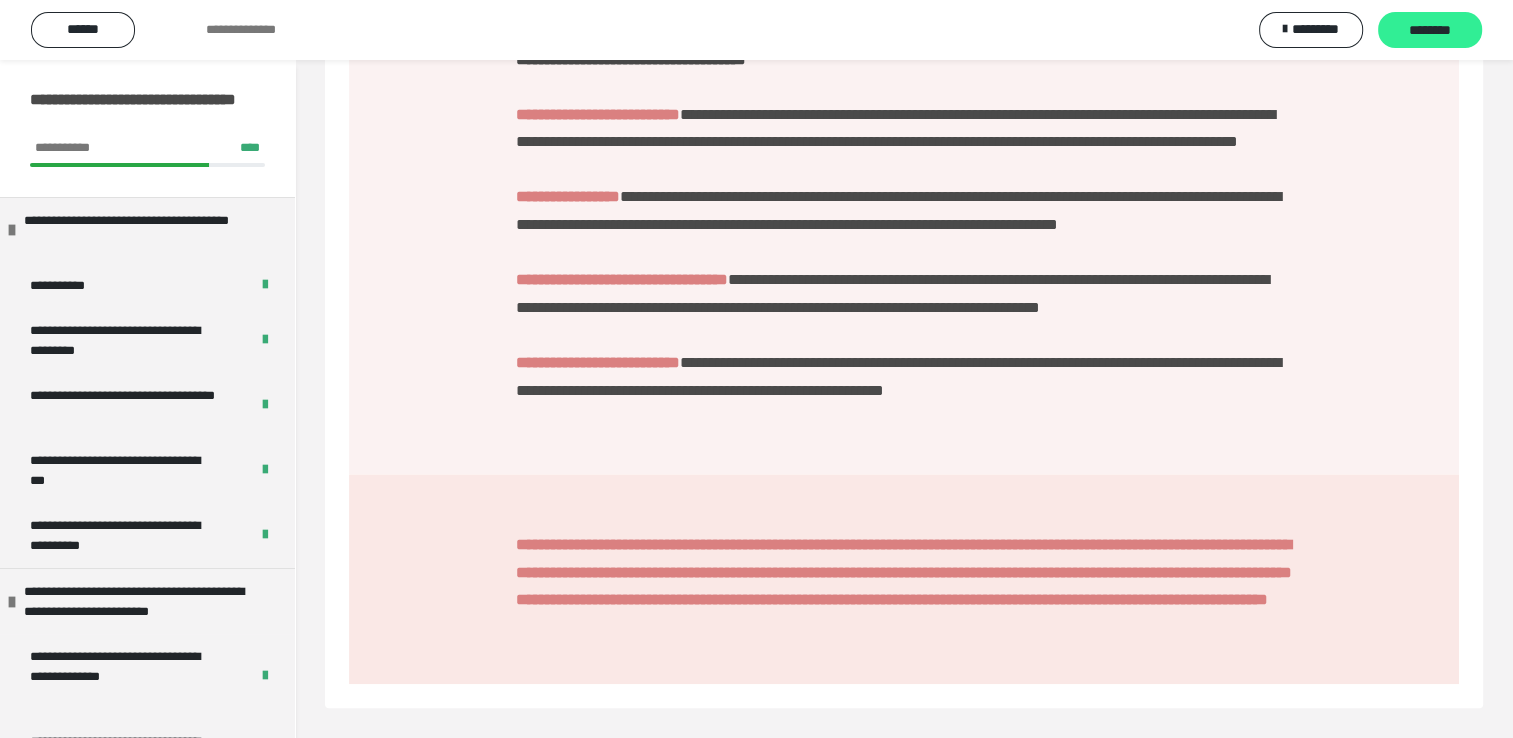 click on "********" at bounding box center (1430, 31) 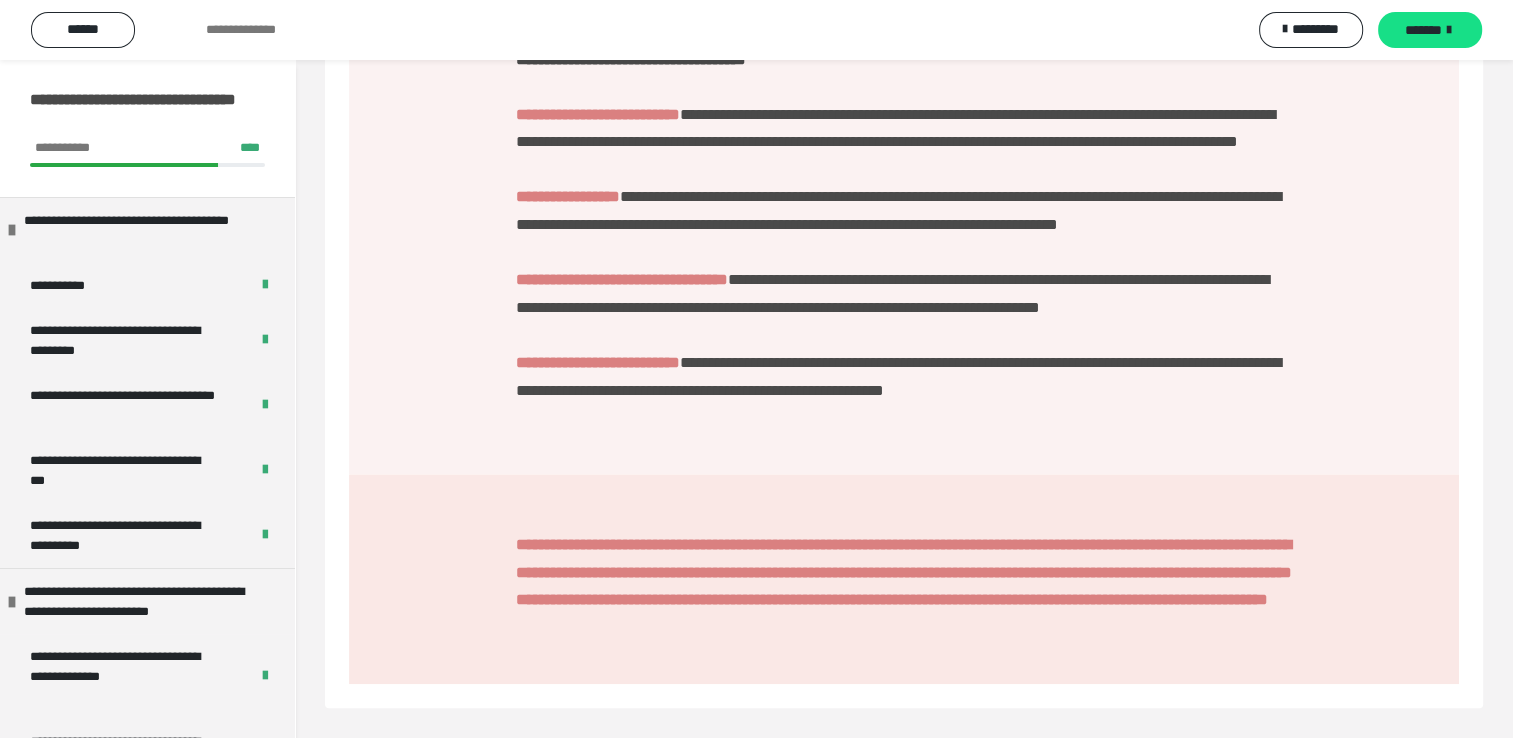 click on "*******" at bounding box center [1423, 30] 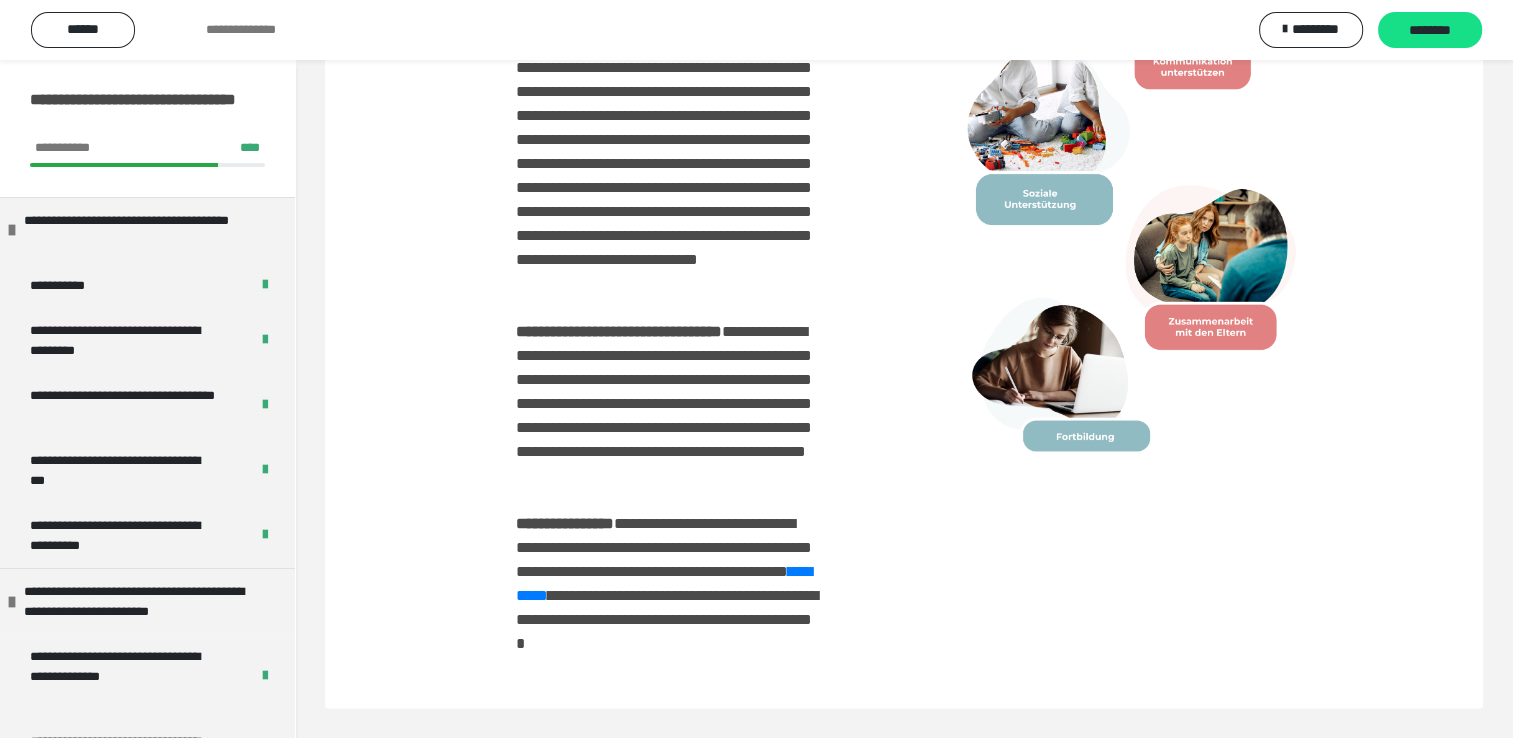 scroll, scrollTop: 3252, scrollLeft: 0, axis: vertical 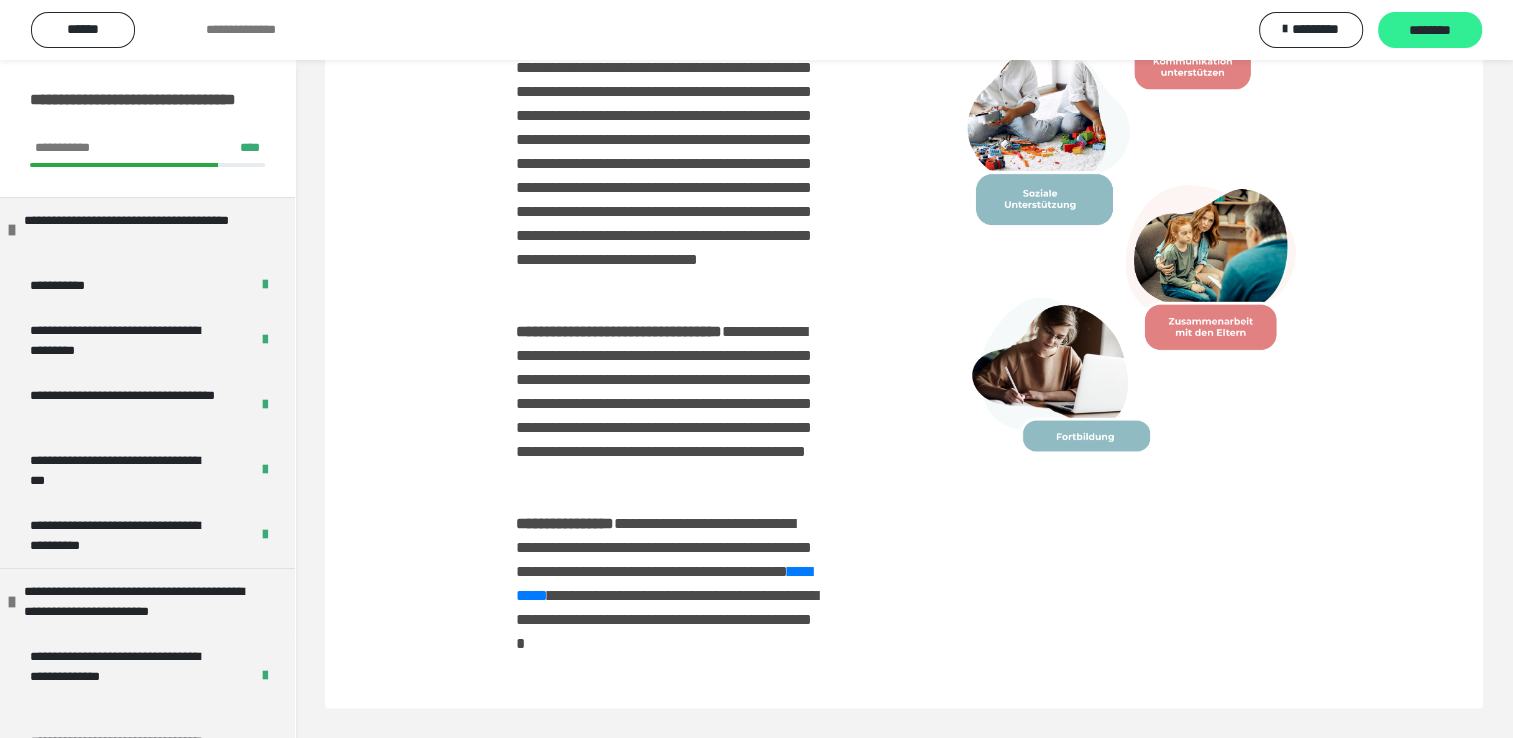 click on "********" at bounding box center [1430, 31] 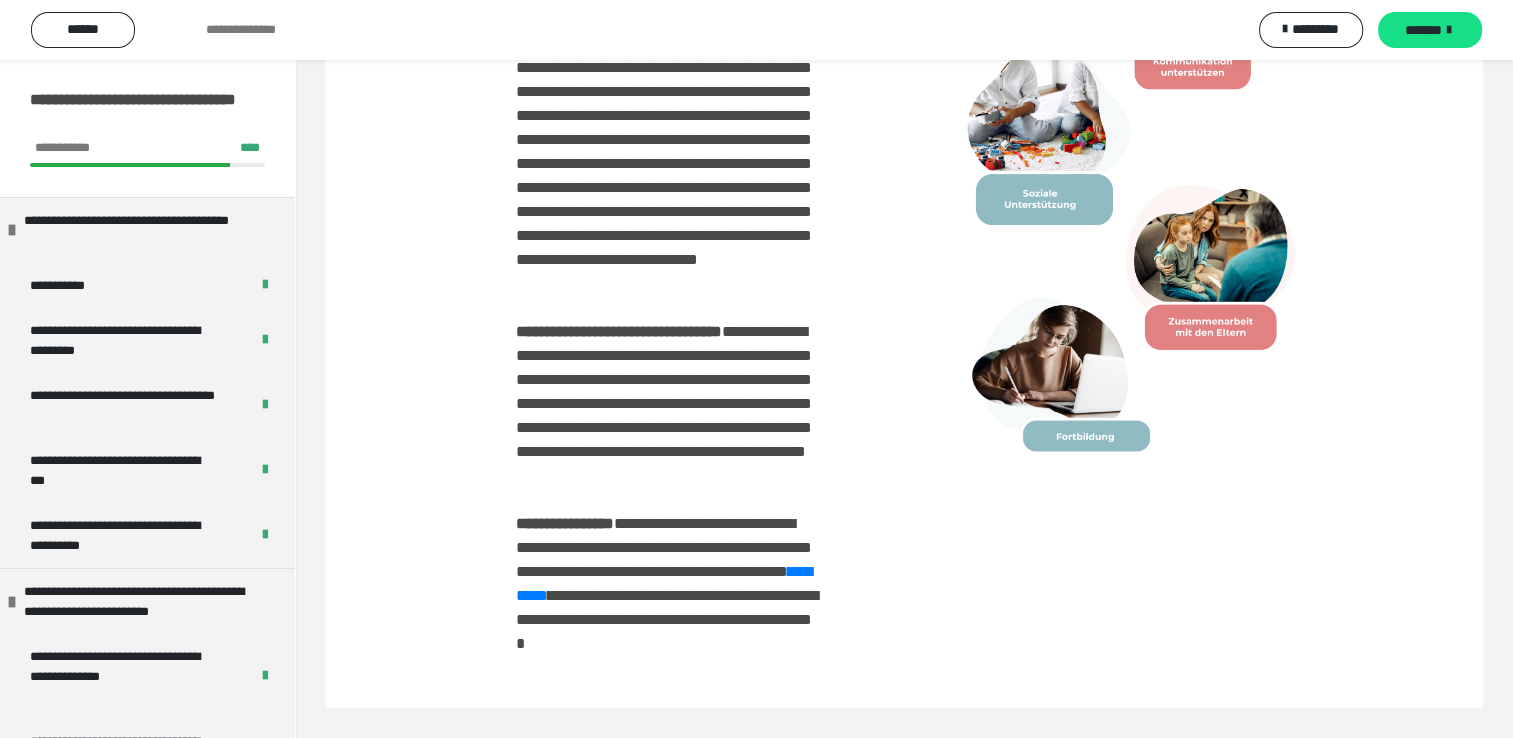 click on "*******" at bounding box center [1423, 30] 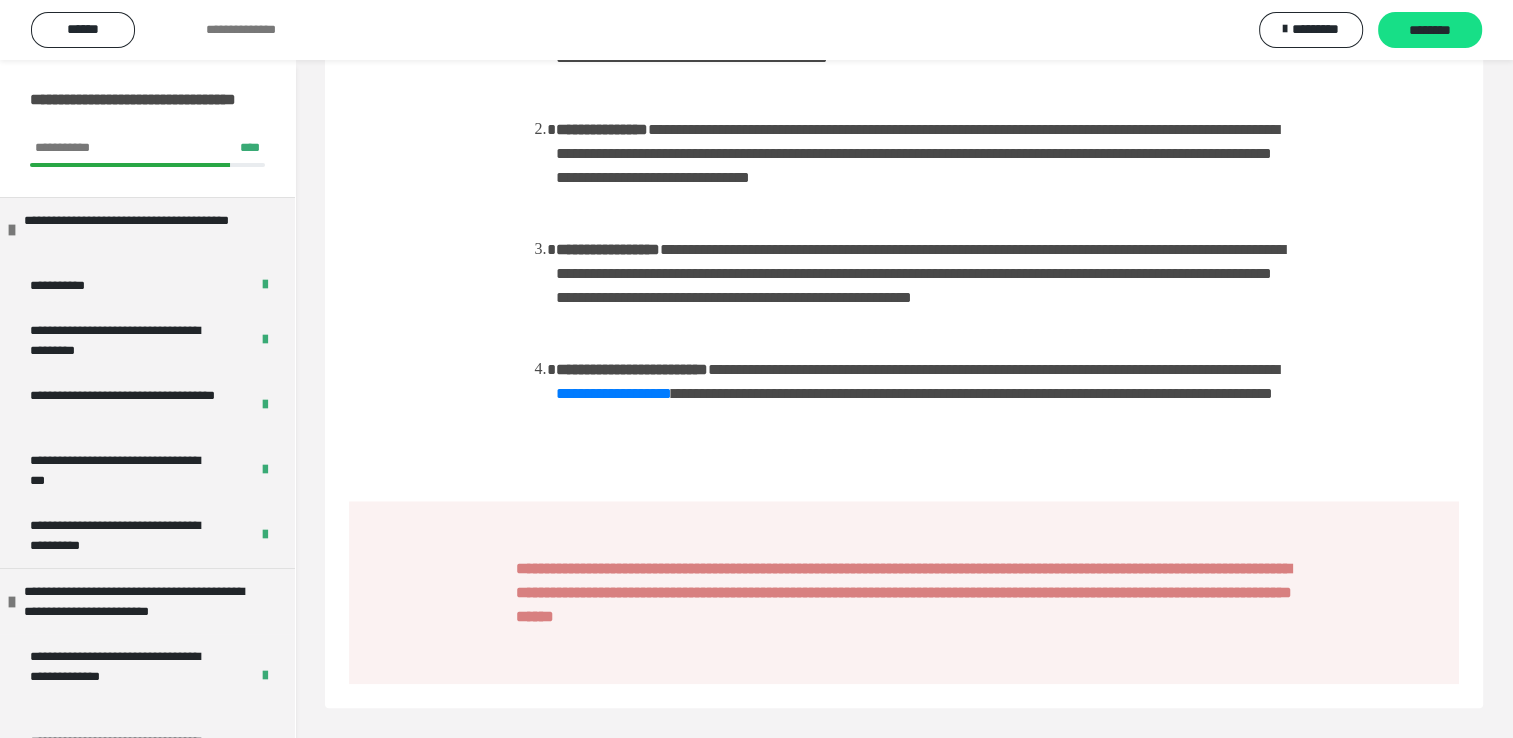 scroll, scrollTop: 2091, scrollLeft: 0, axis: vertical 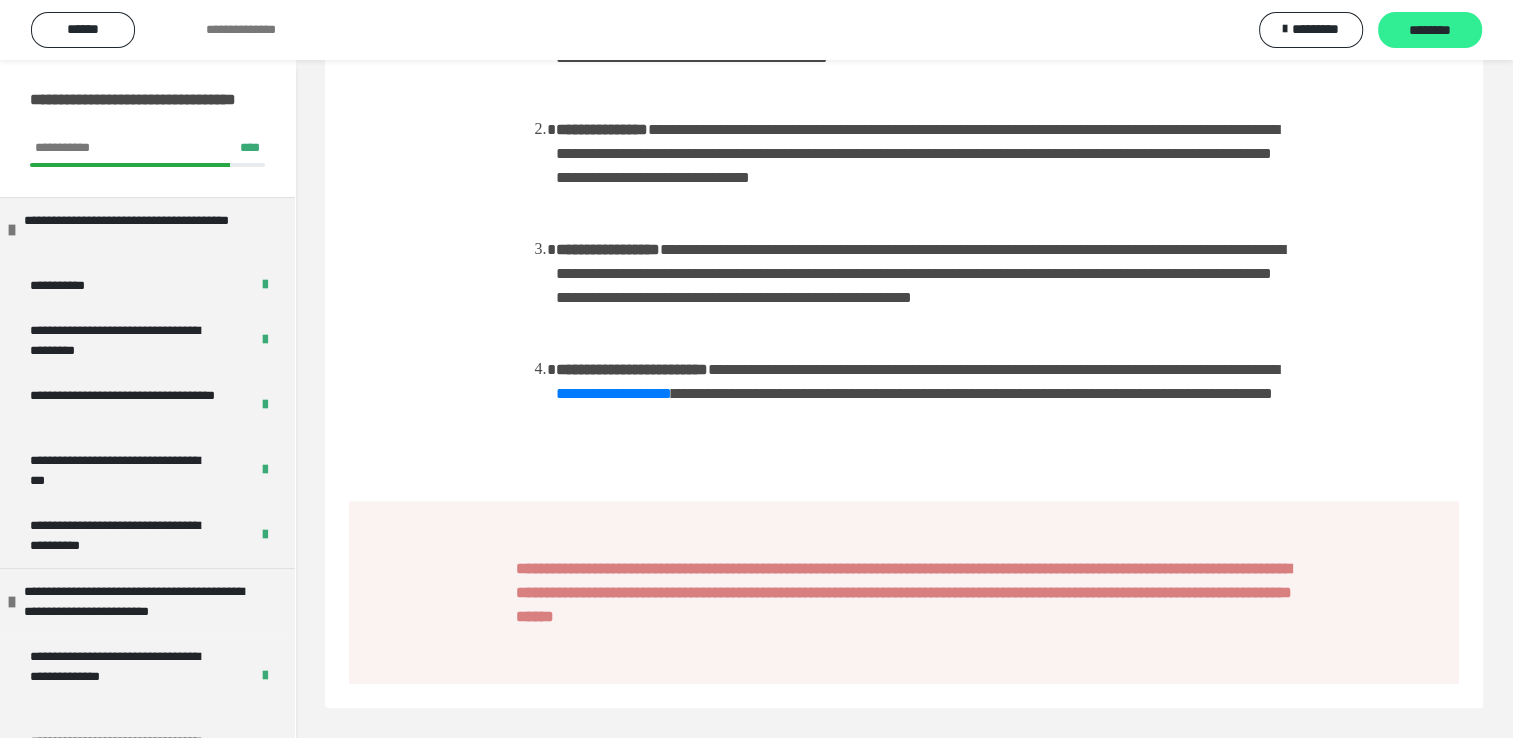 click on "********" at bounding box center (1430, 31) 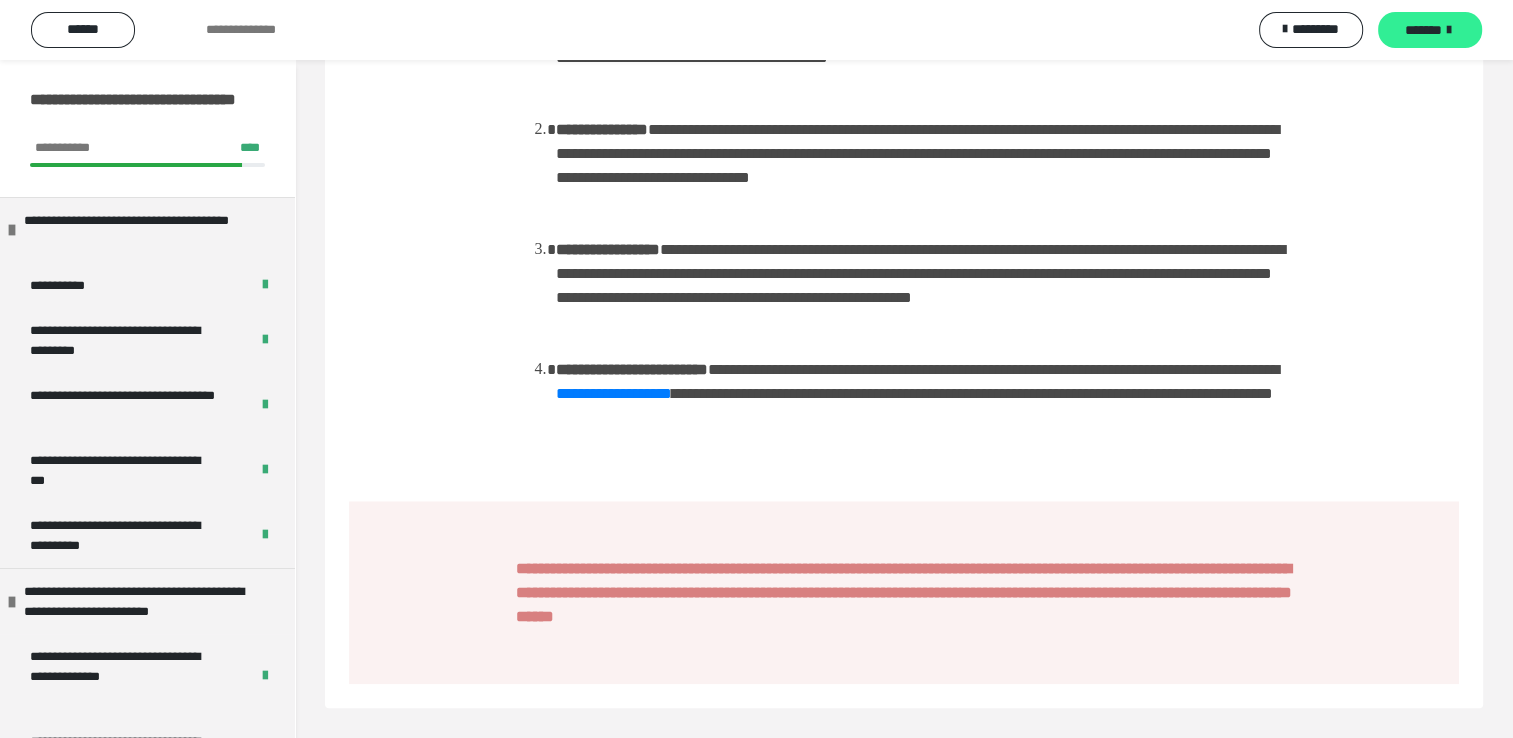click on "*******" at bounding box center (1423, 30) 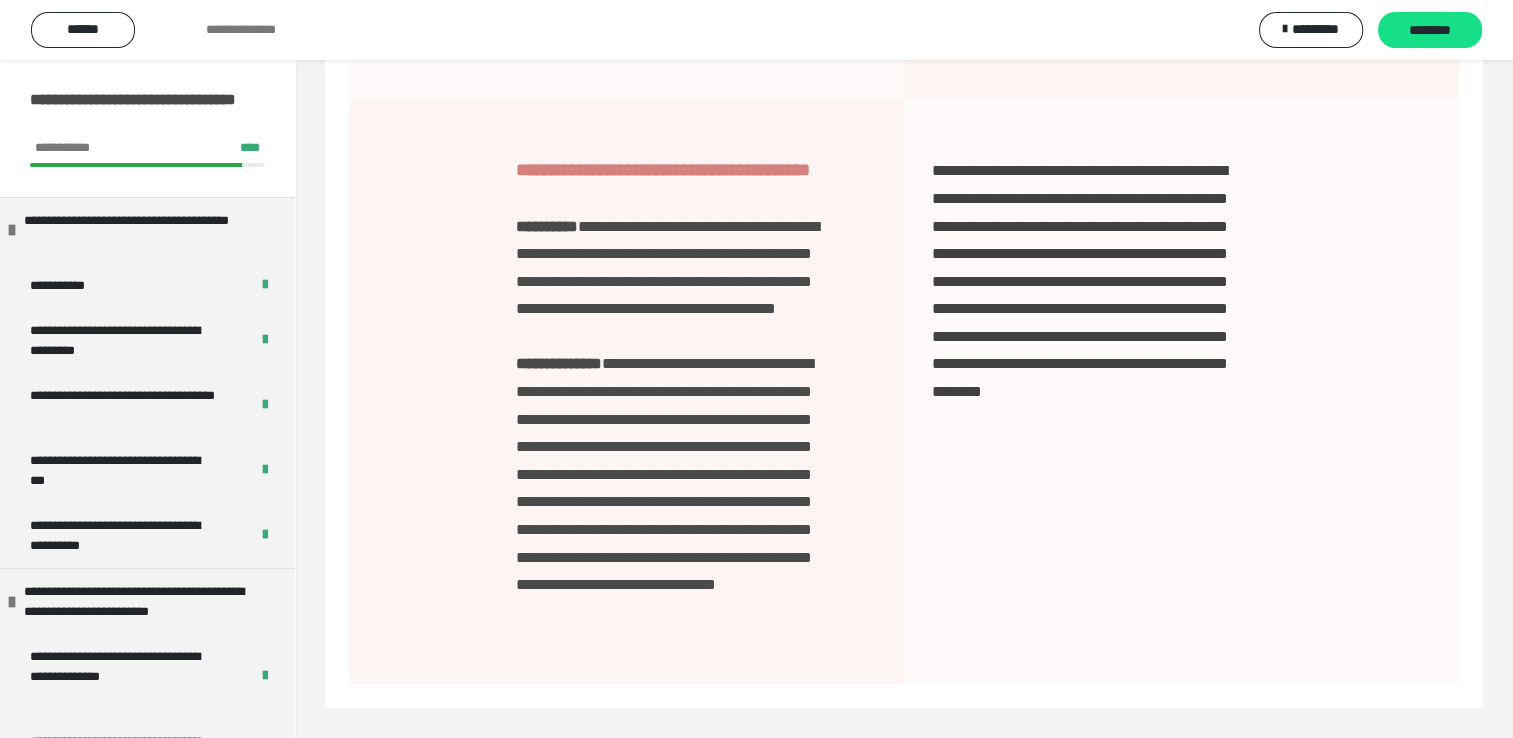 scroll, scrollTop: 1771, scrollLeft: 0, axis: vertical 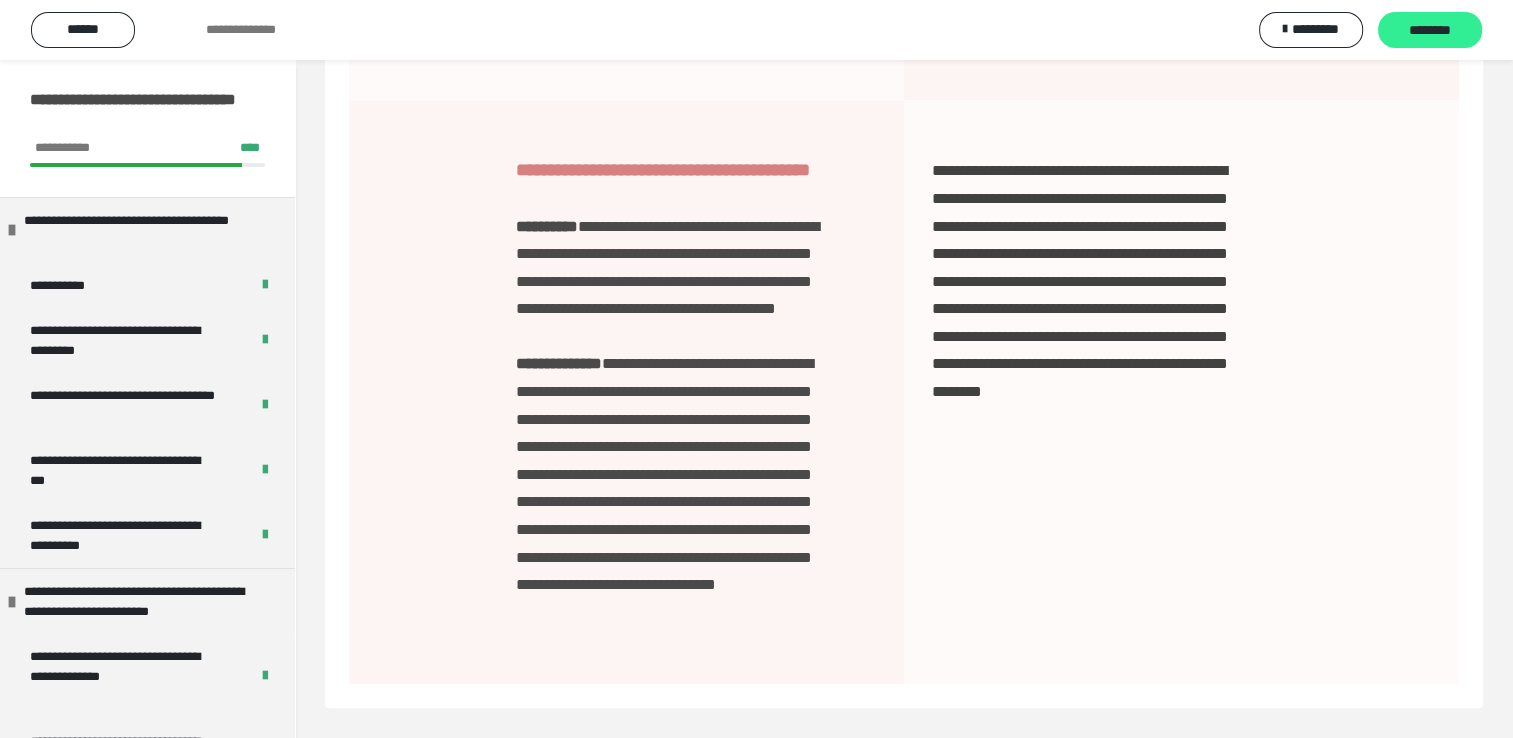 click on "********" at bounding box center (1430, 31) 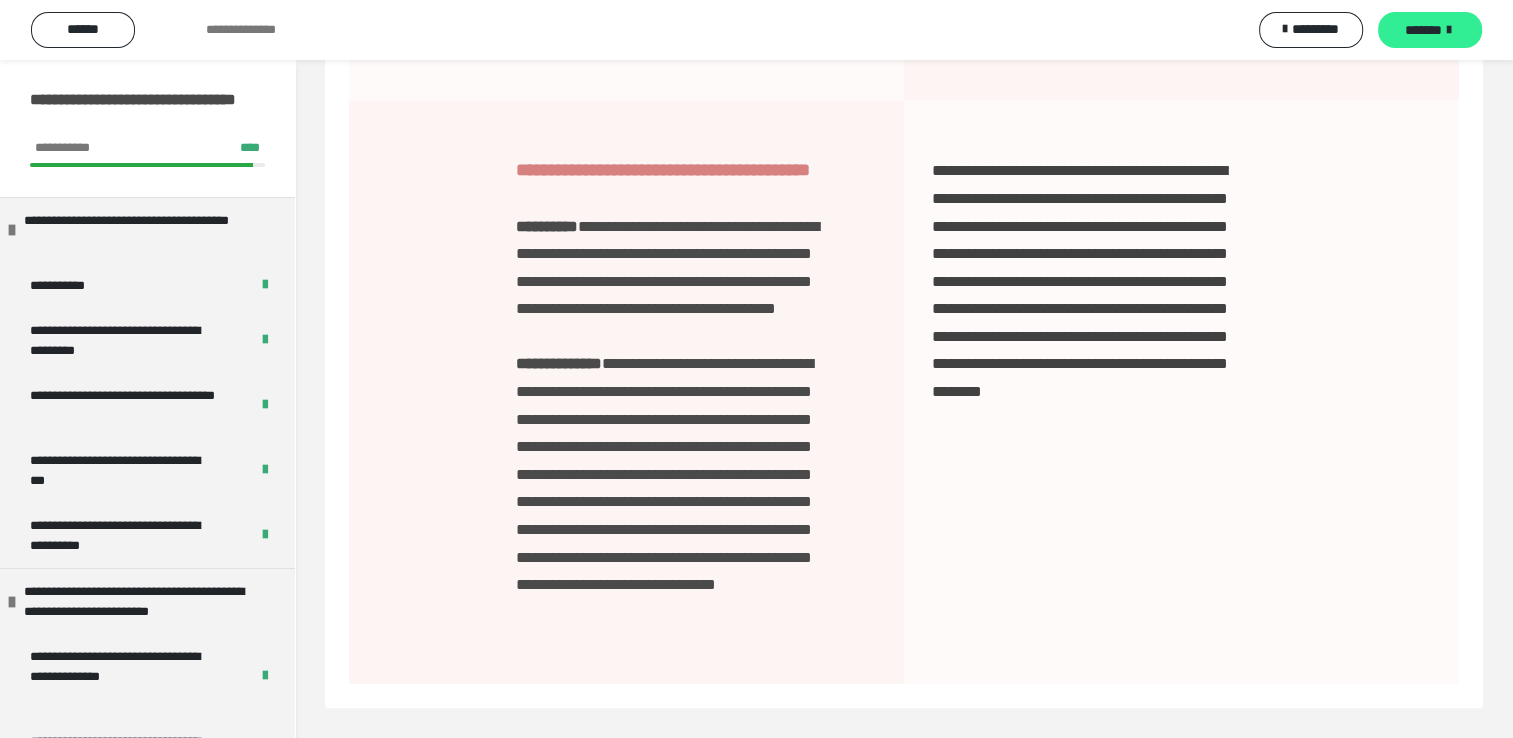 click on "*******" at bounding box center (1423, 30) 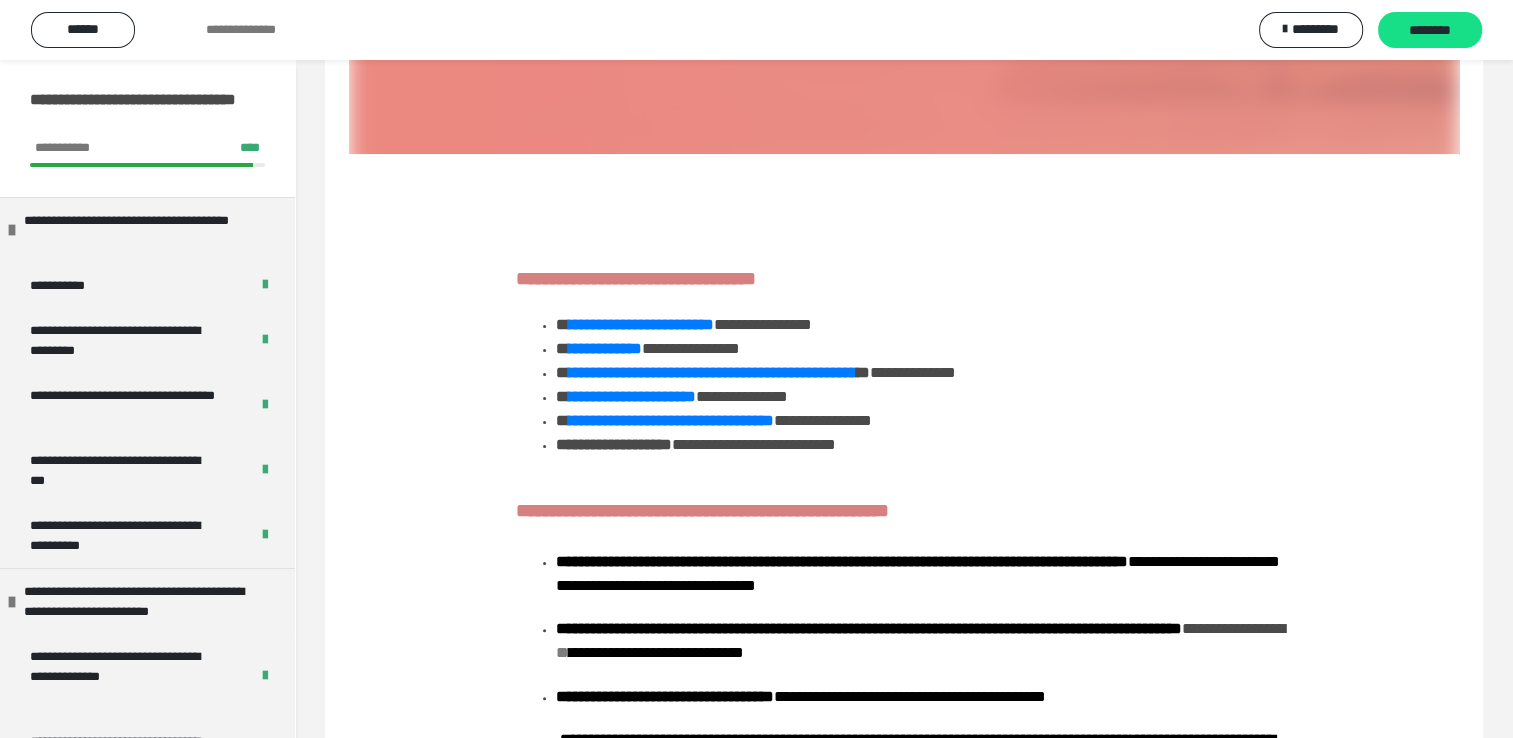 scroll, scrollTop: 0, scrollLeft: 0, axis: both 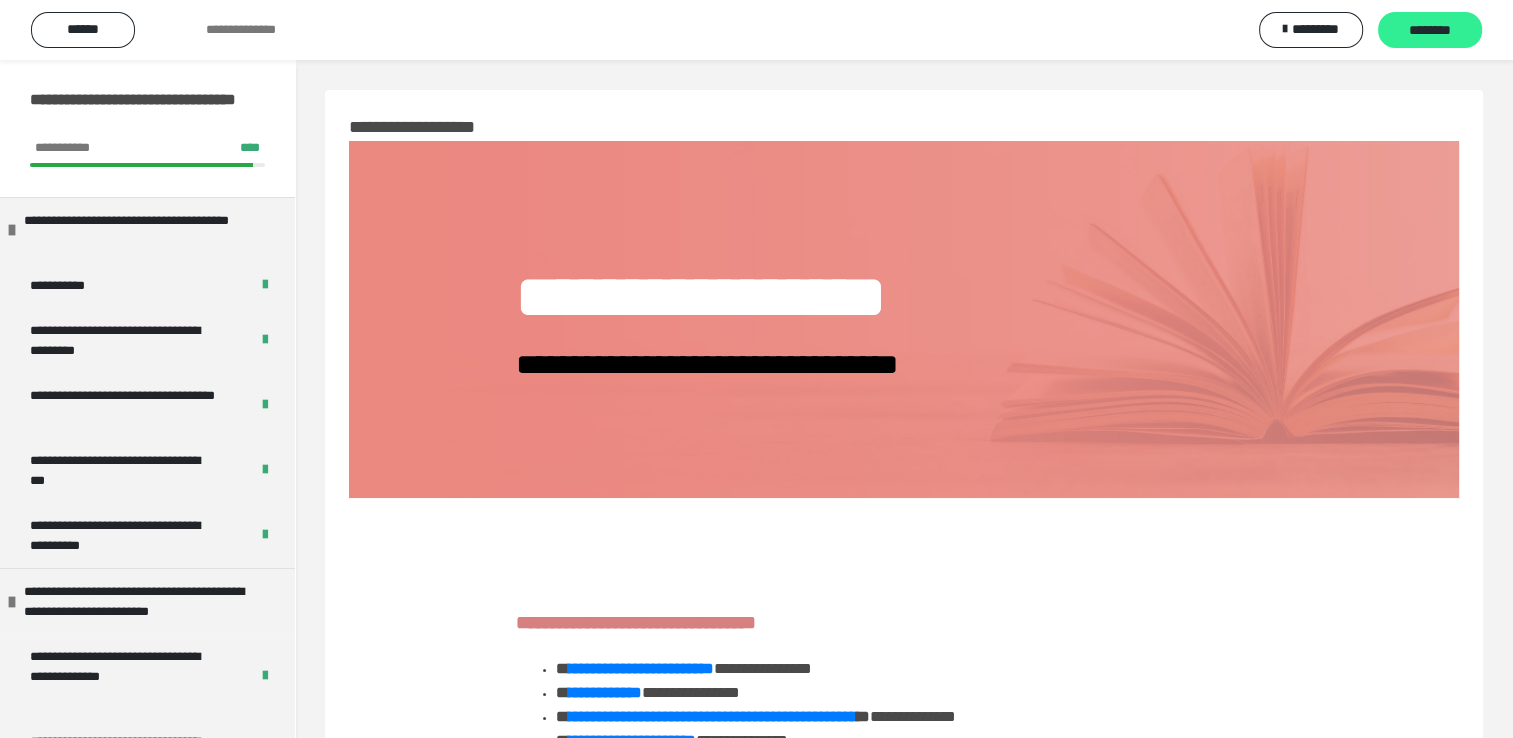 click on "********" at bounding box center (1430, 31) 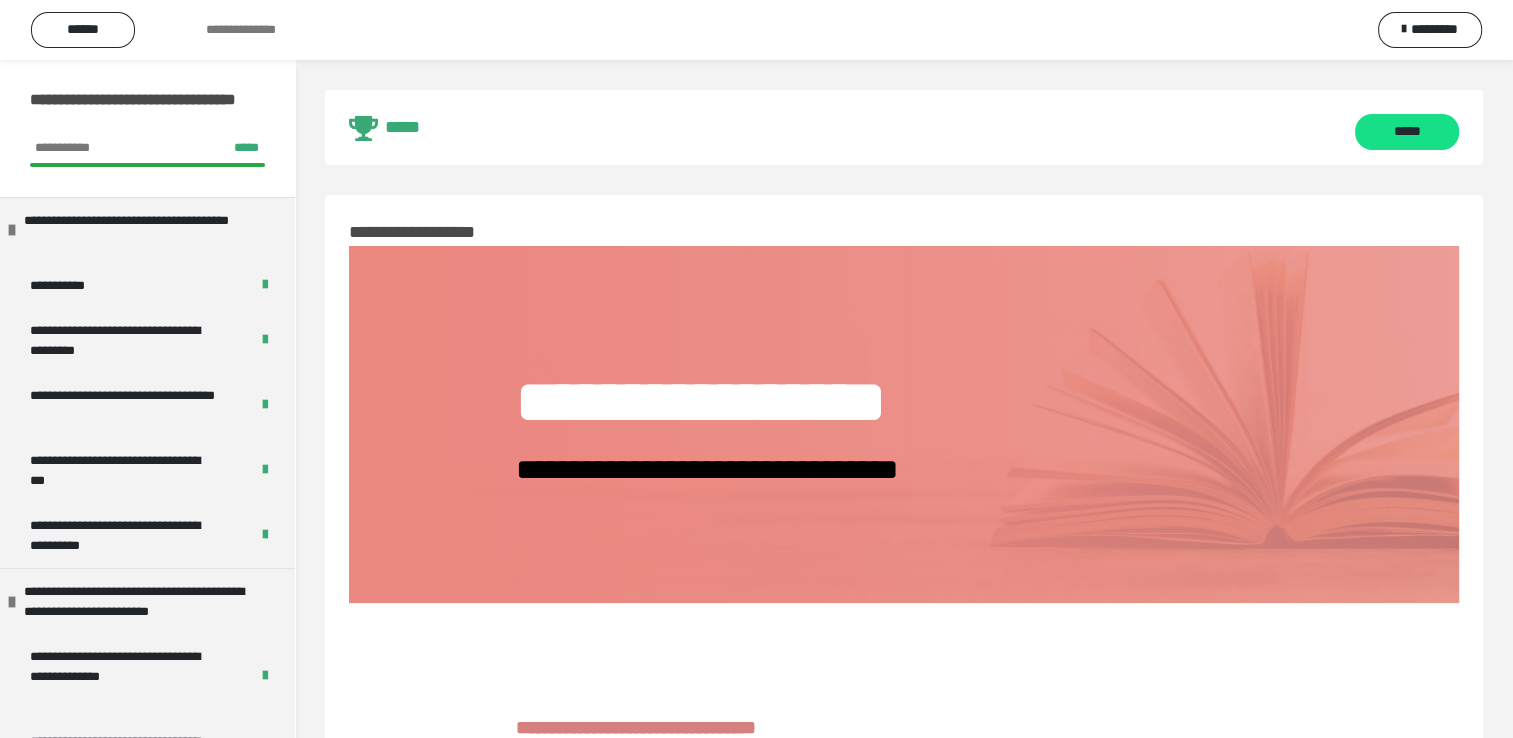 click on "**********" at bounding box center [904, 1511] 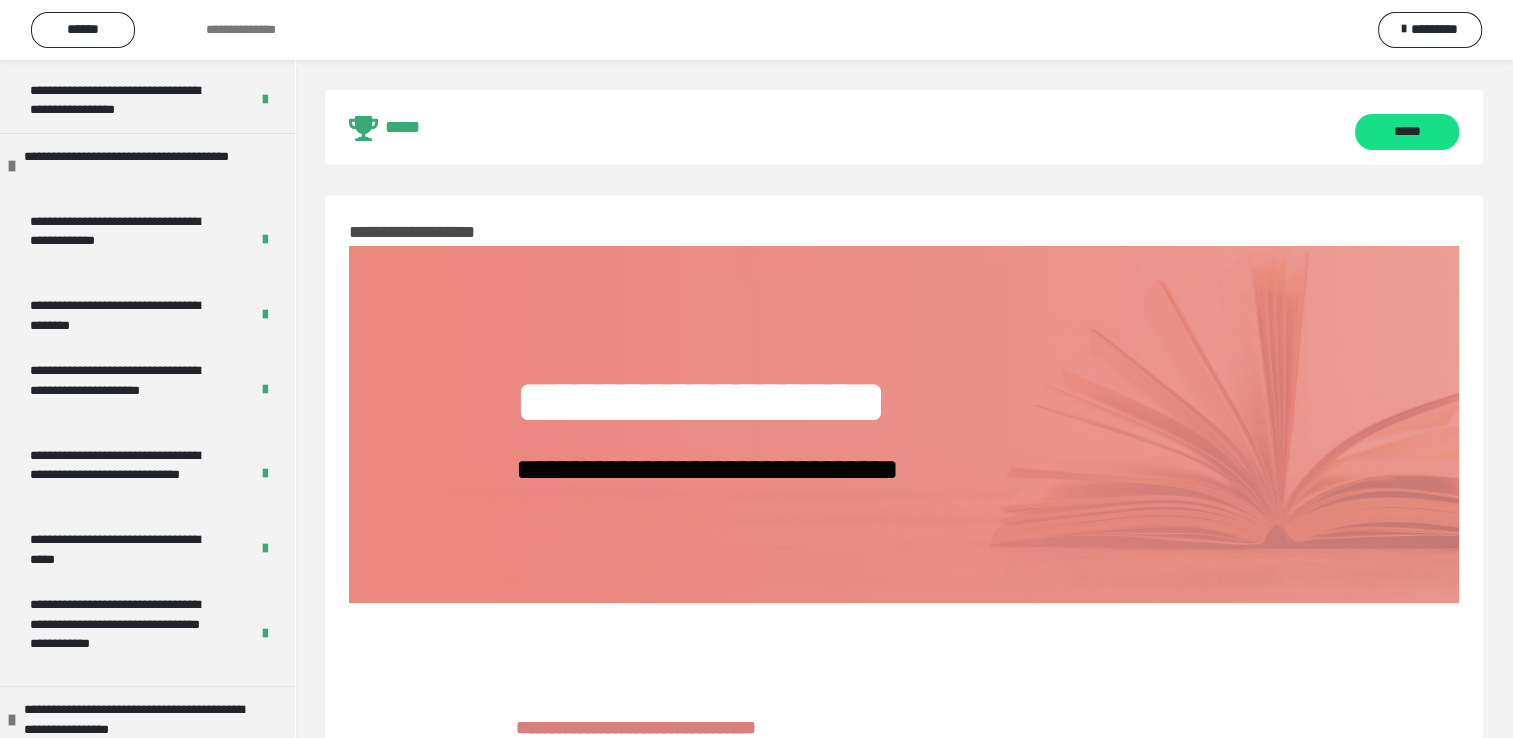 scroll, scrollTop: 867, scrollLeft: 0, axis: vertical 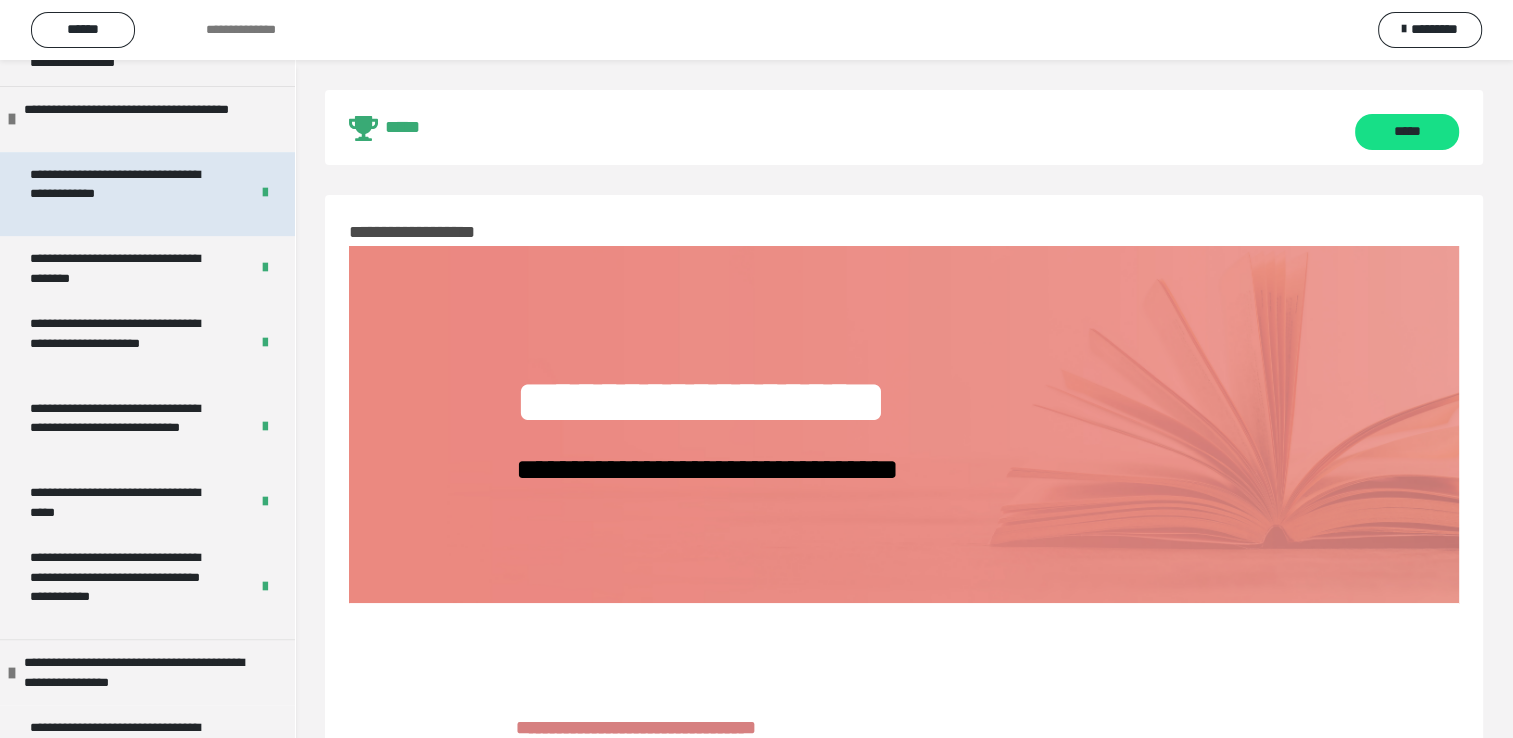 click on "**********" at bounding box center [124, 194] 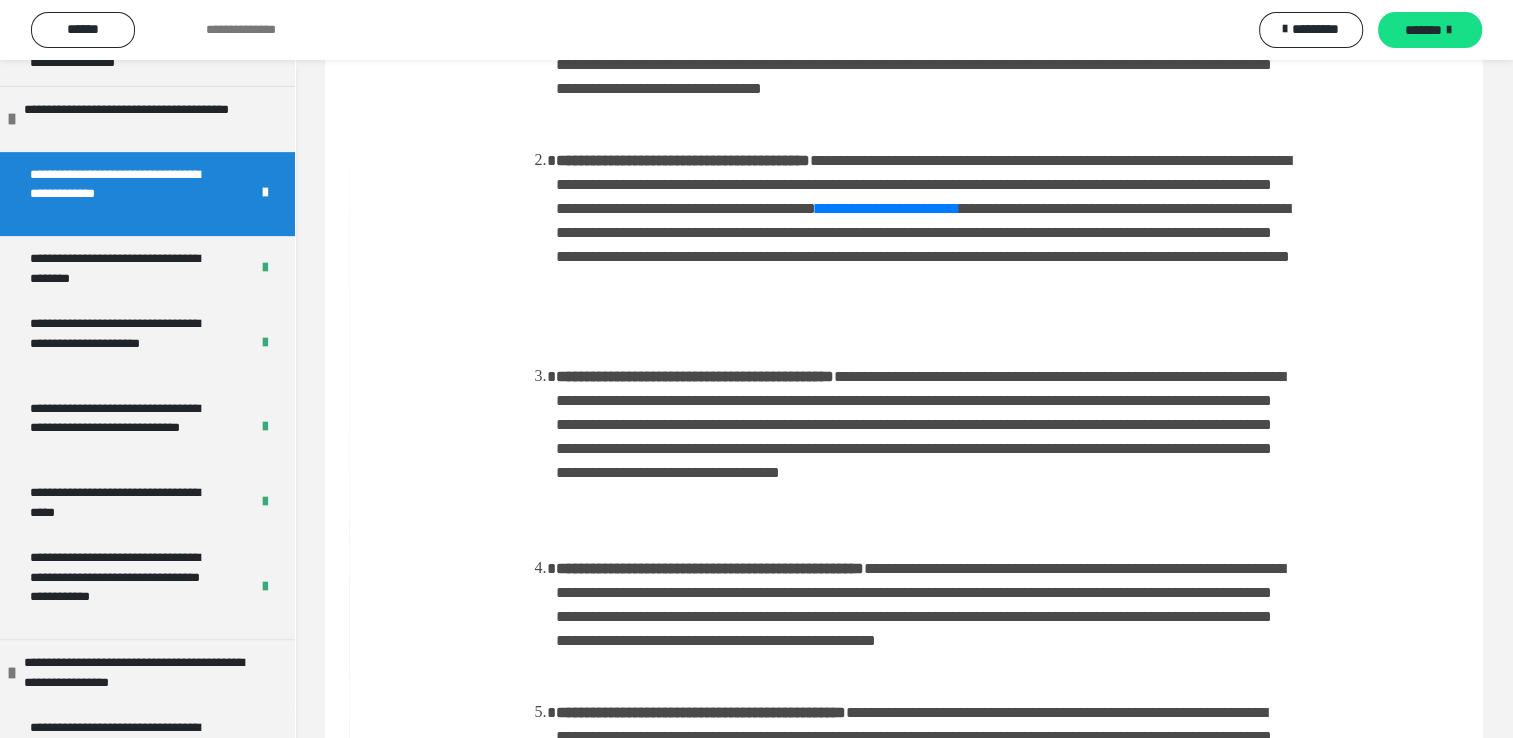 scroll, scrollTop: 600, scrollLeft: 0, axis: vertical 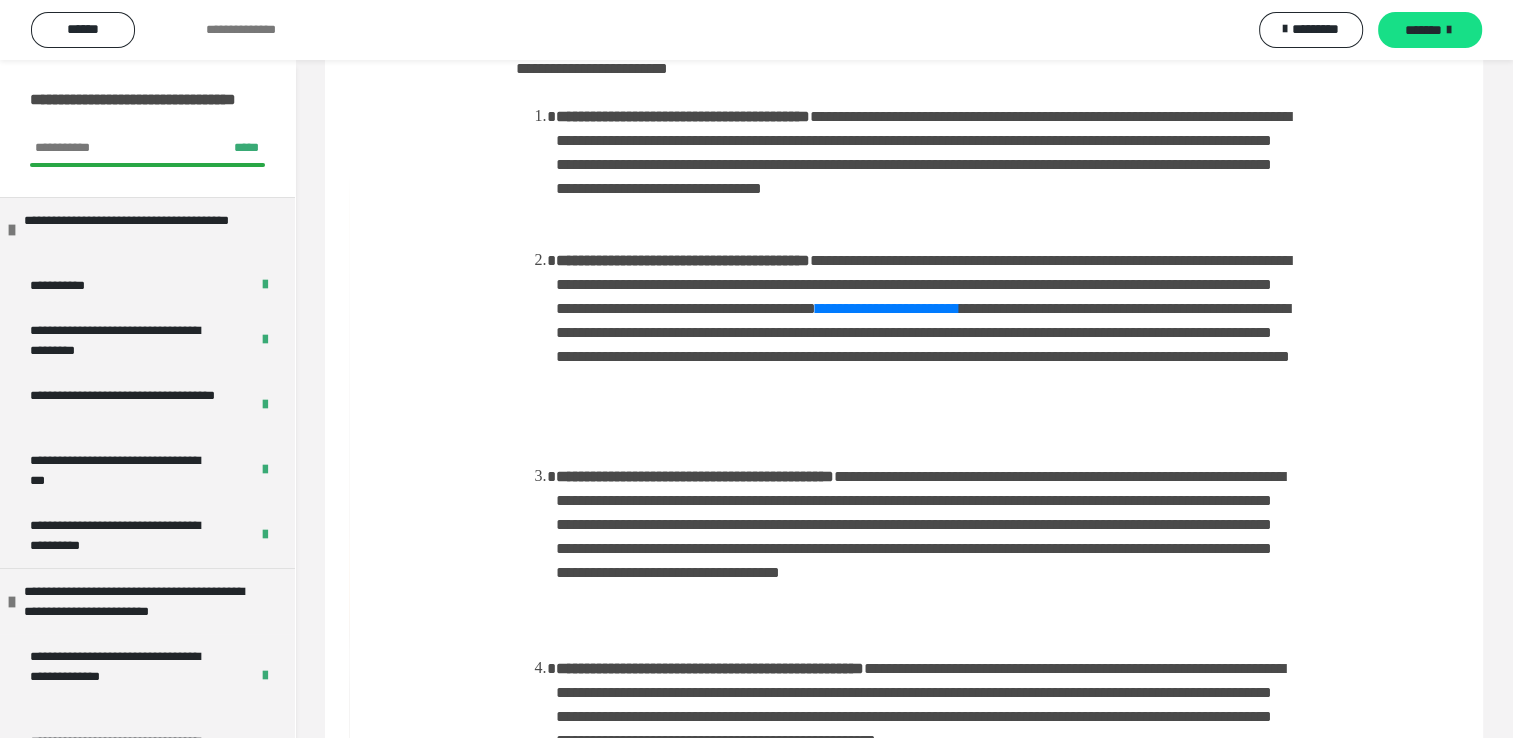 click on "**********" at bounding box center [904, 531] 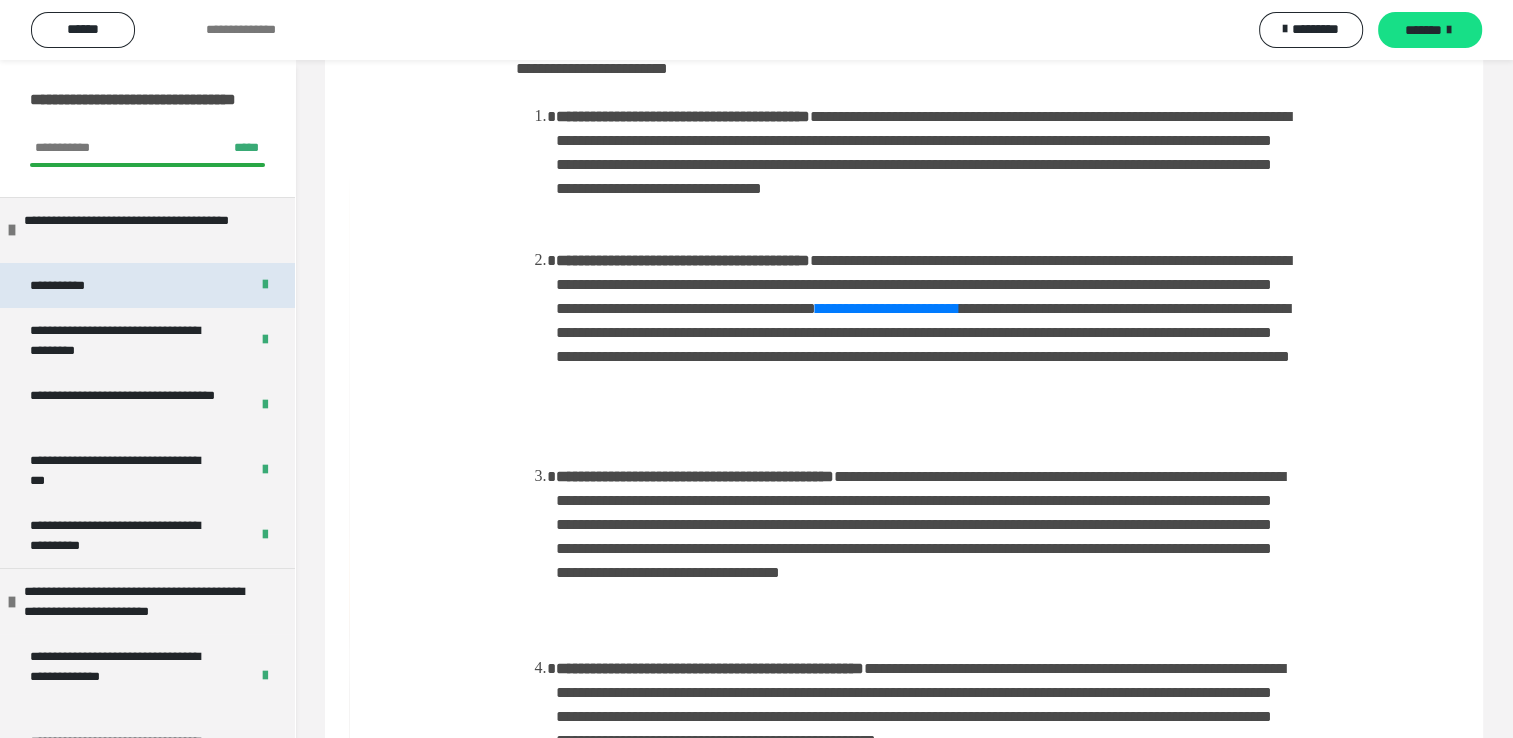 click on "**********" at bounding box center [70, 286] 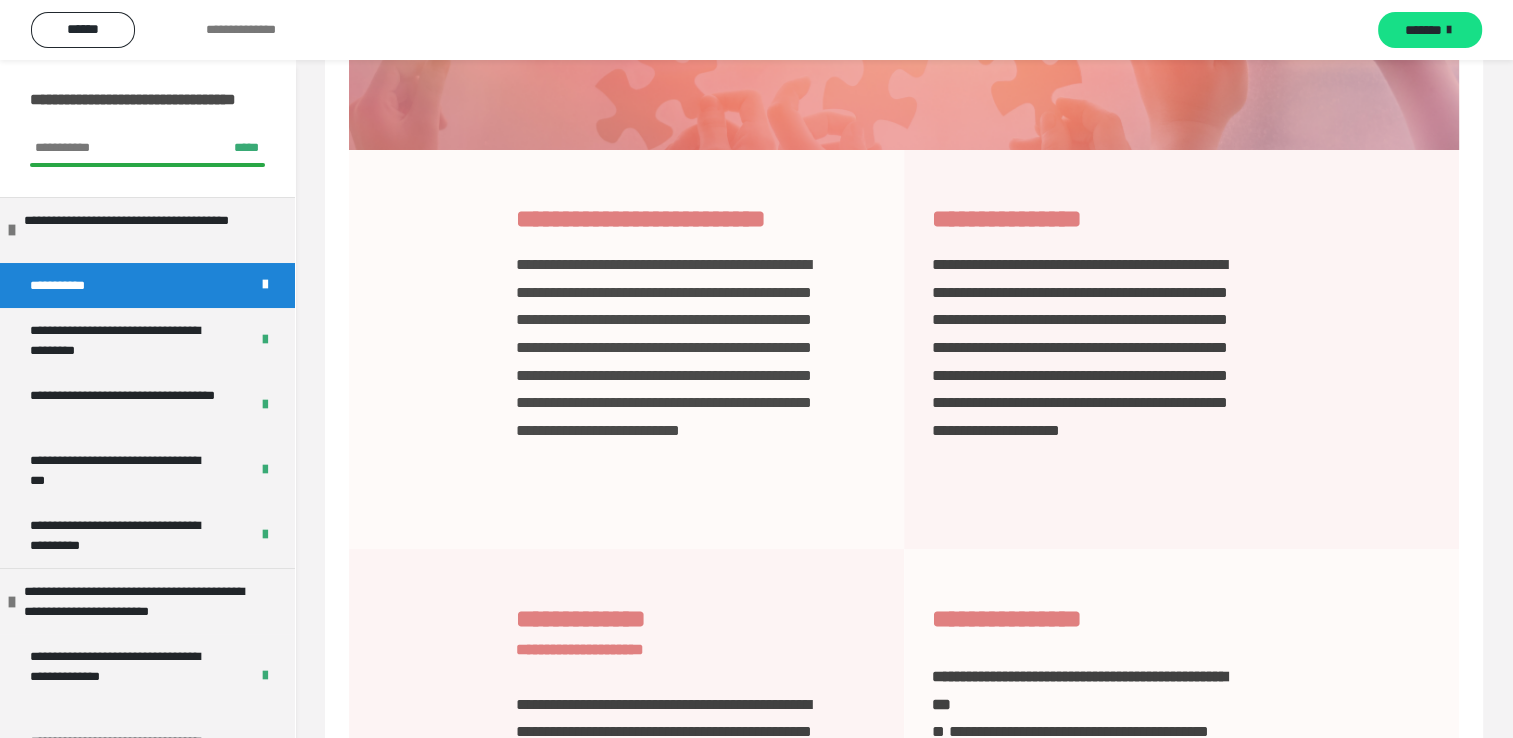 scroll, scrollTop: 400, scrollLeft: 0, axis: vertical 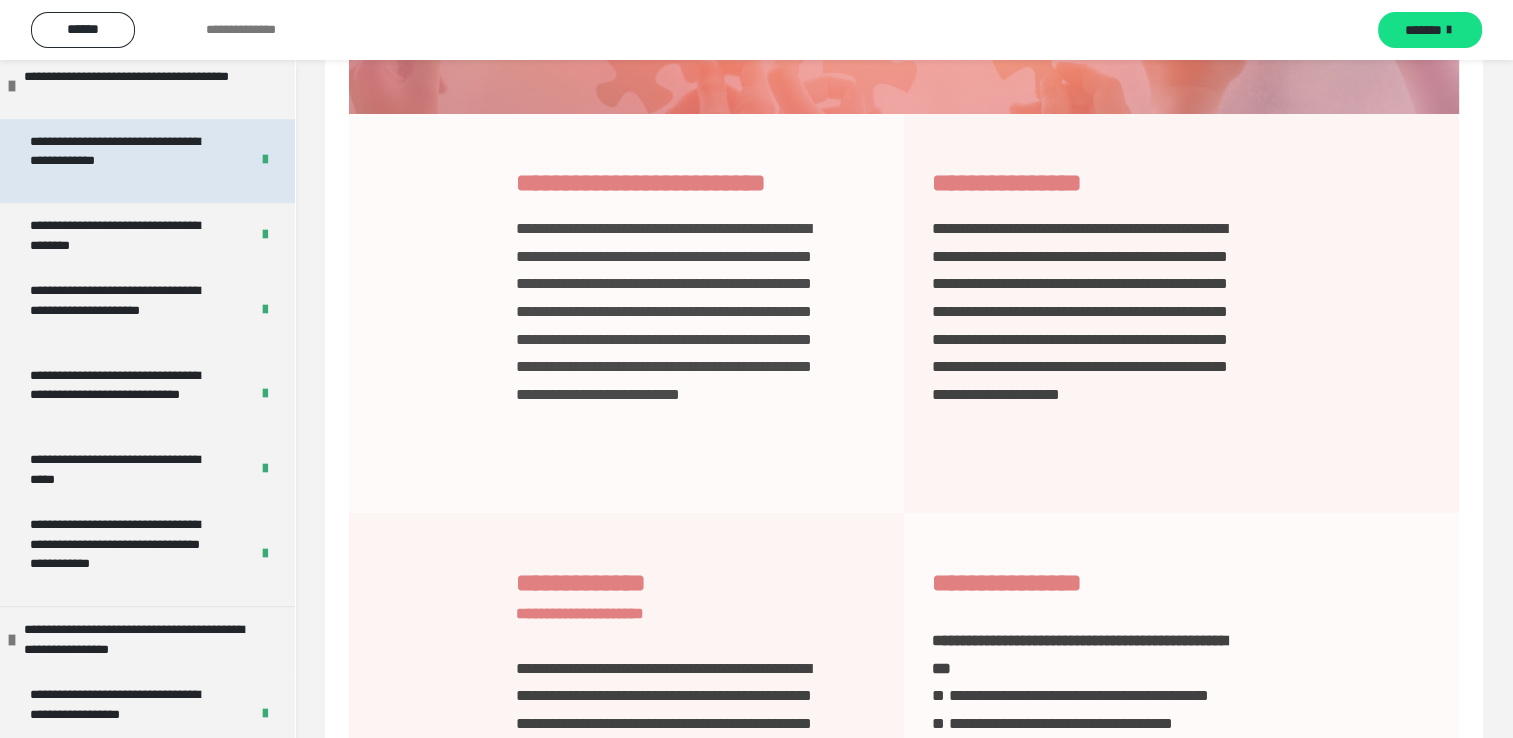 click on "**********" at bounding box center (124, 161) 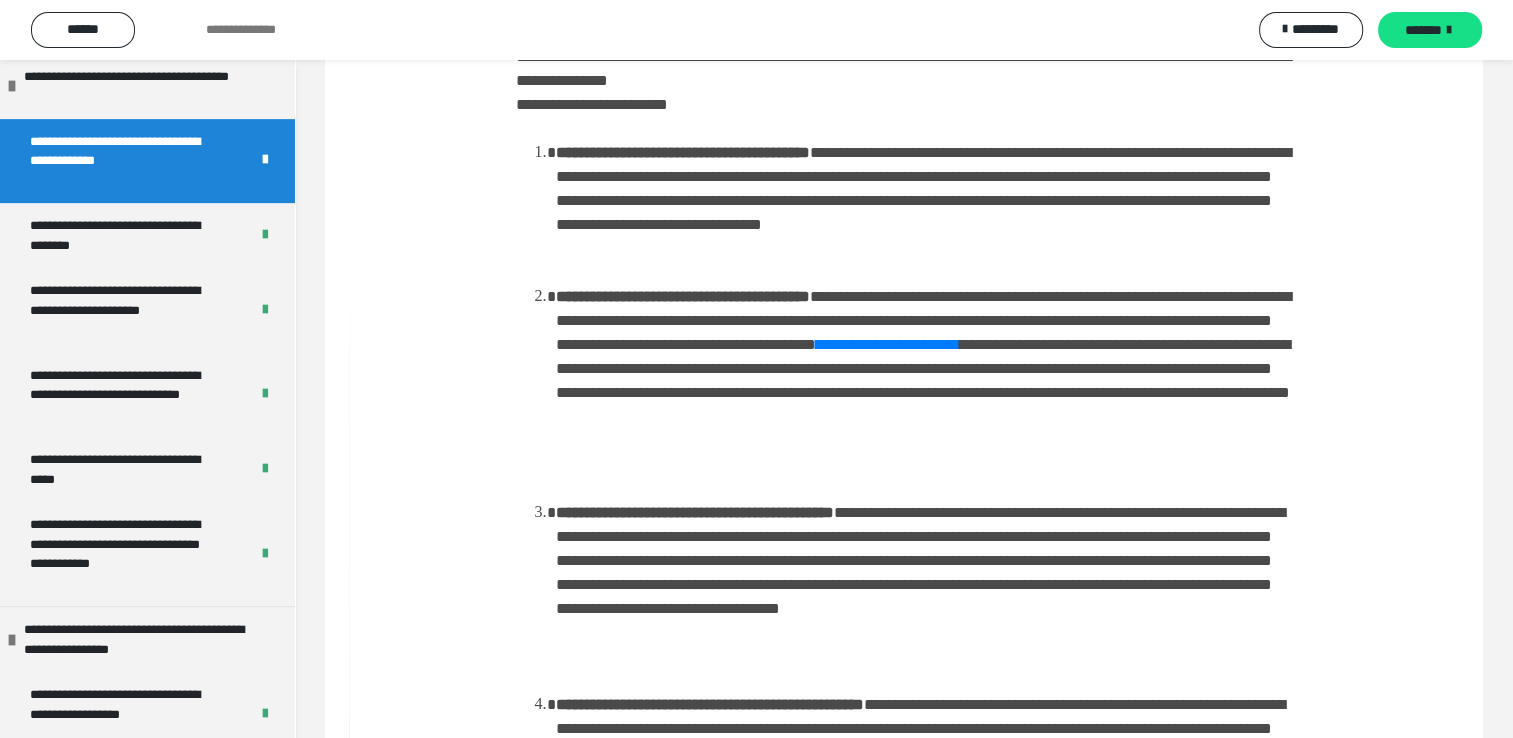 scroll, scrollTop: 600, scrollLeft: 0, axis: vertical 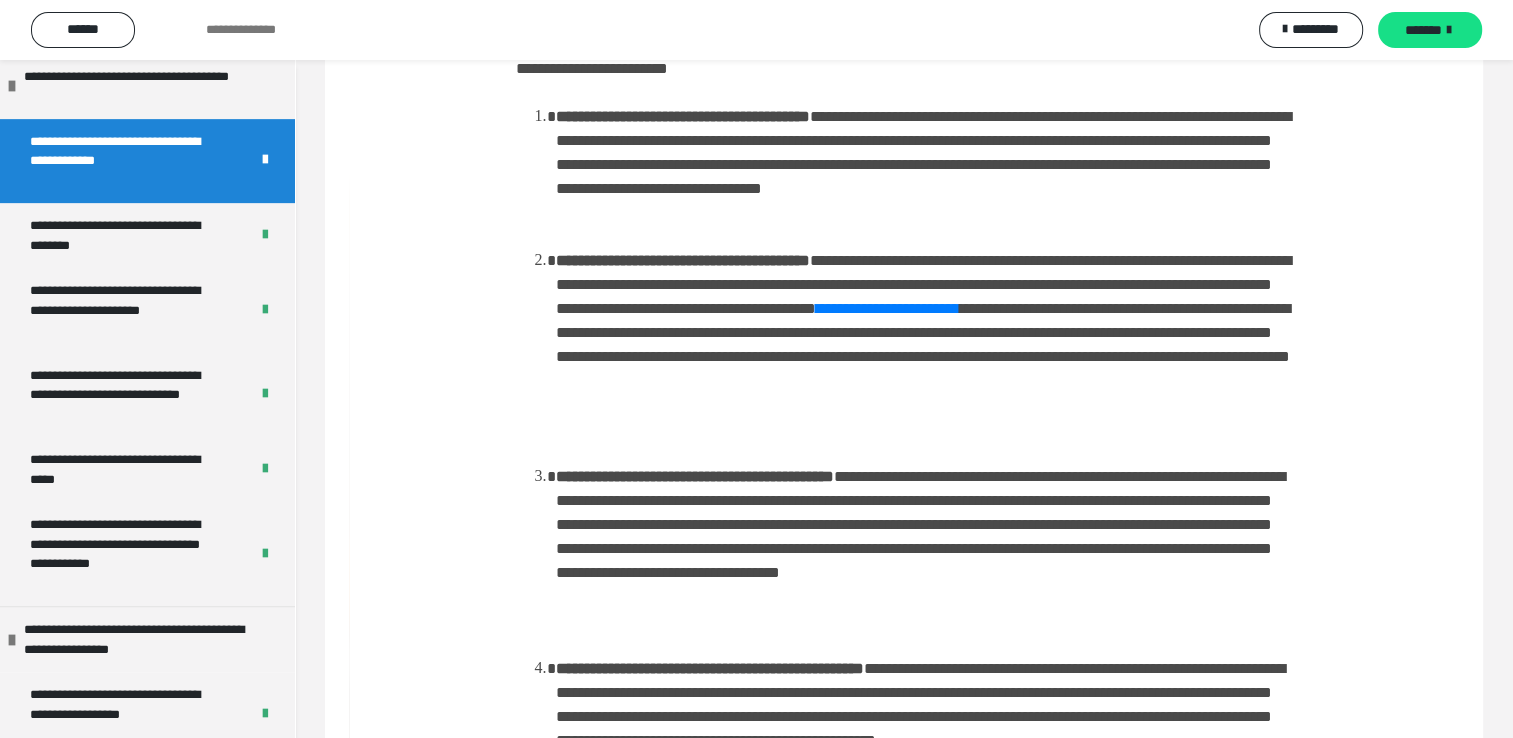 click on "**********" at bounding box center (904, 531) 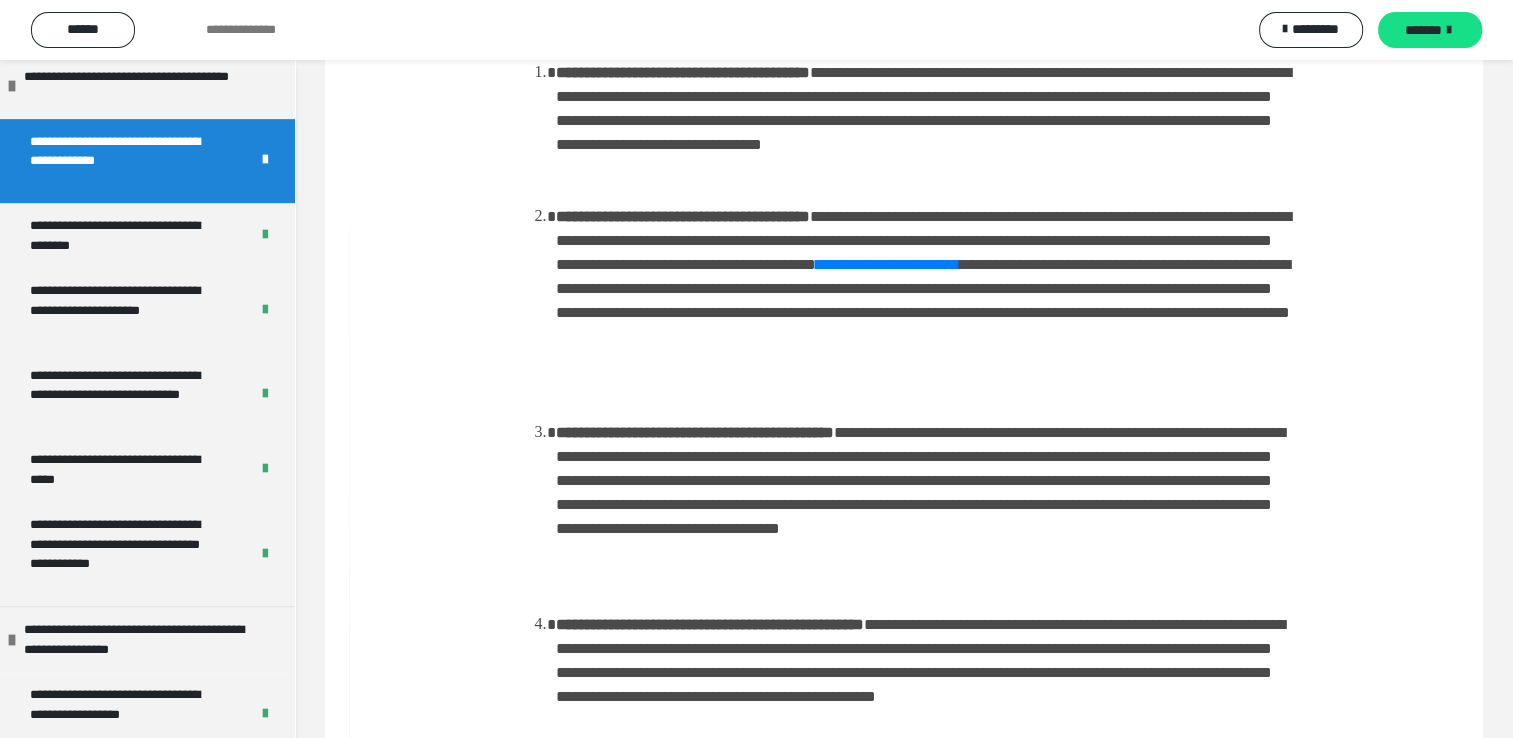 scroll, scrollTop: 600, scrollLeft: 0, axis: vertical 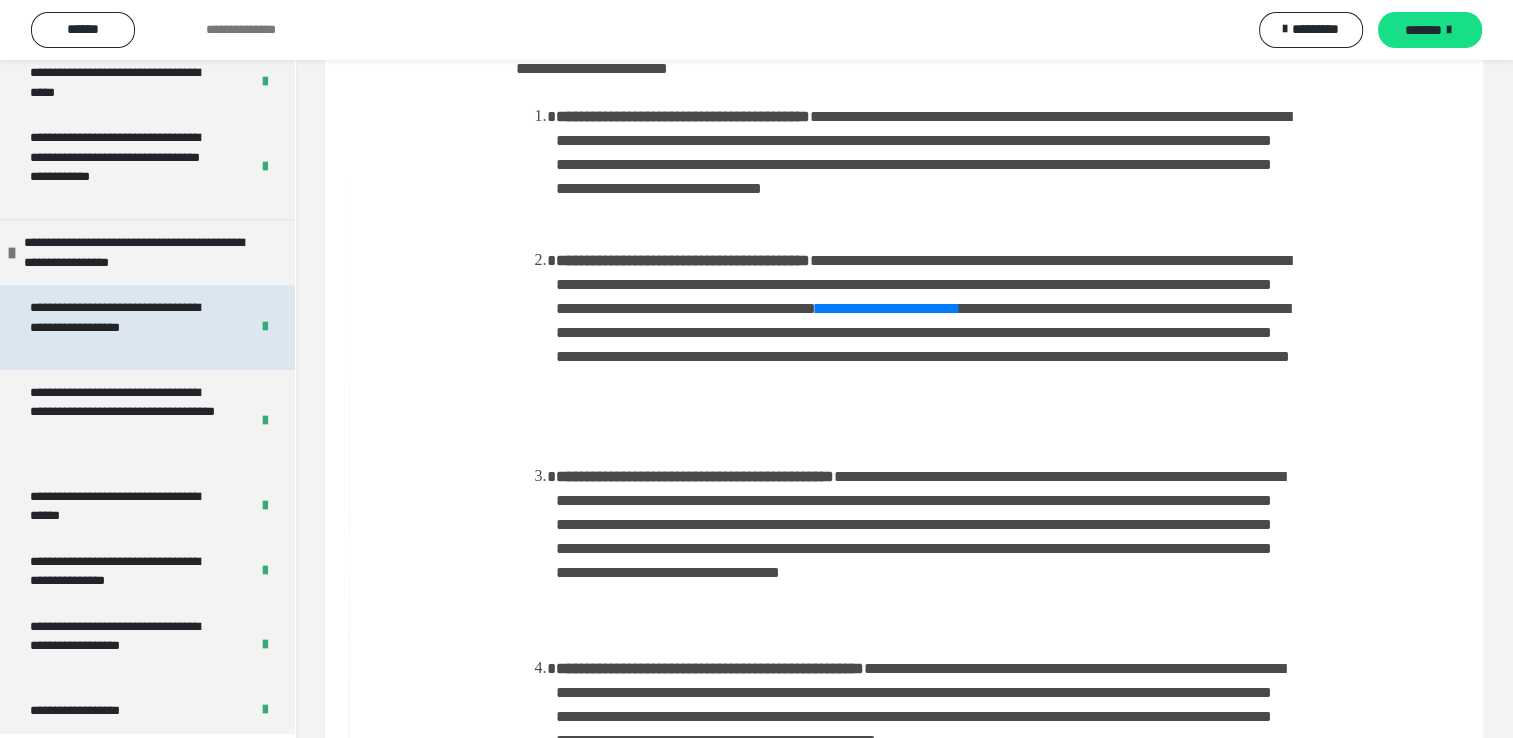 click on "**********" at bounding box center (124, 327) 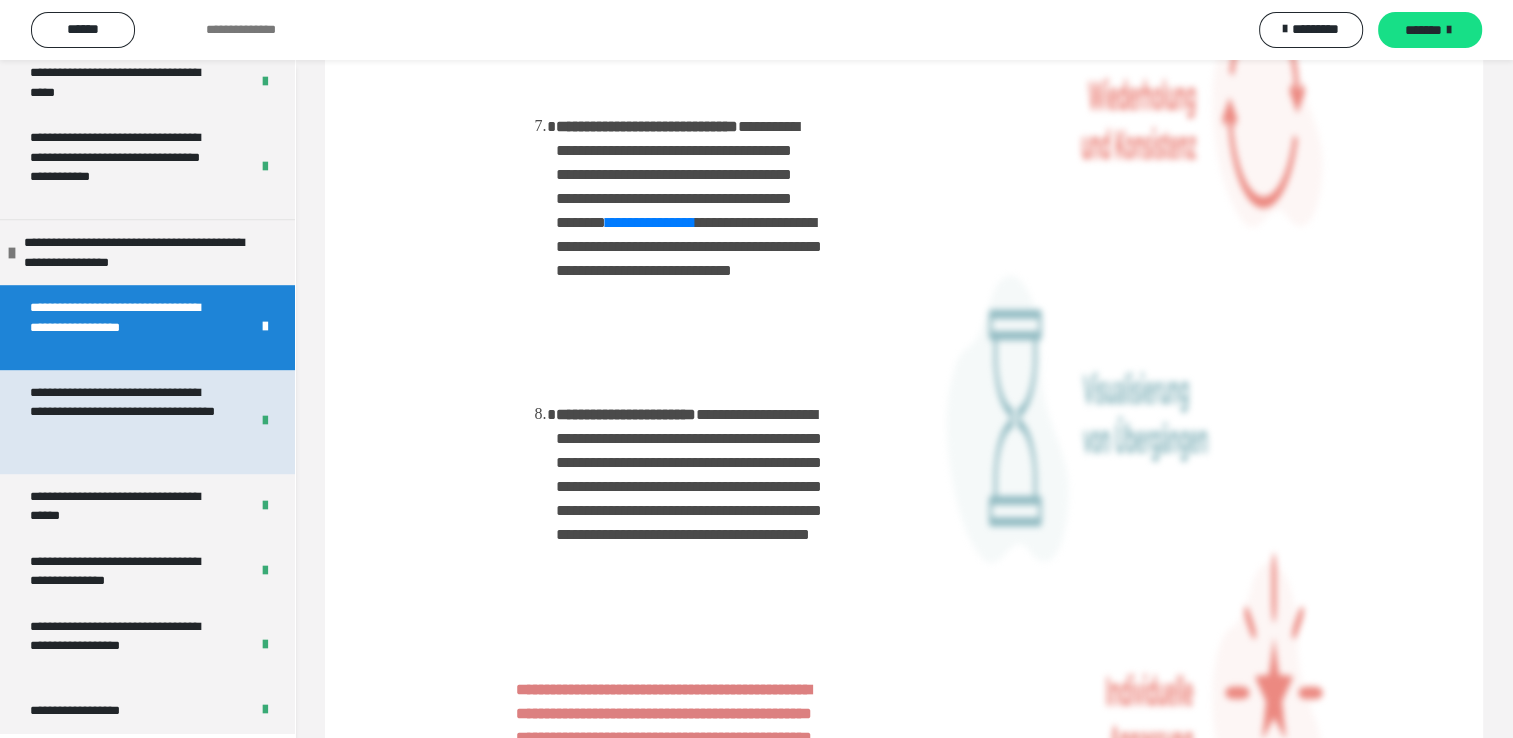 scroll, scrollTop: 2200, scrollLeft: 0, axis: vertical 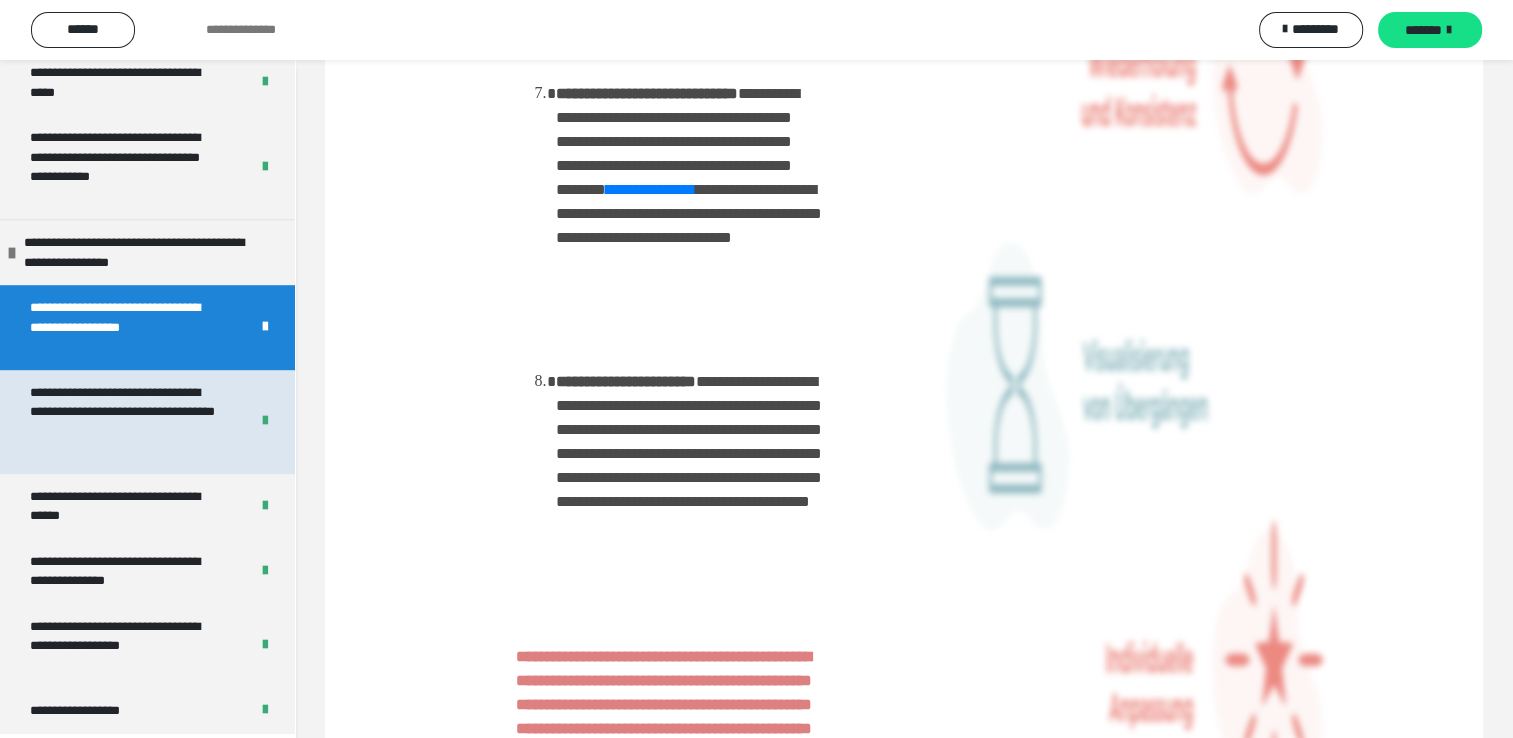 click on "**********" at bounding box center (124, 422) 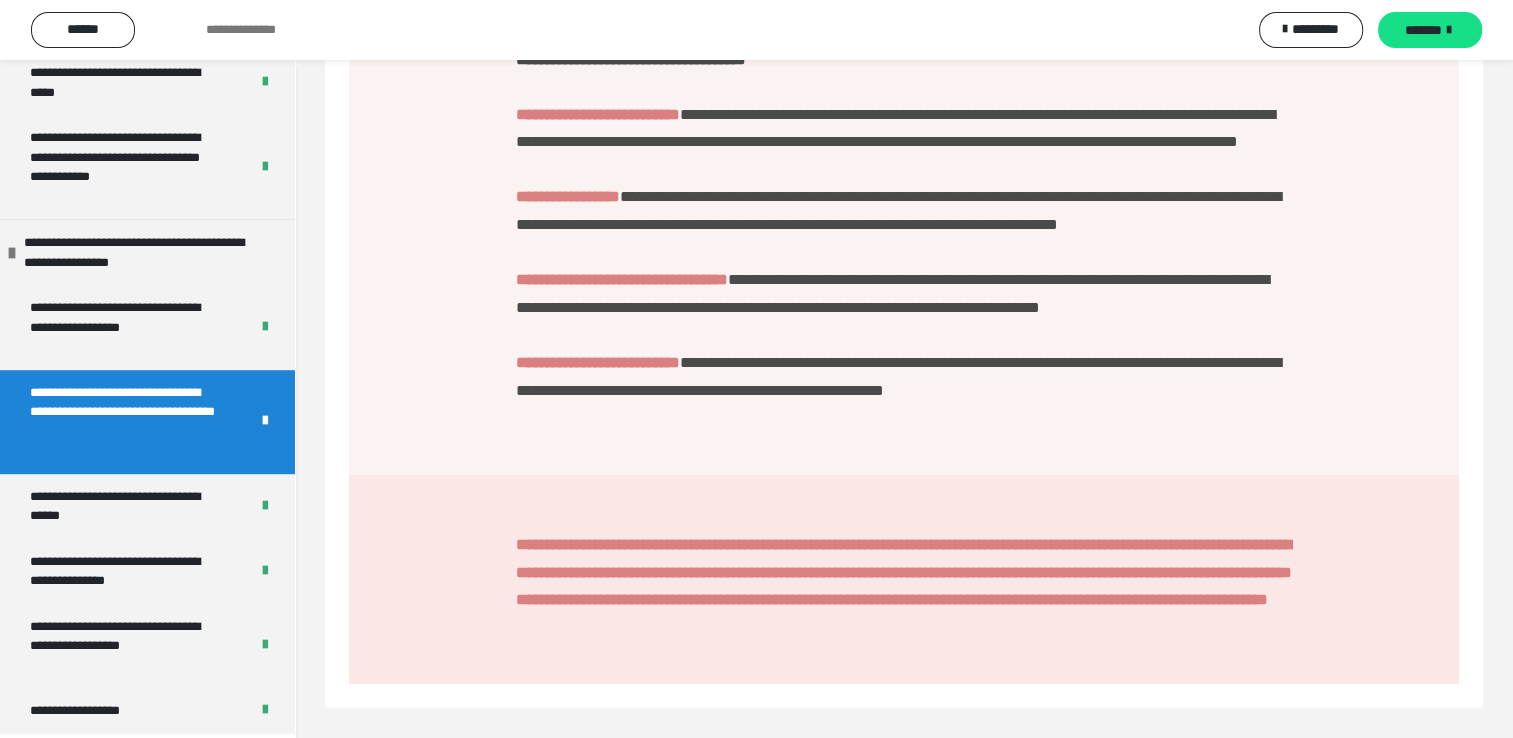 scroll, scrollTop: 2174, scrollLeft: 0, axis: vertical 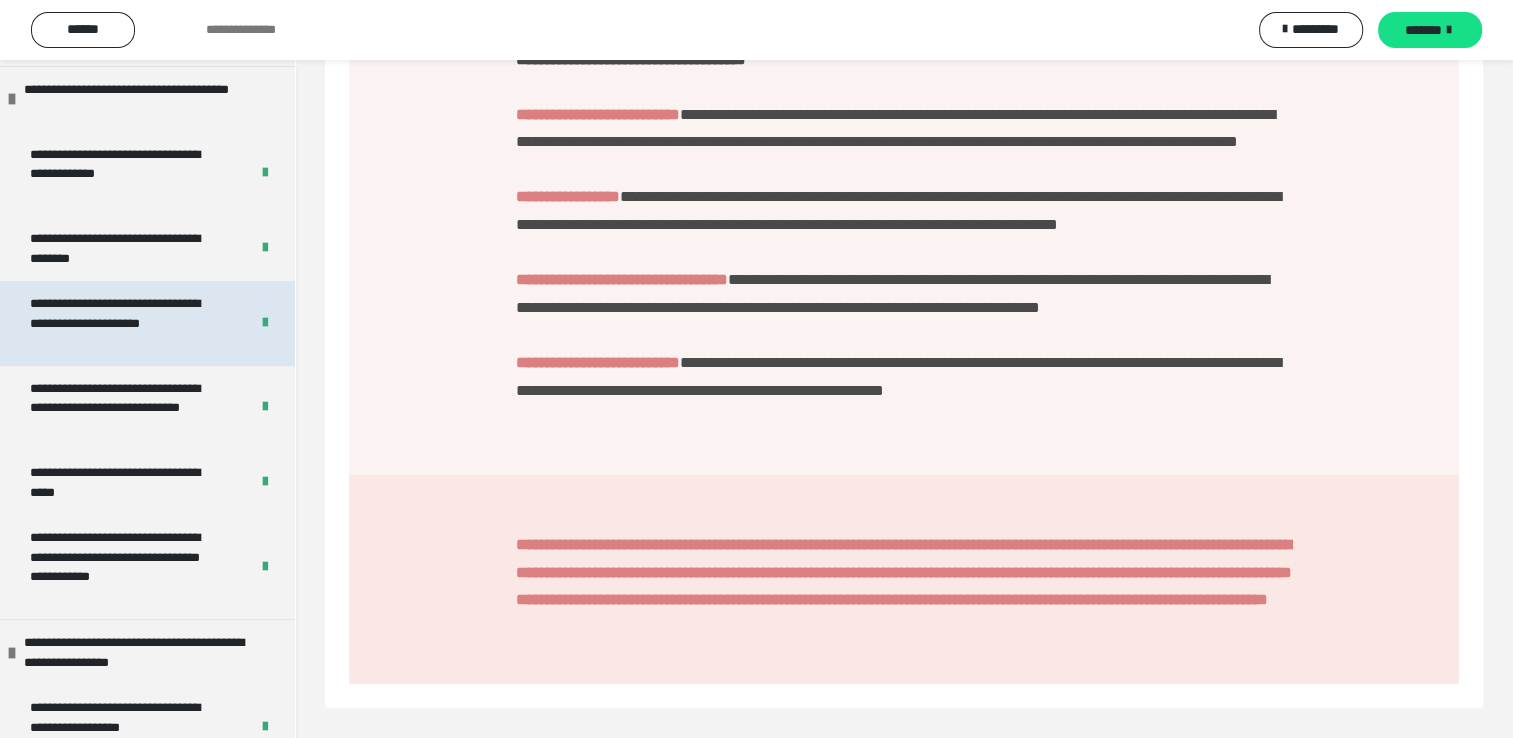 click on "**********" at bounding box center (124, 323) 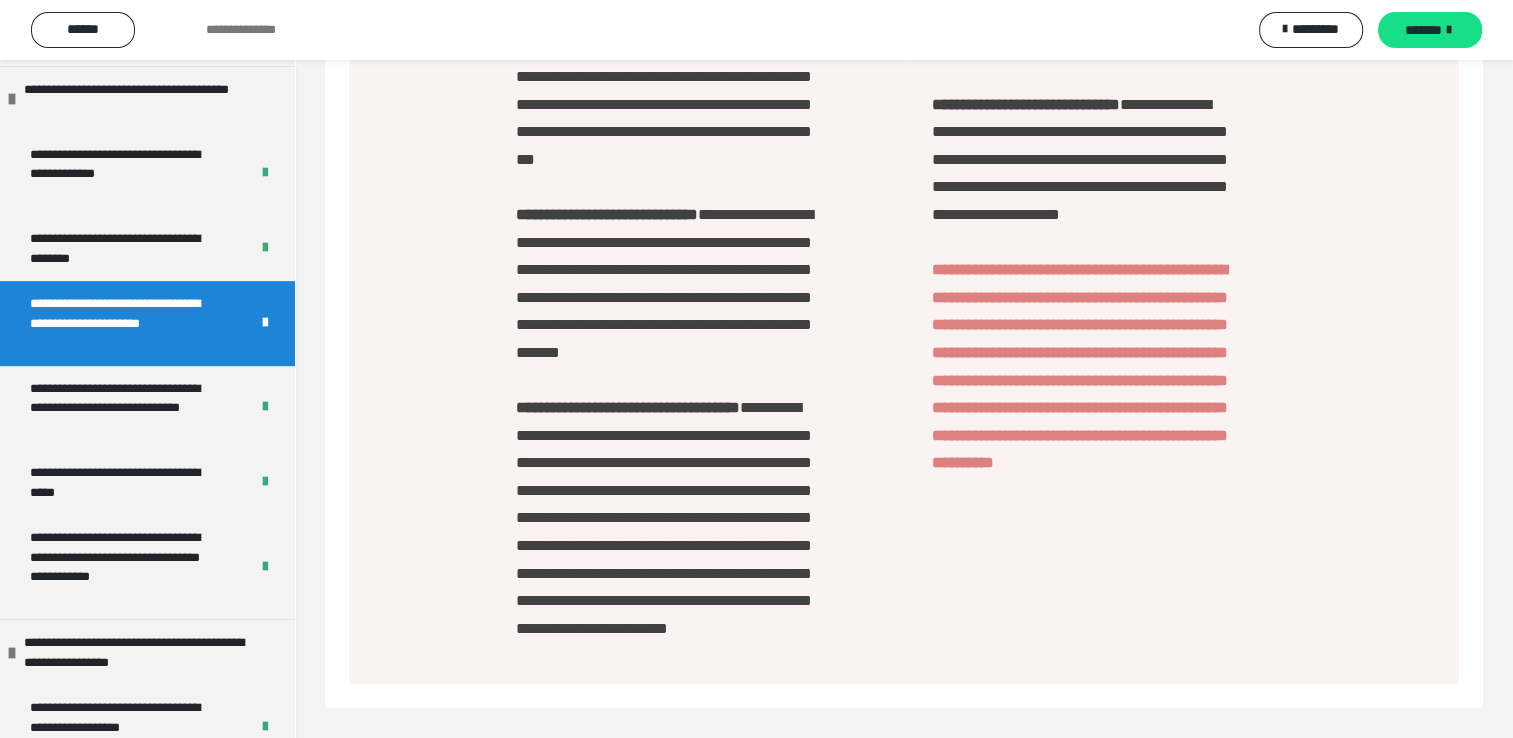 scroll, scrollTop: 2674, scrollLeft: 0, axis: vertical 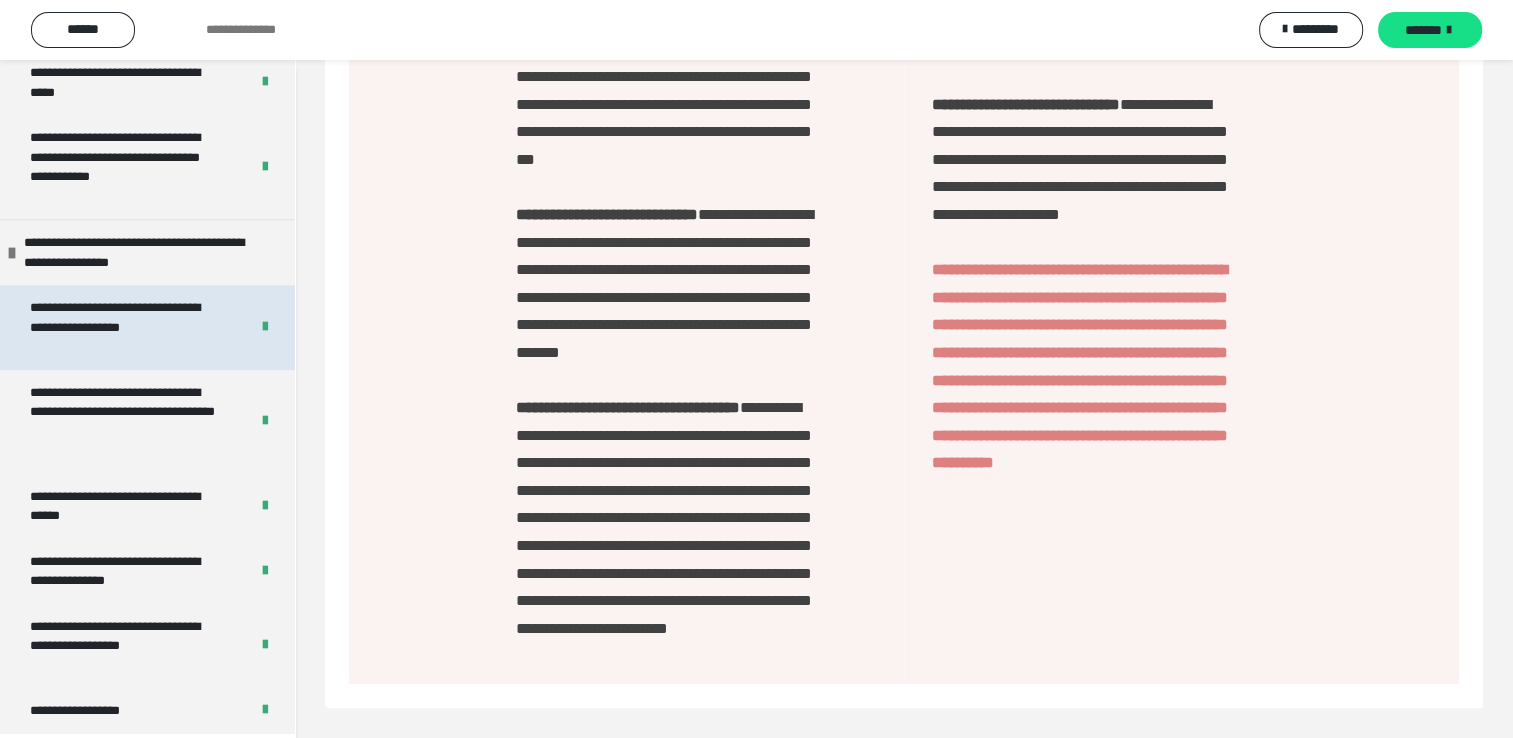 click on "**********" at bounding box center [124, 327] 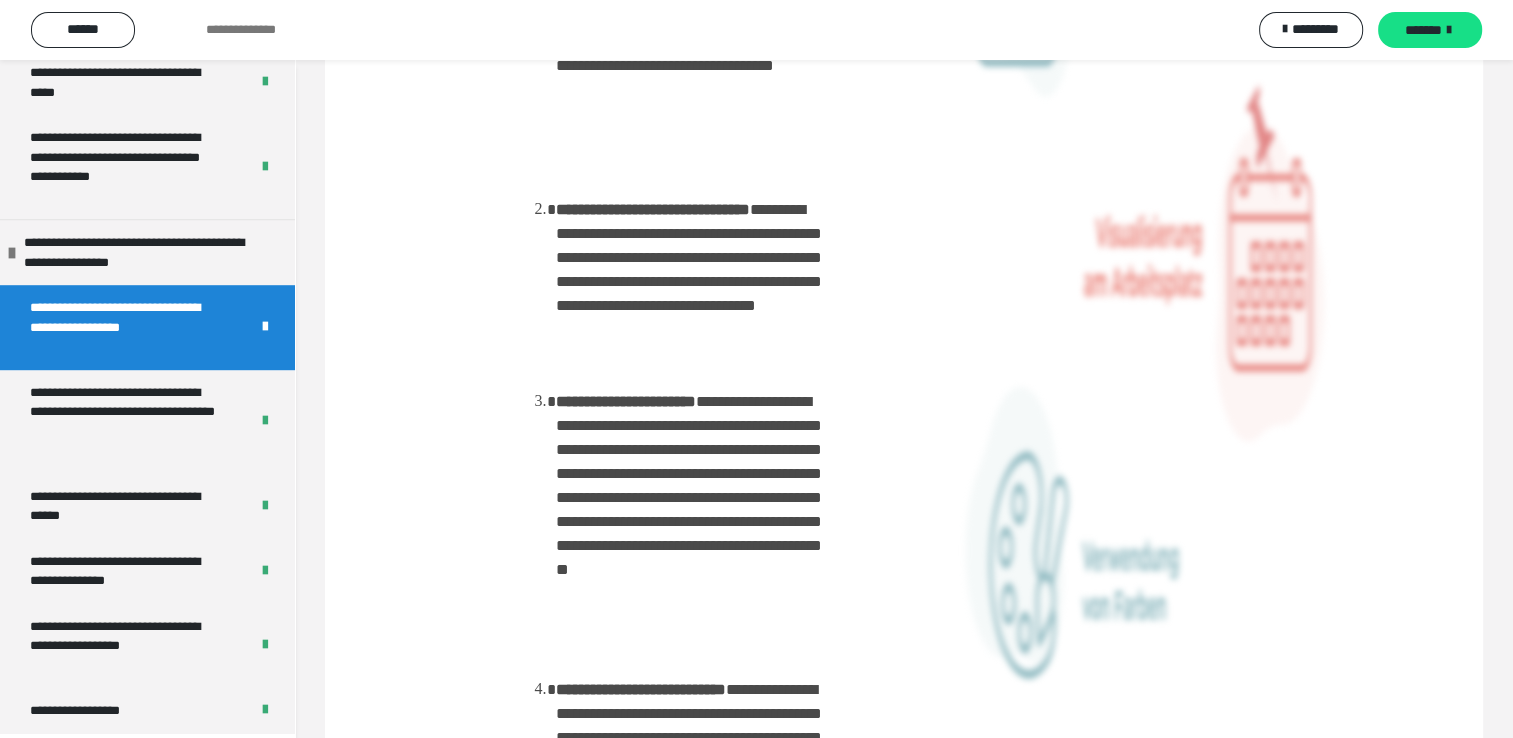 scroll, scrollTop: 800, scrollLeft: 0, axis: vertical 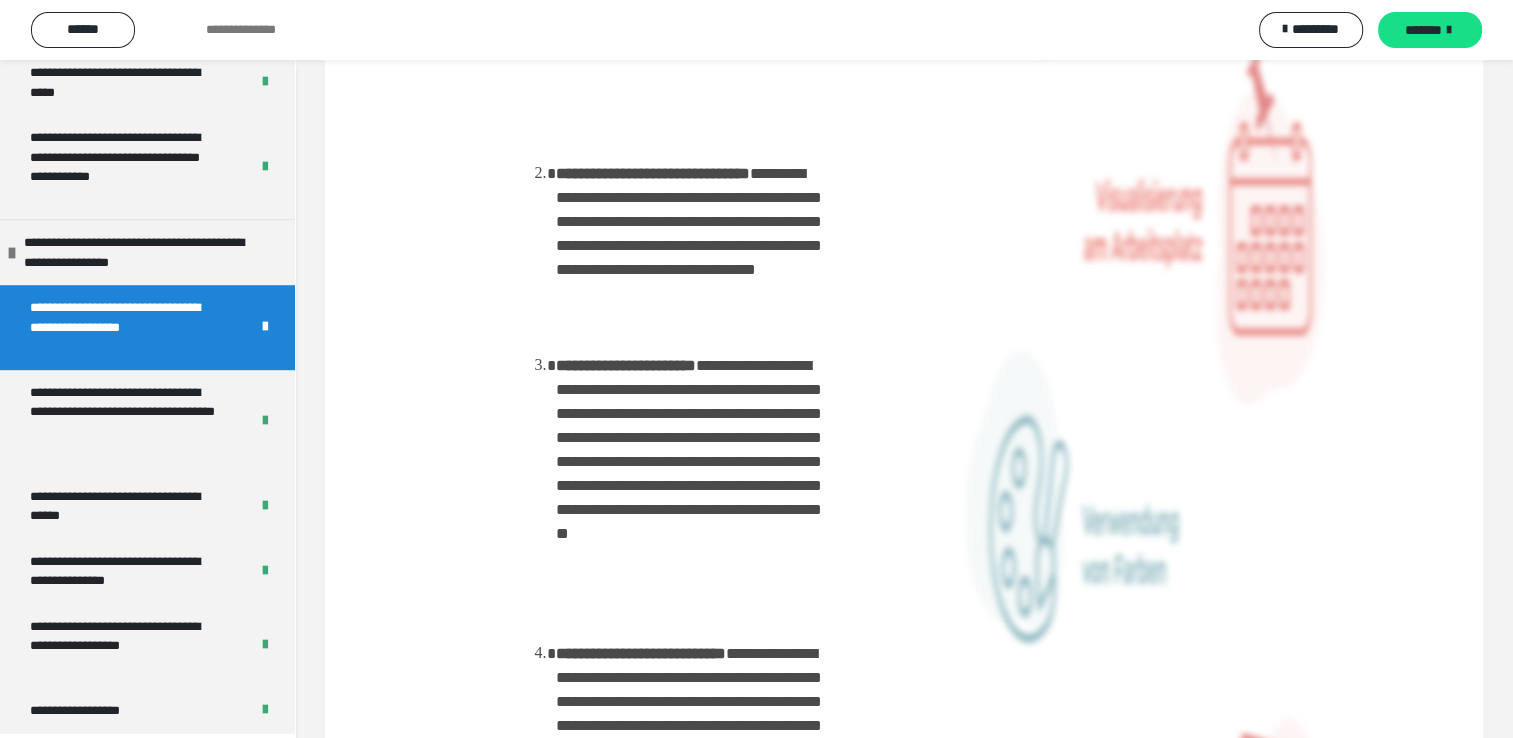 click on "**********" at bounding box center (626, 998) 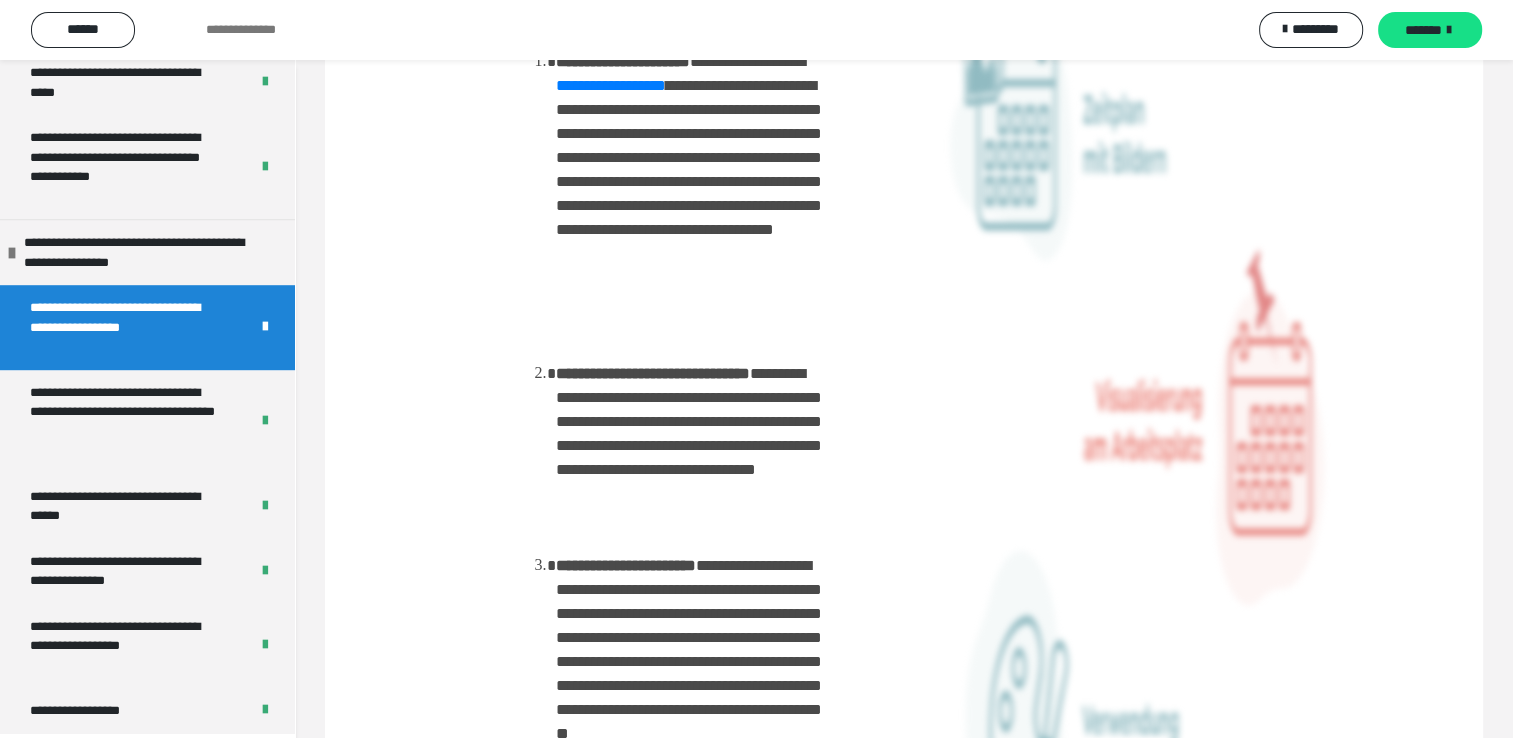 scroll, scrollTop: 600, scrollLeft: 0, axis: vertical 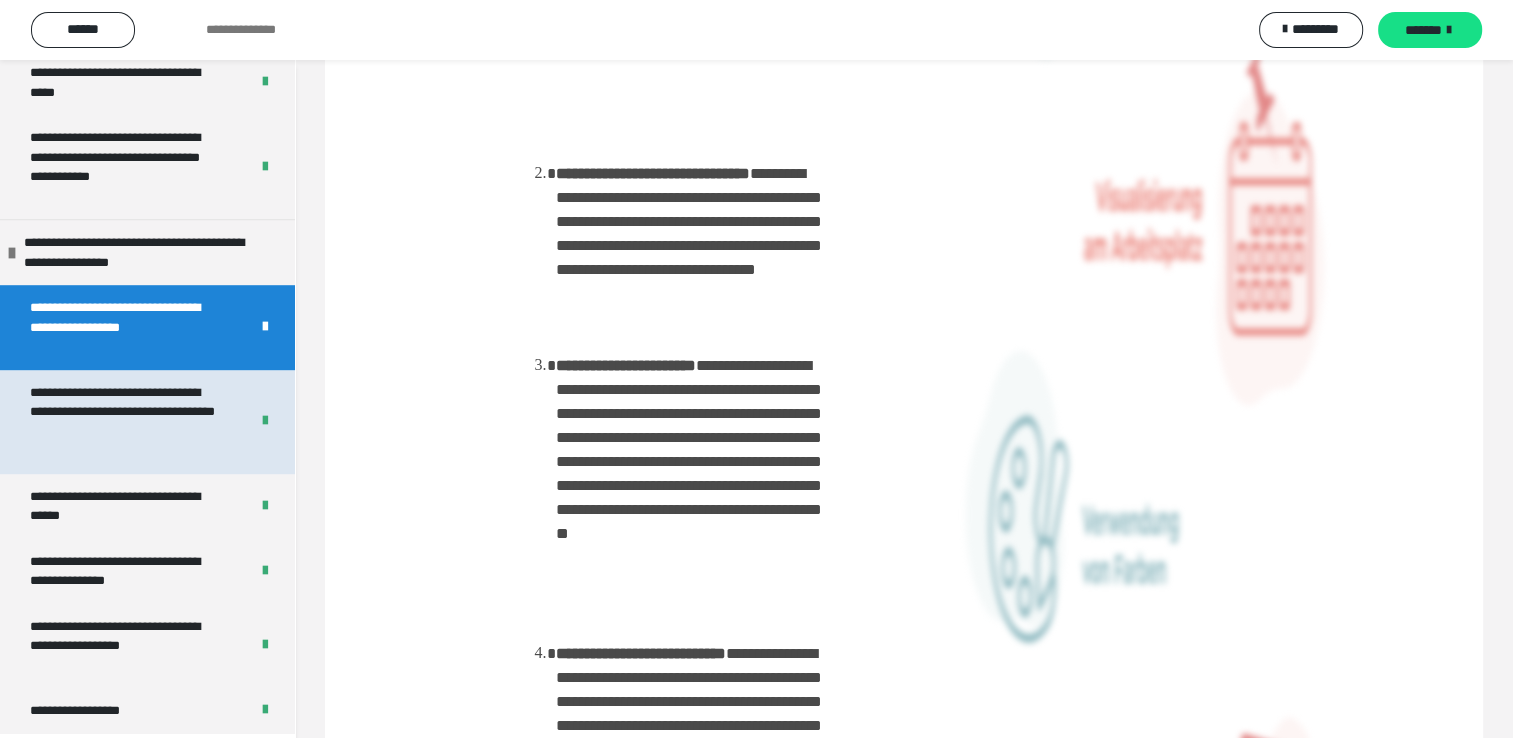 click on "**********" at bounding box center [124, 422] 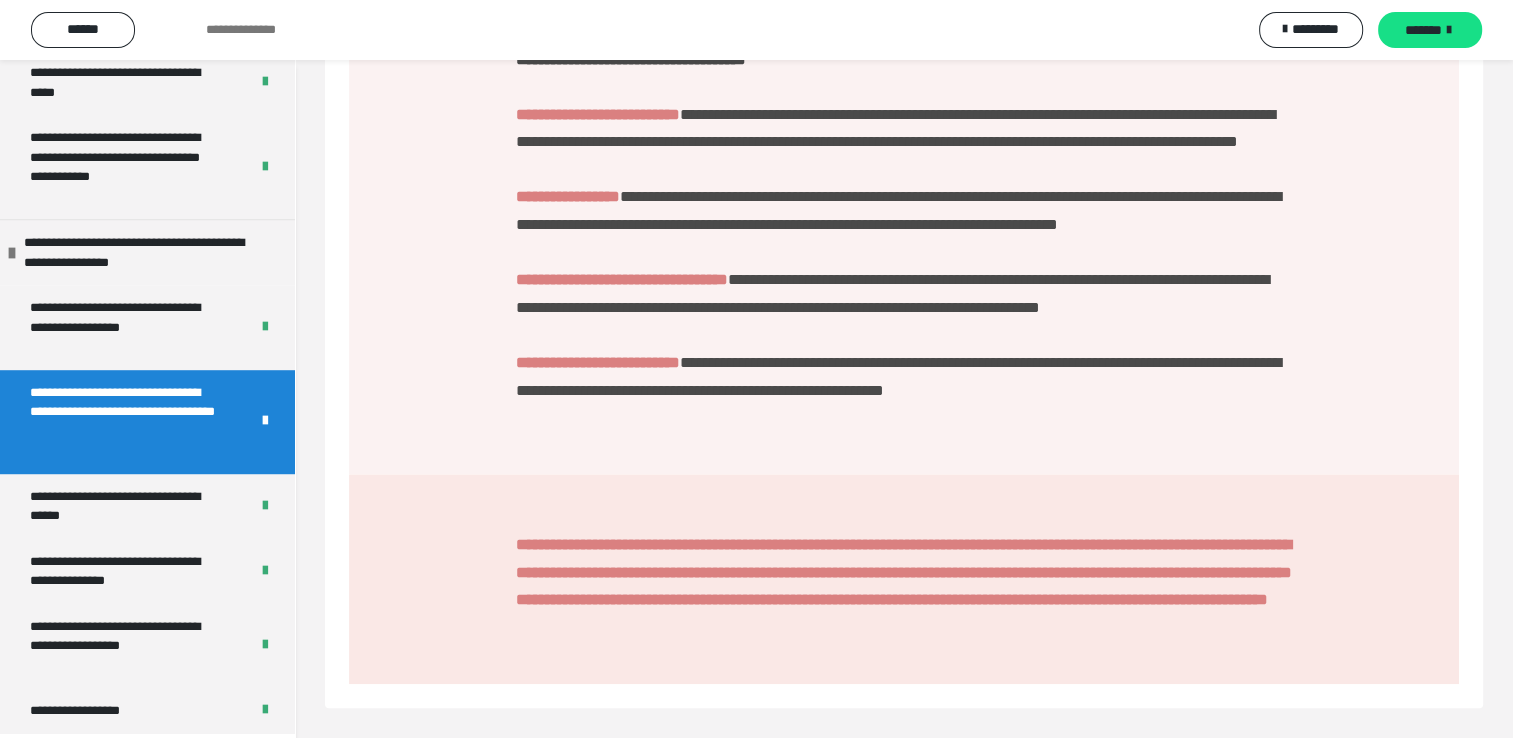scroll, scrollTop: 2174, scrollLeft: 0, axis: vertical 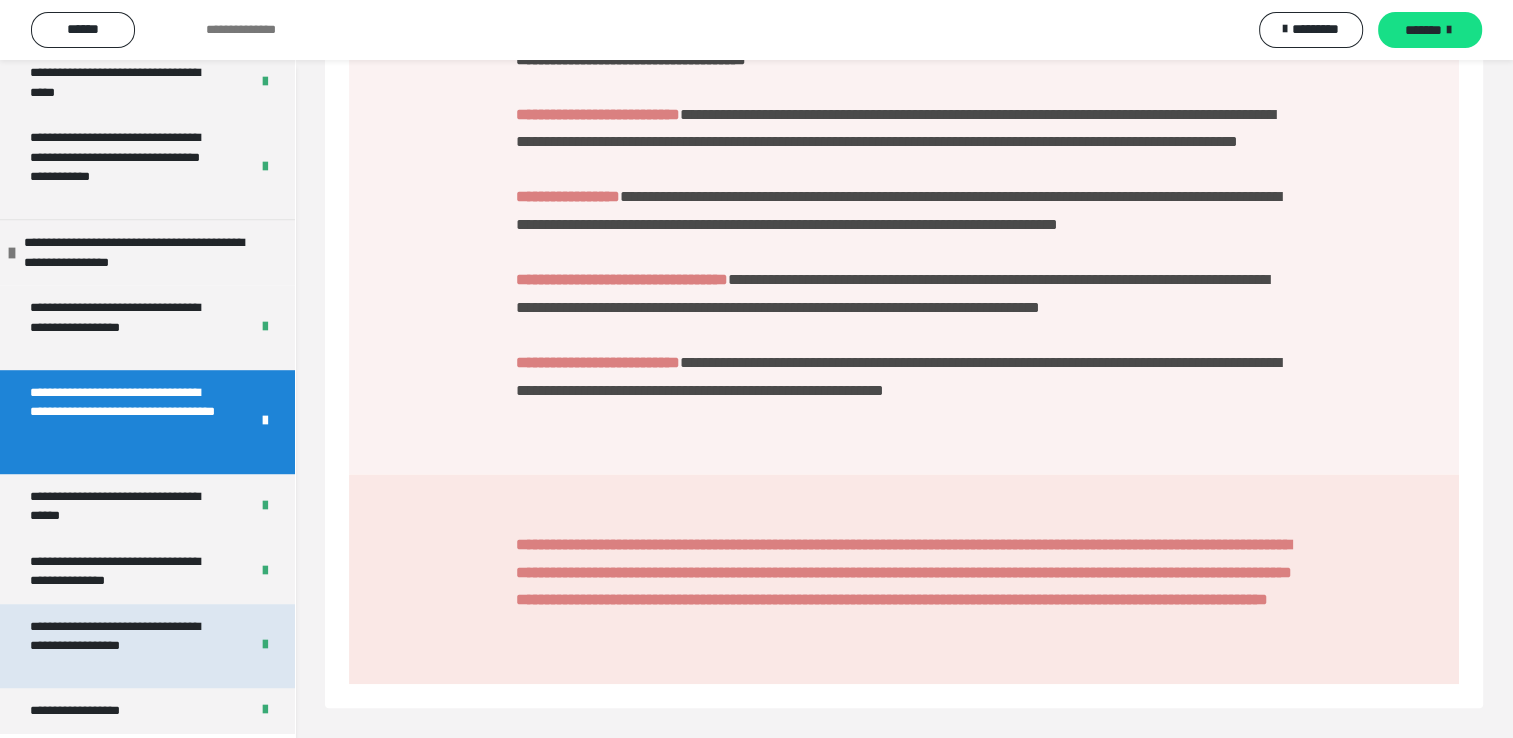 click on "**********" at bounding box center [124, 646] 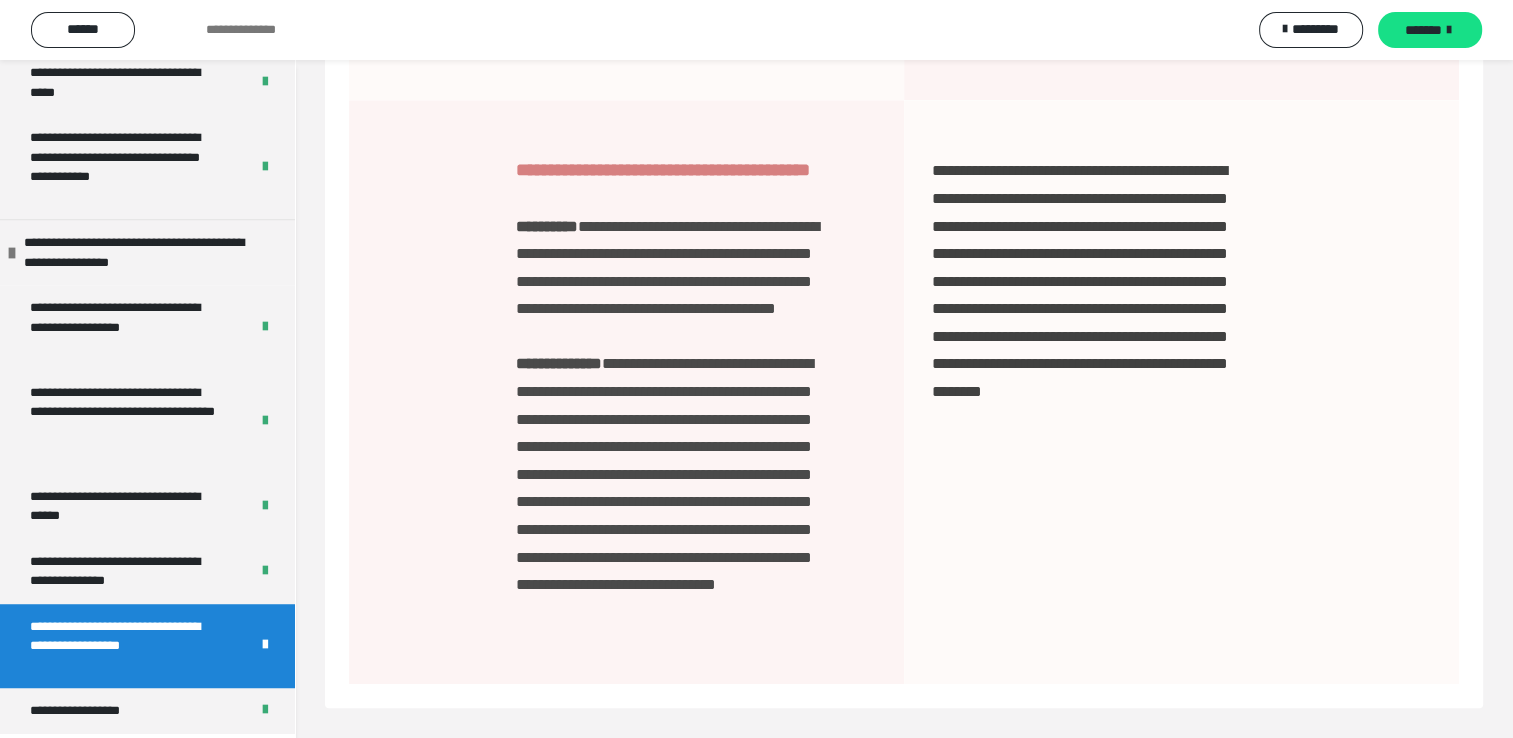 scroll, scrollTop: 1771, scrollLeft: 0, axis: vertical 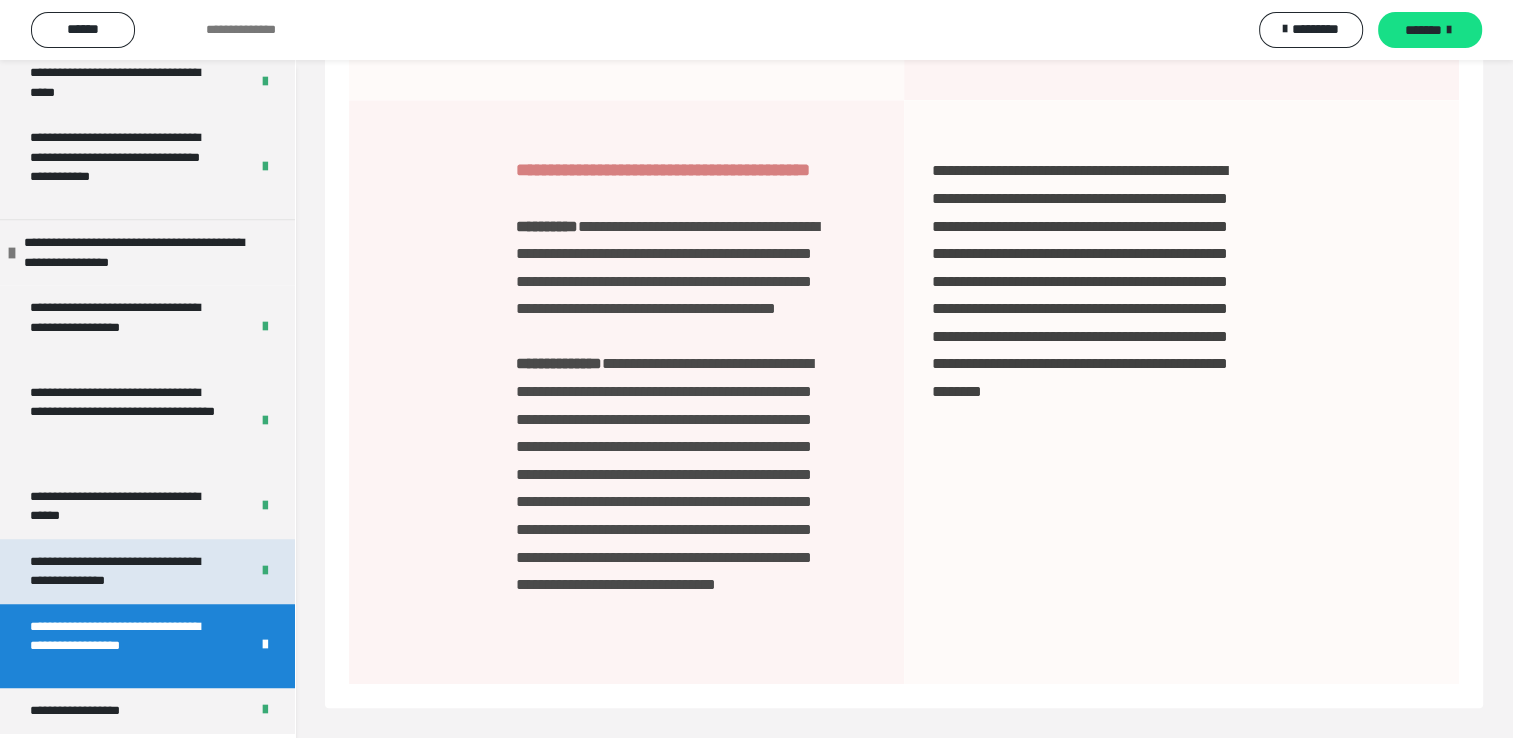 click on "**********" at bounding box center (124, 571) 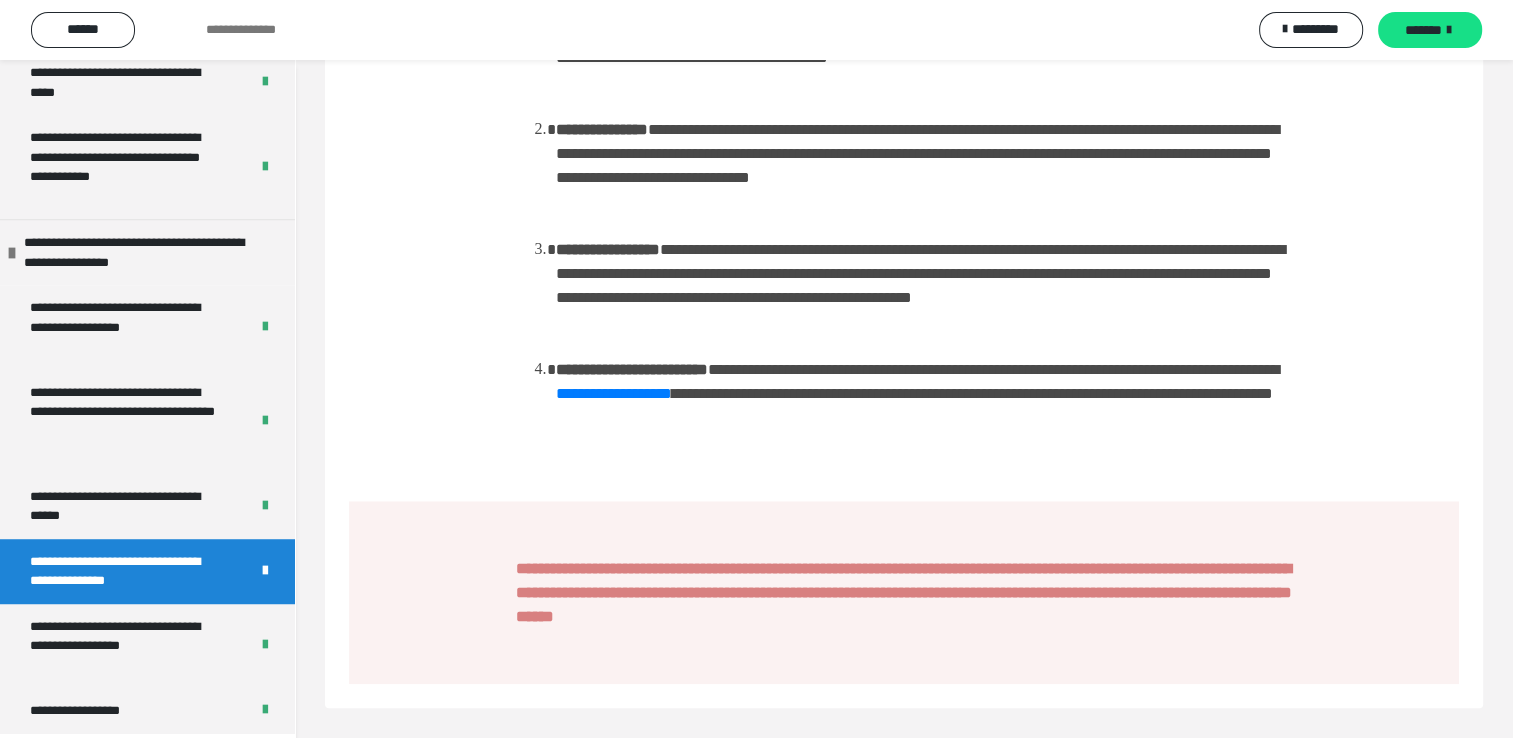 scroll, scrollTop: 2091, scrollLeft: 0, axis: vertical 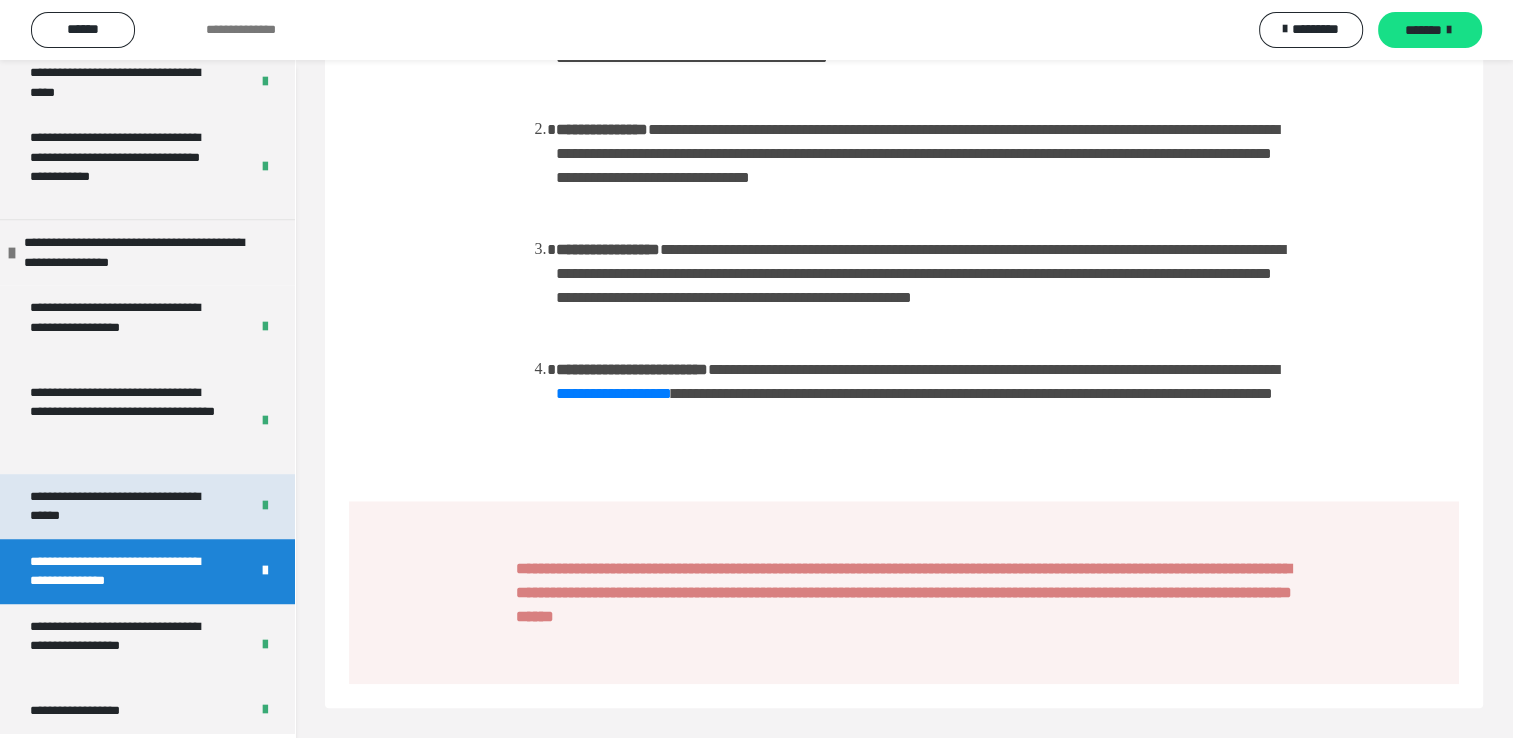 click on "**********" at bounding box center [124, 506] 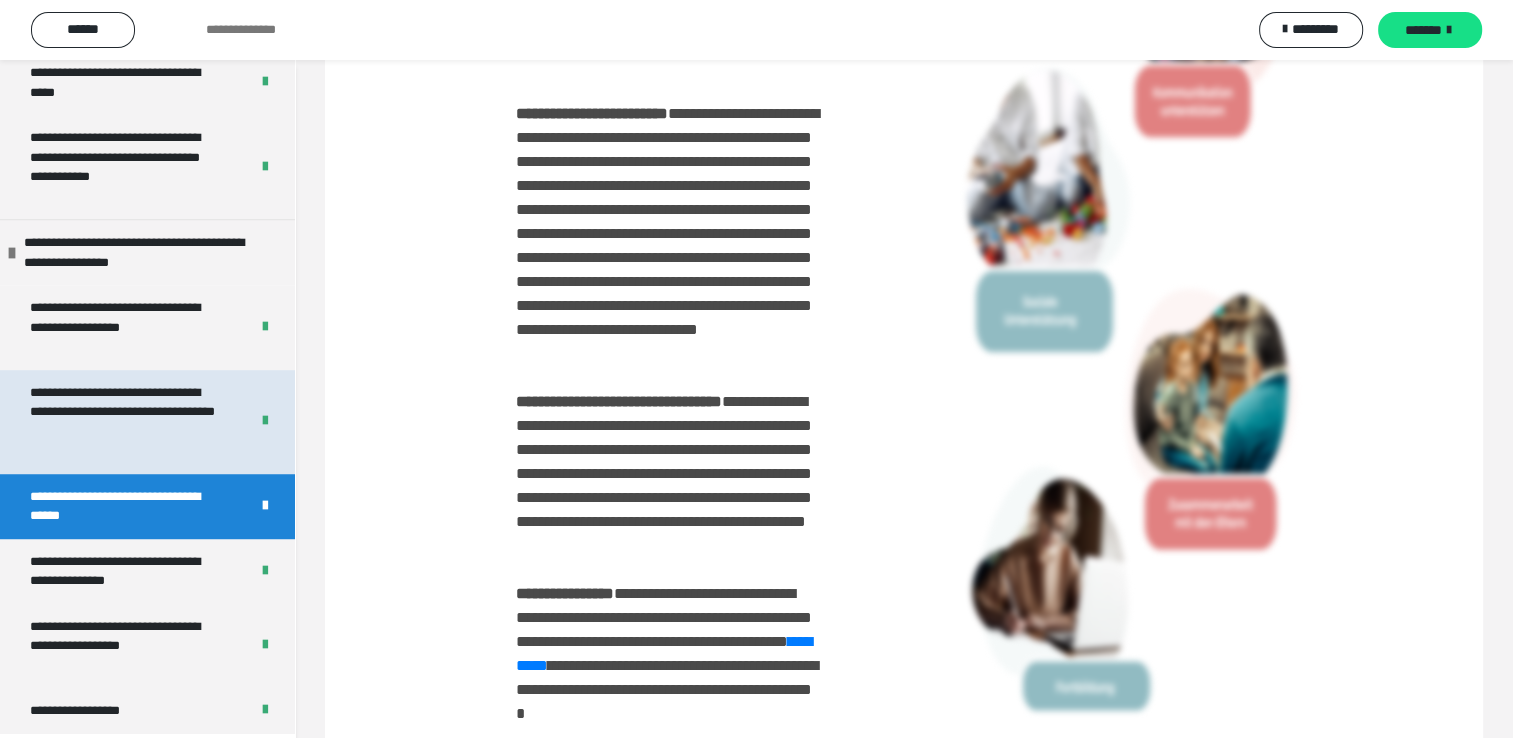 click on "**********" at bounding box center (124, 422) 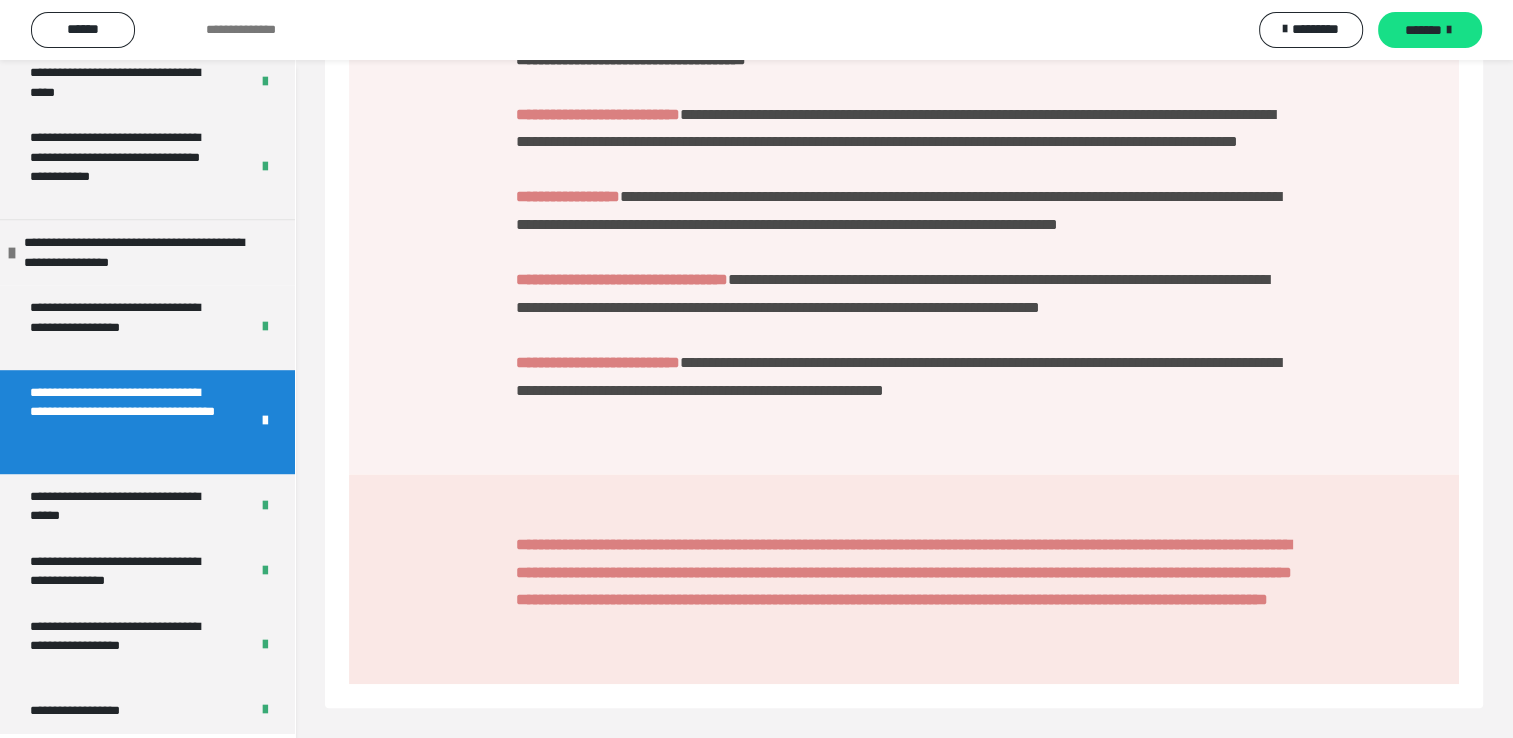 scroll, scrollTop: 2174, scrollLeft: 0, axis: vertical 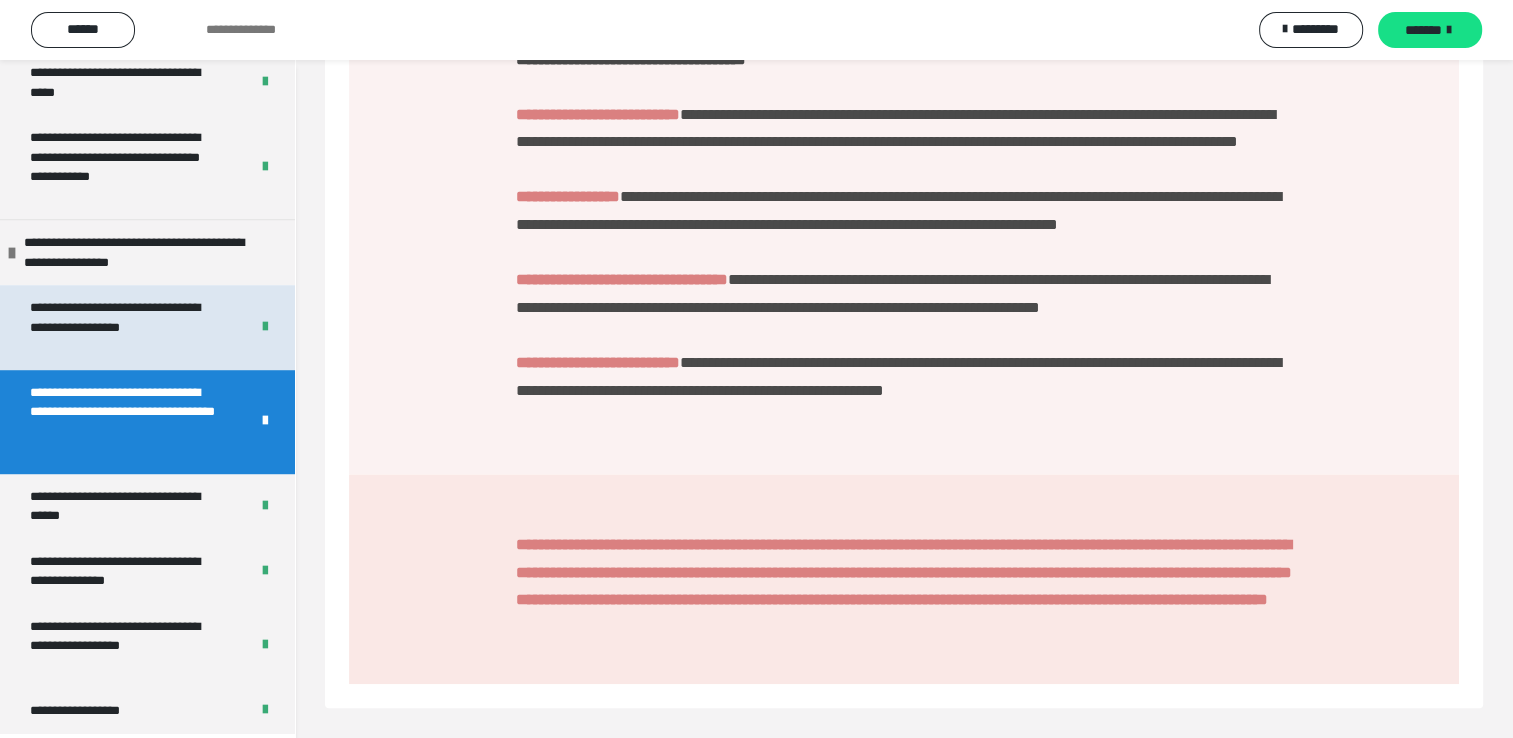 click on "**********" at bounding box center [124, 327] 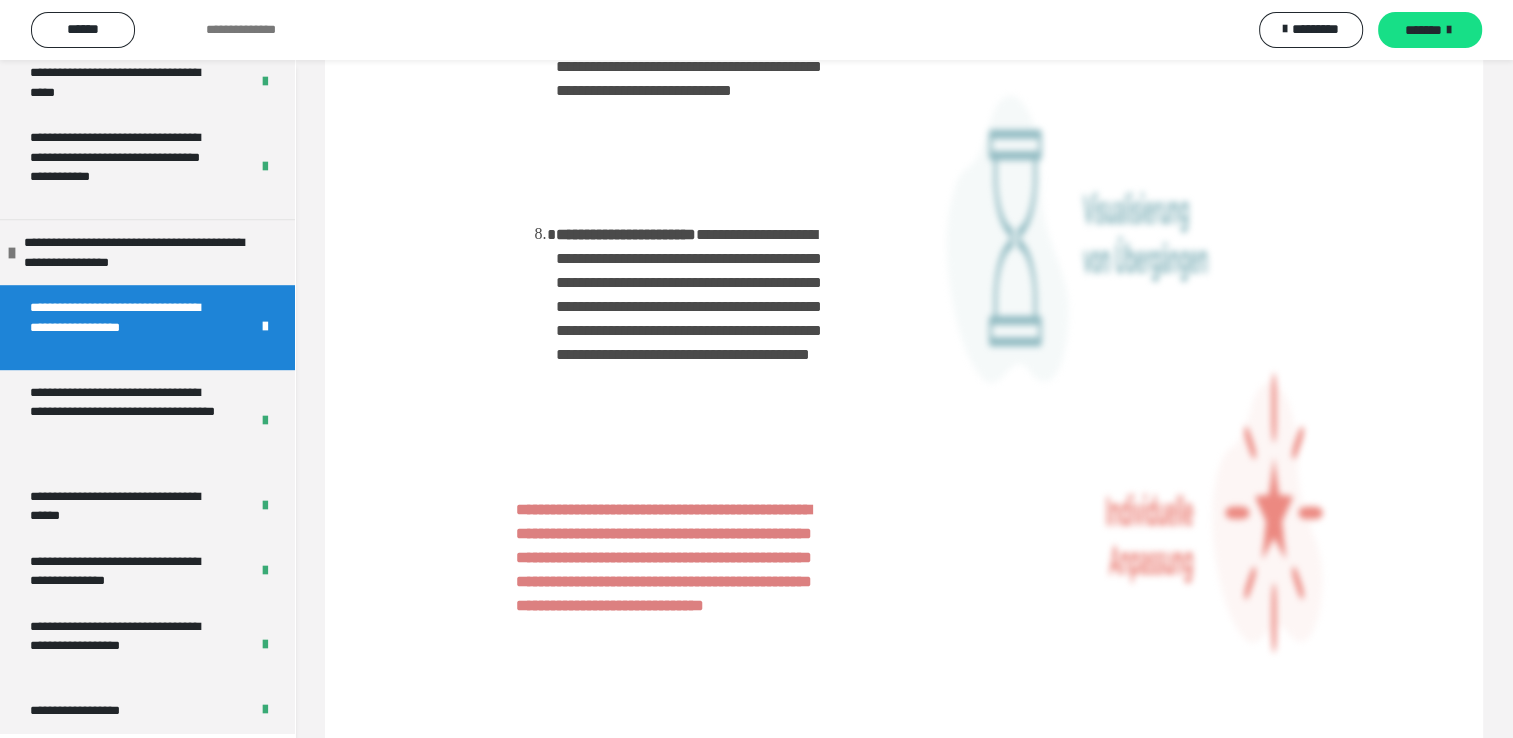 scroll, scrollTop: 2600, scrollLeft: 0, axis: vertical 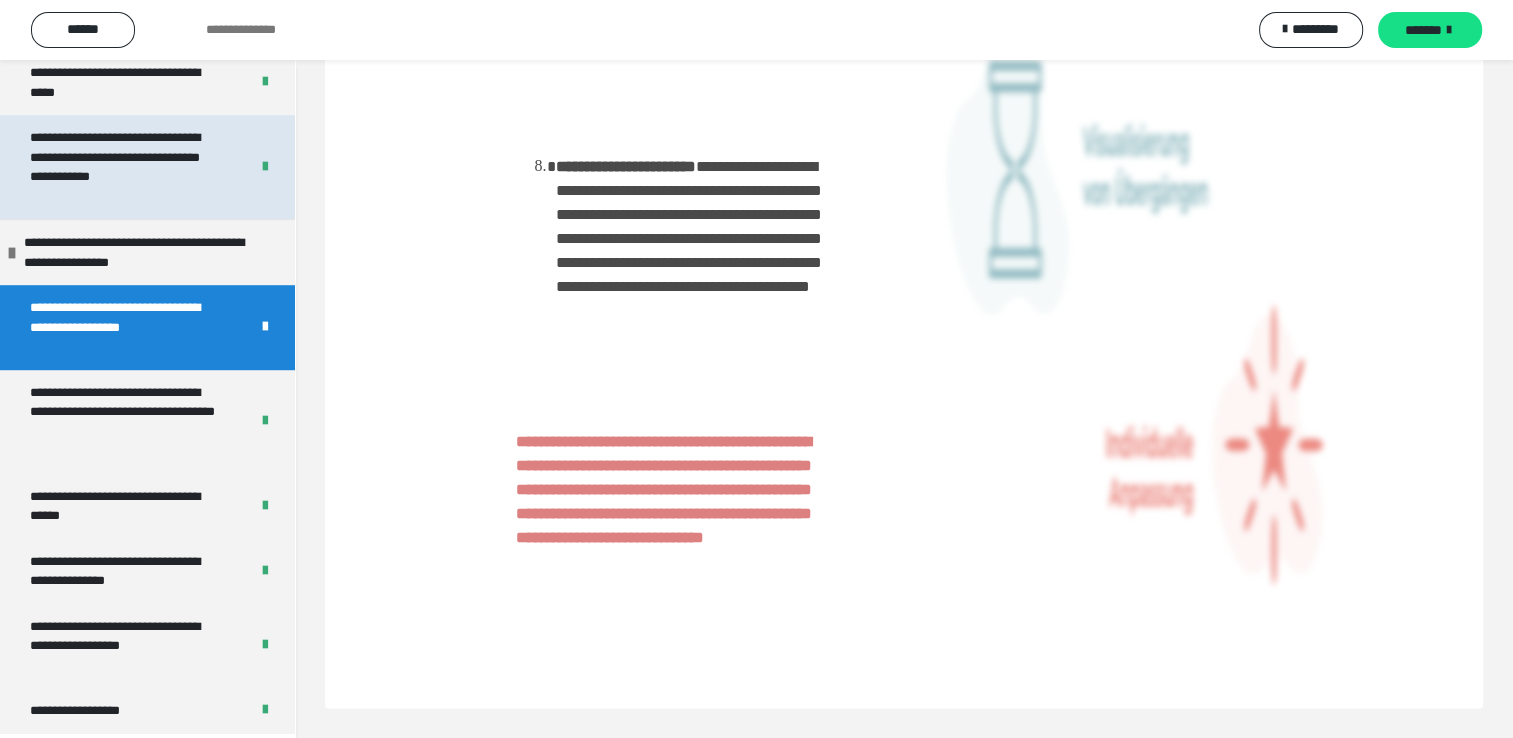 click on "**********" at bounding box center (124, 167) 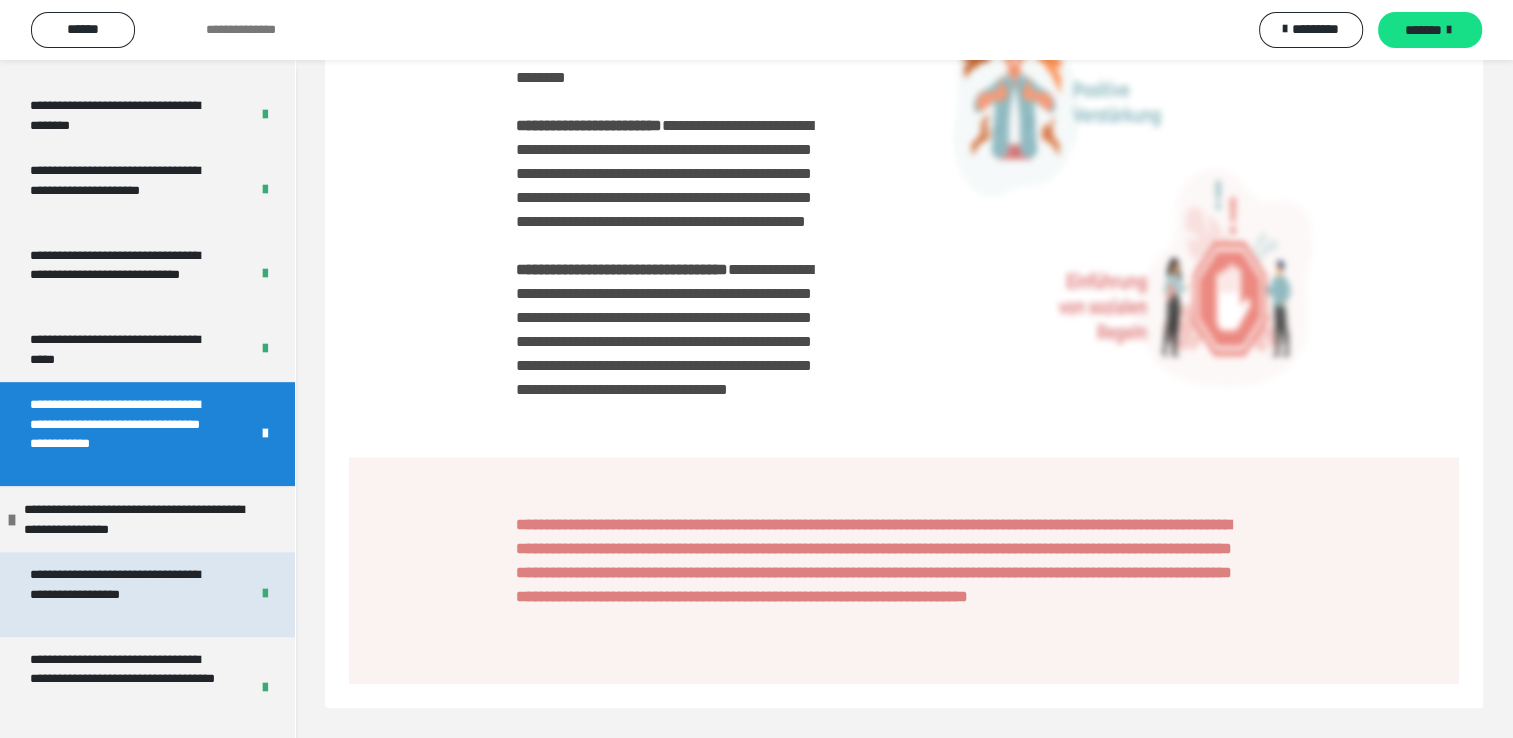 scroll, scrollTop: 987, scrollLeft: 0, axis: vertical 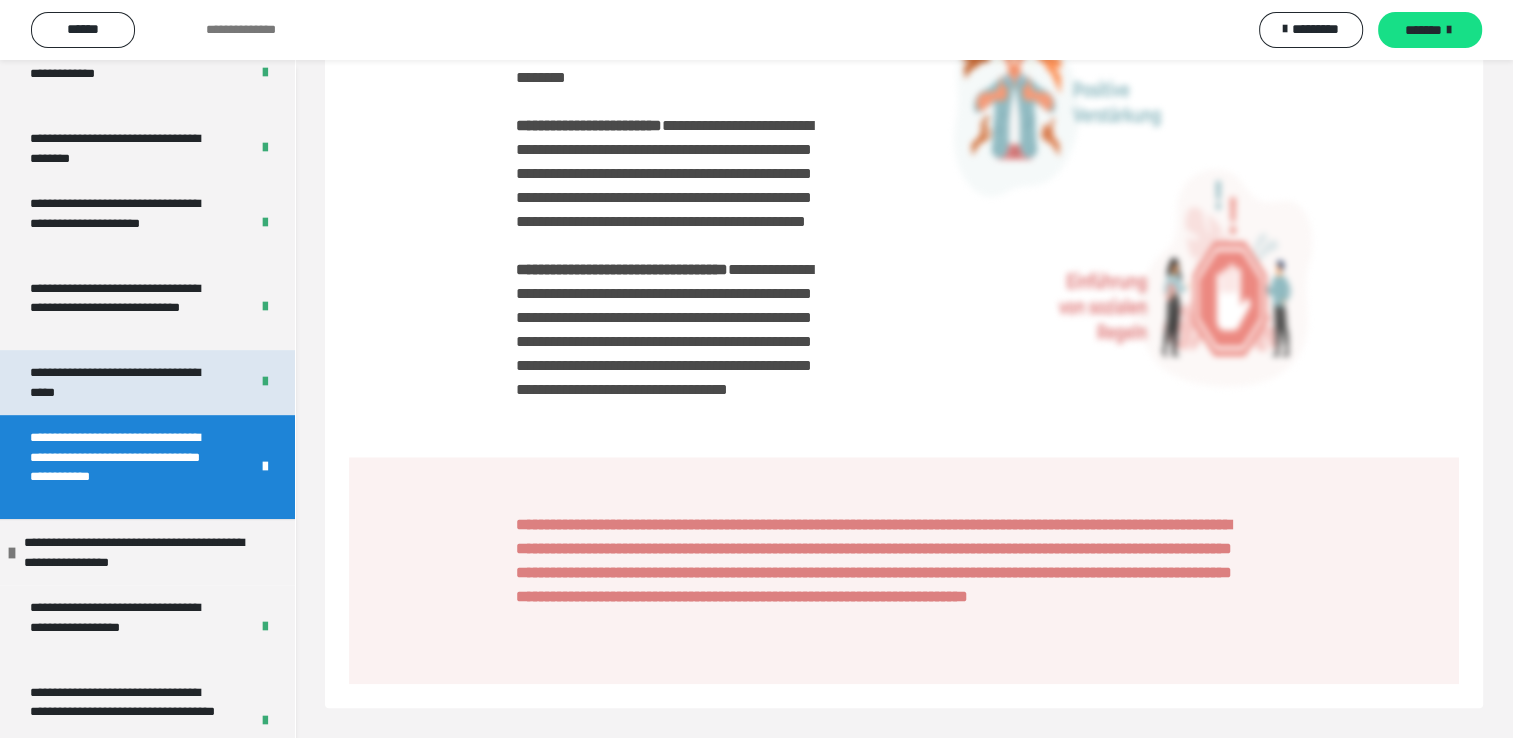 click on "**********" at bounding box center (124, 382) 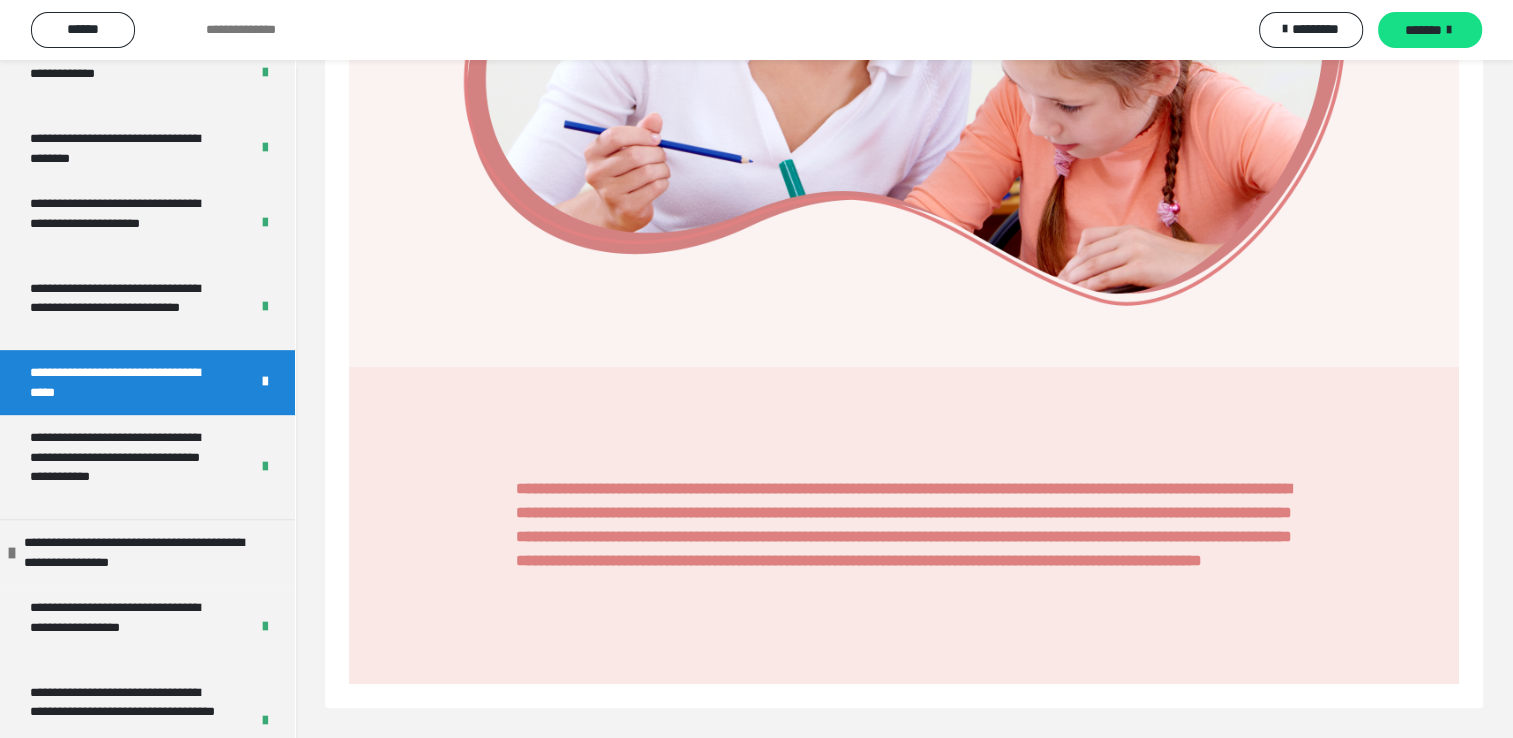 scroll, scrollTop: 2457, scrollLeft: 0, axis: vertical 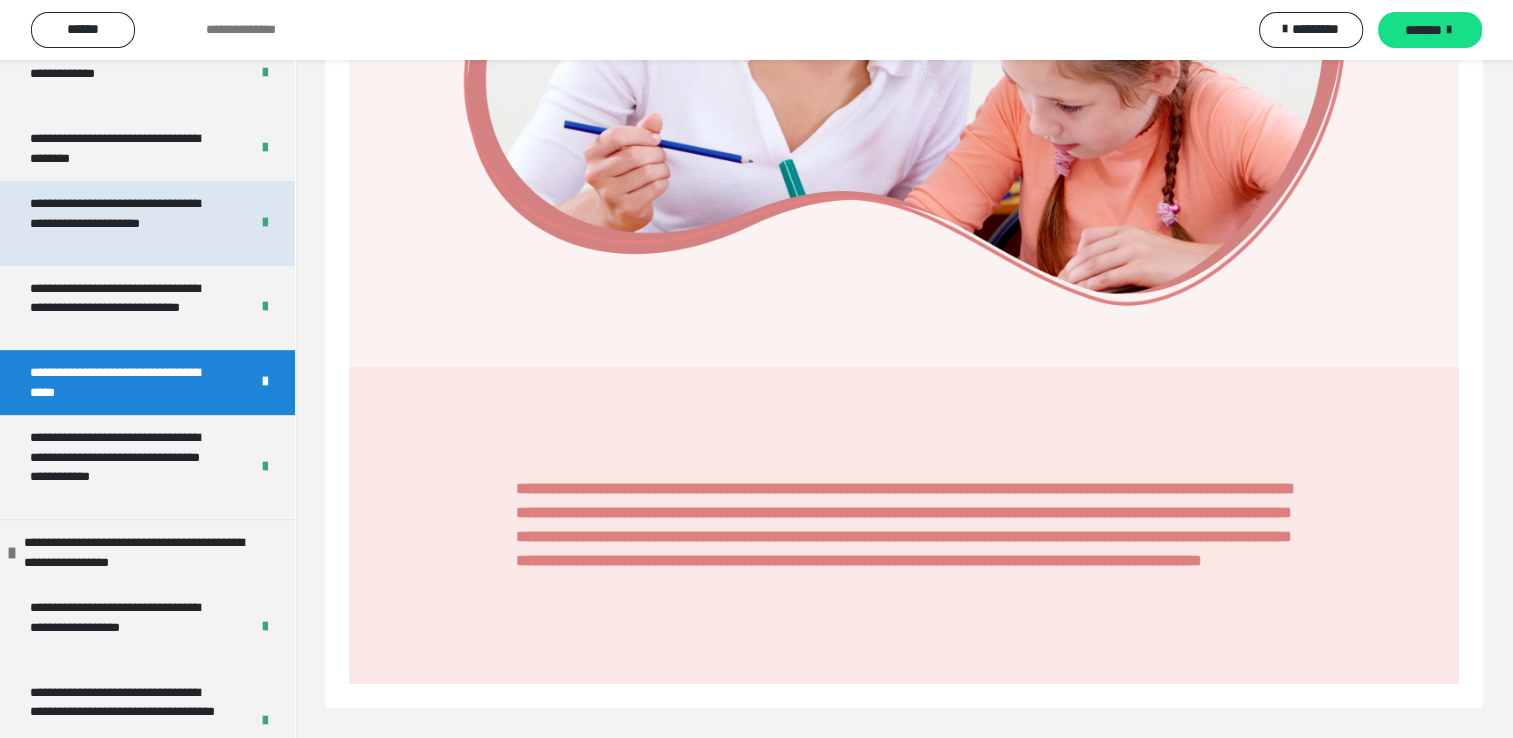 click on "**********" at bounding box center [124, 223] 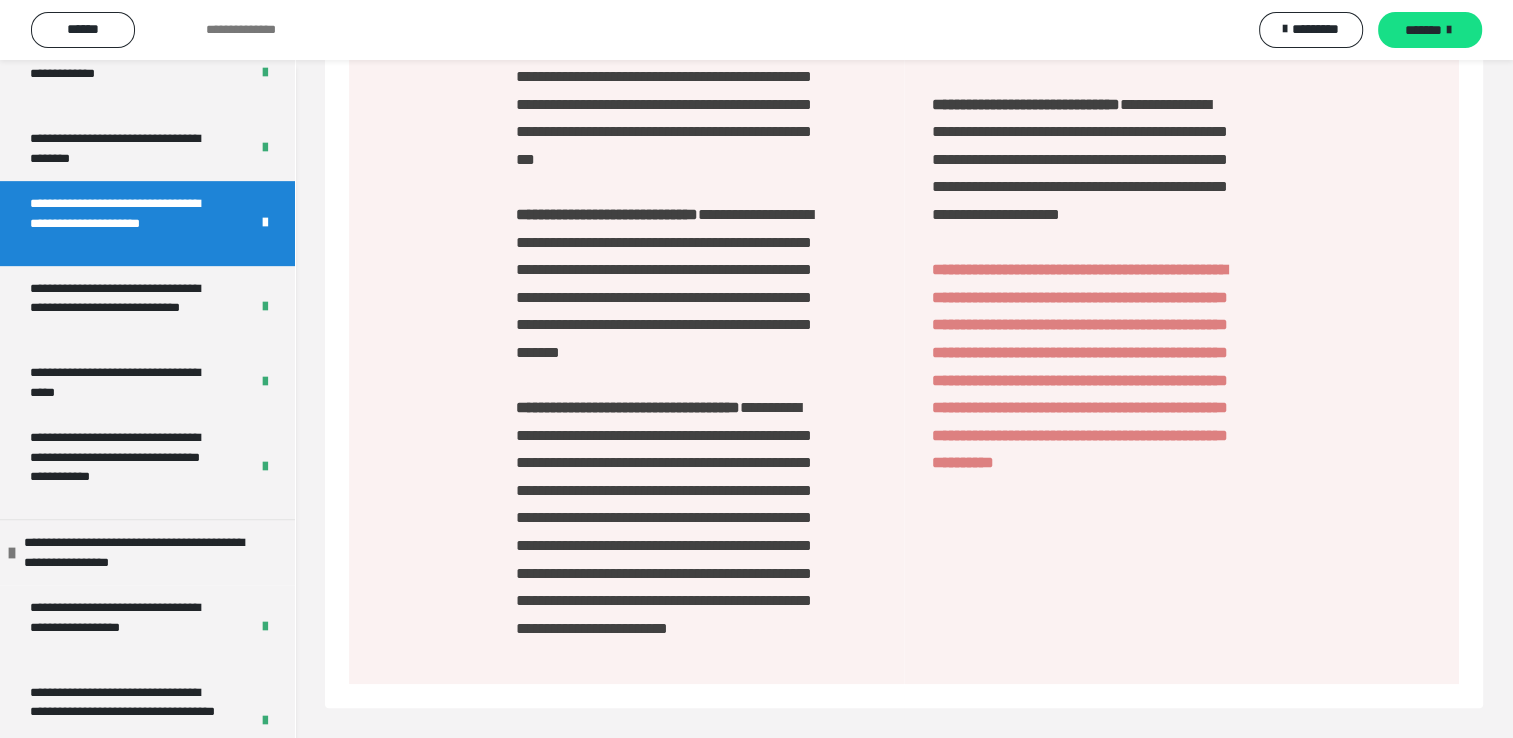 scroll, scrollTop: 2656, scrollLeft: 0, axis: vertical 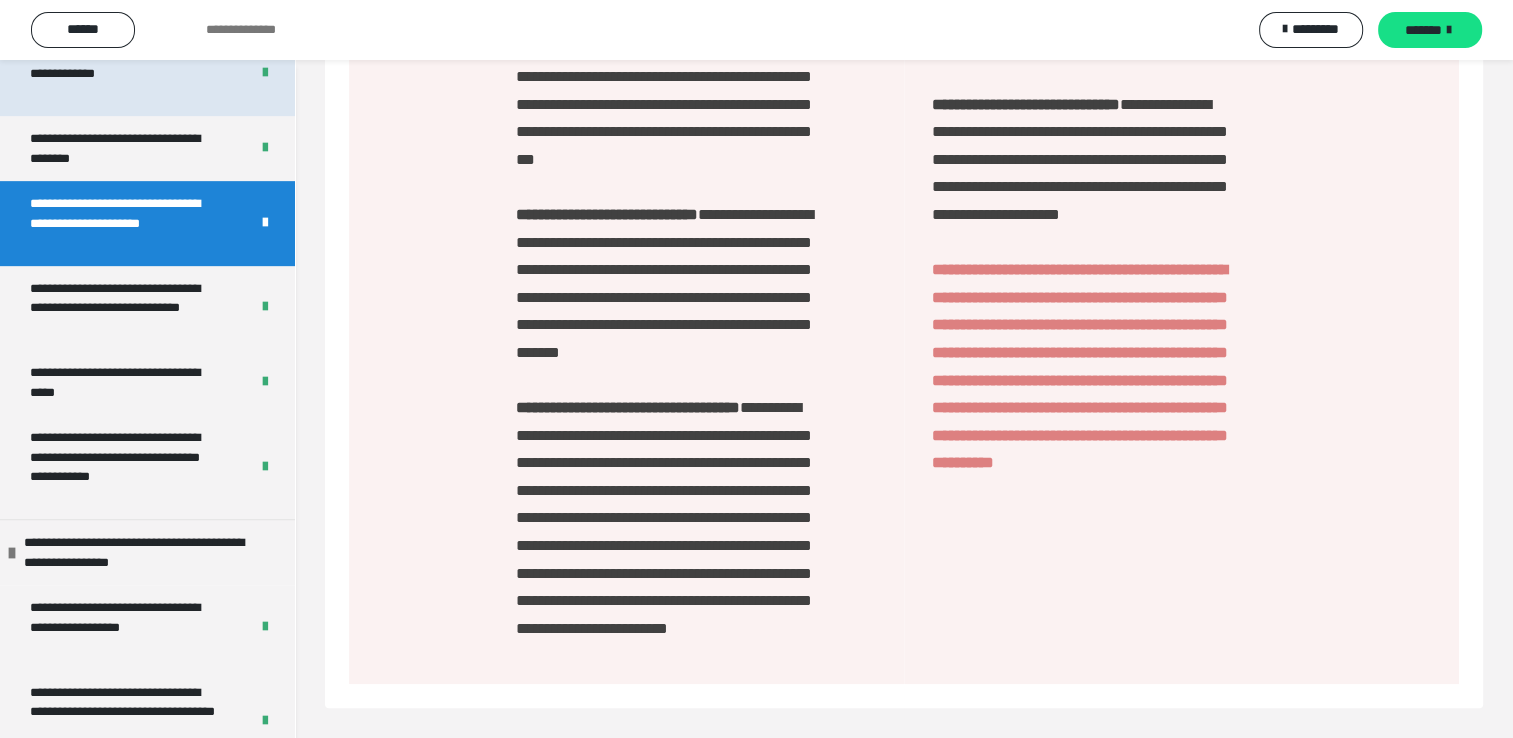 click on "**********" at bounding box center (124, 74) 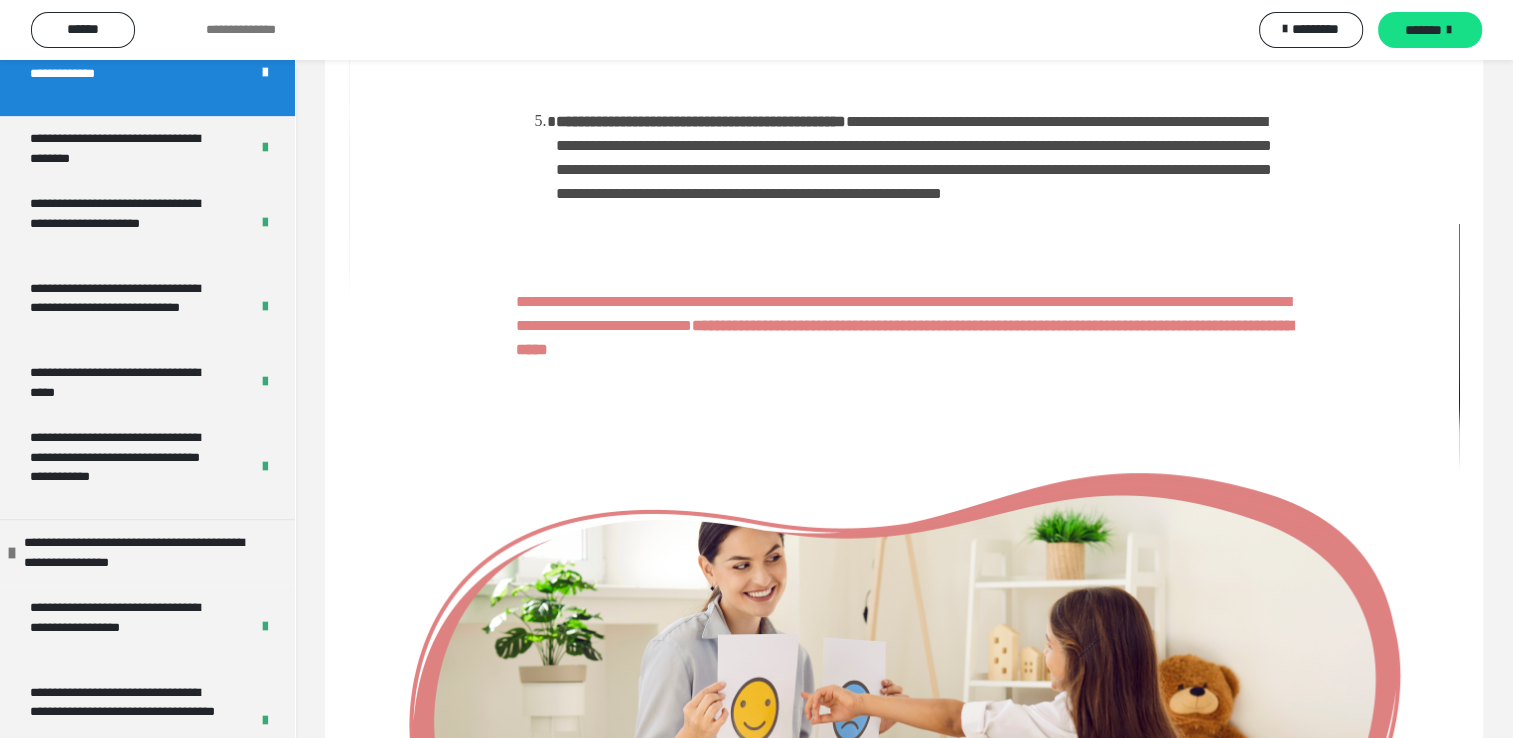 scroll, scrollTop: 1278, scrollLeft: 0, axis: vertical 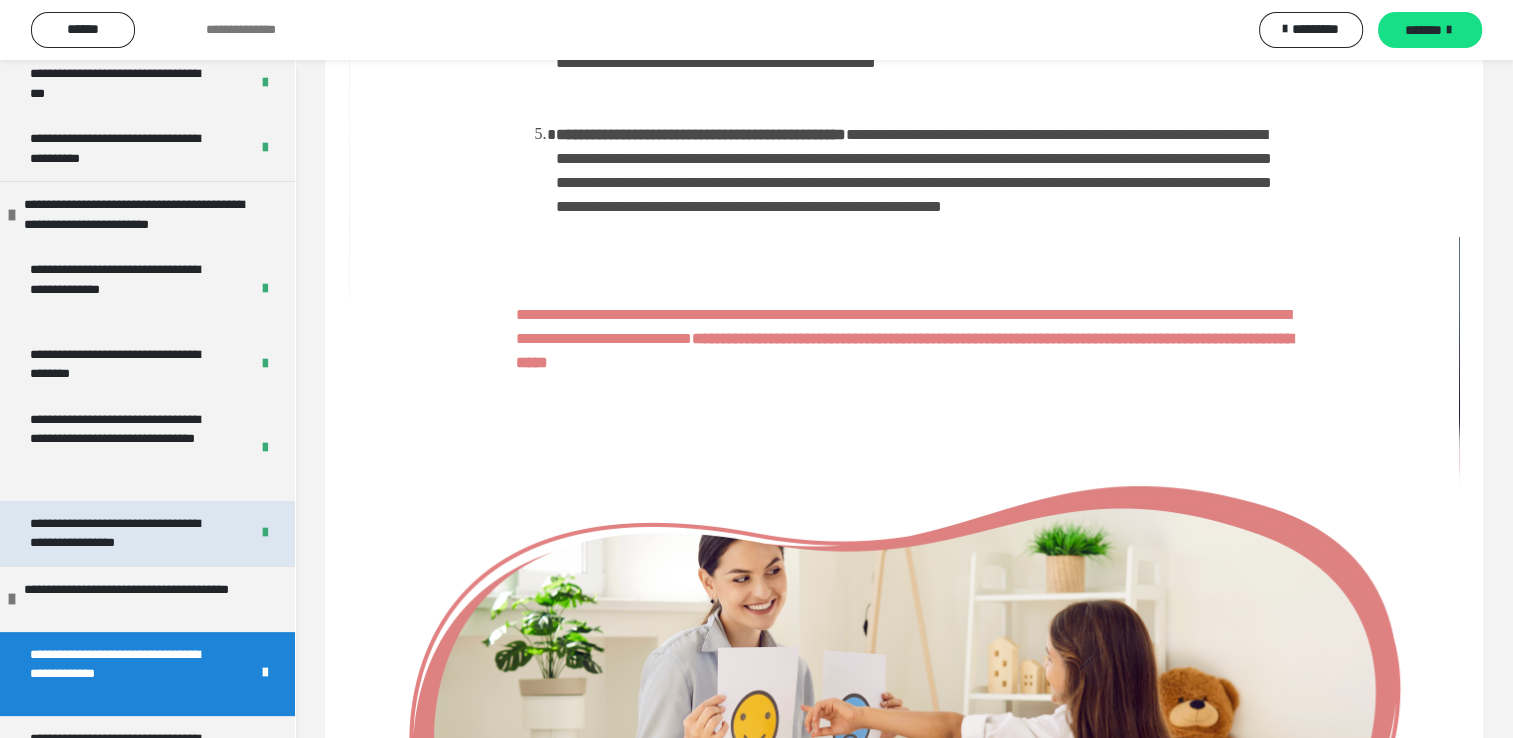 click on "**********" at bounding box center [124, 533] 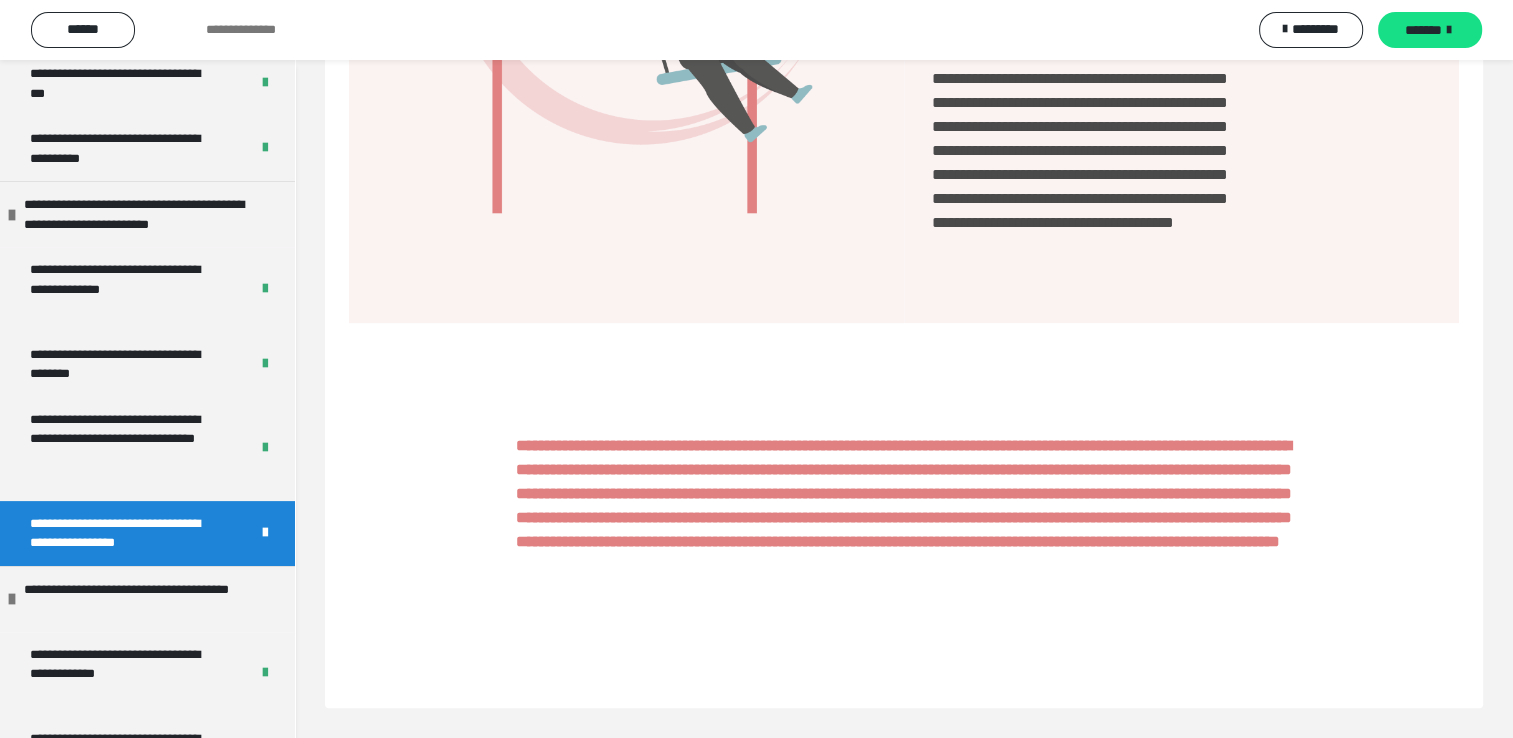 scroll, scrollTop: 2459, scrollLeft: 0, axis: vertical 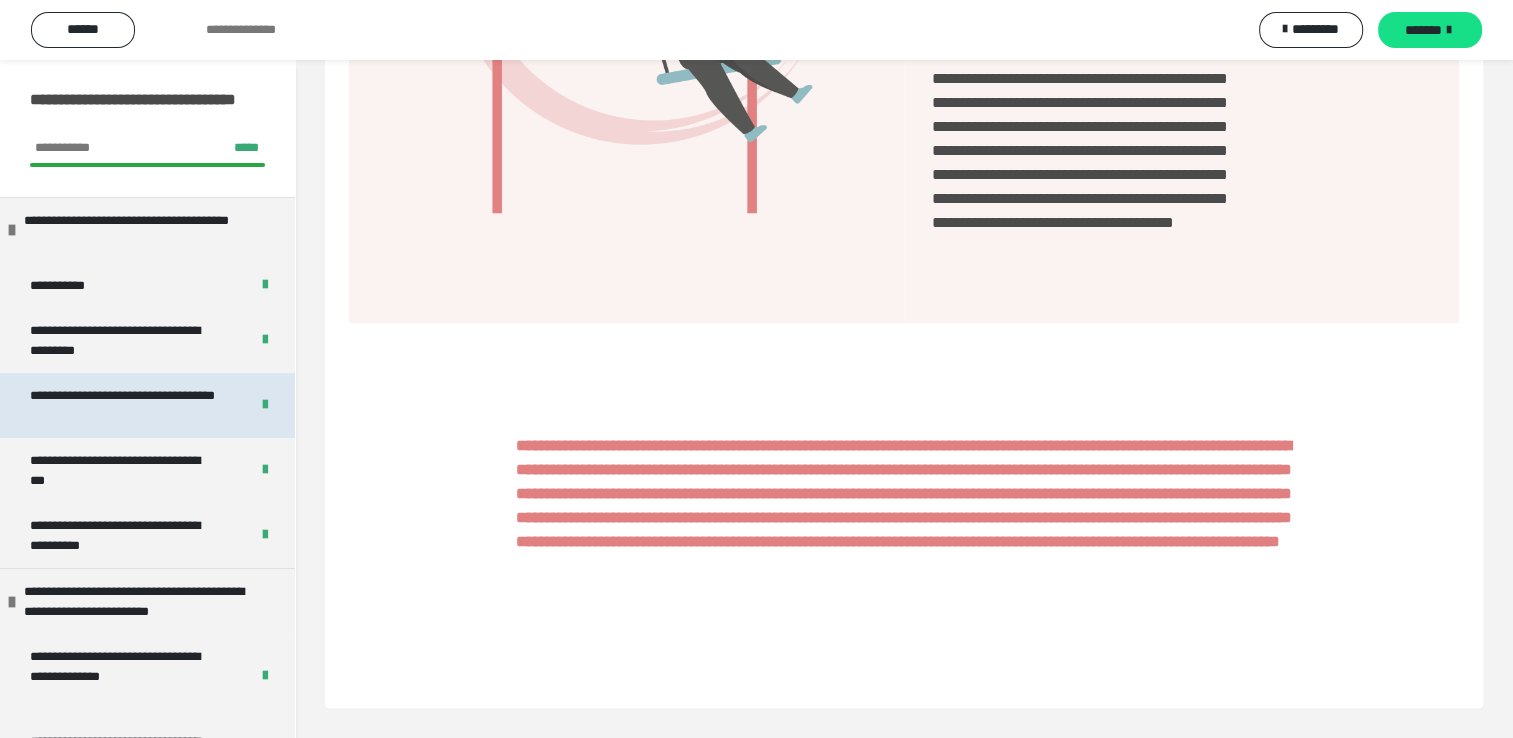 click on "**********" at bounding box center [124, 405] 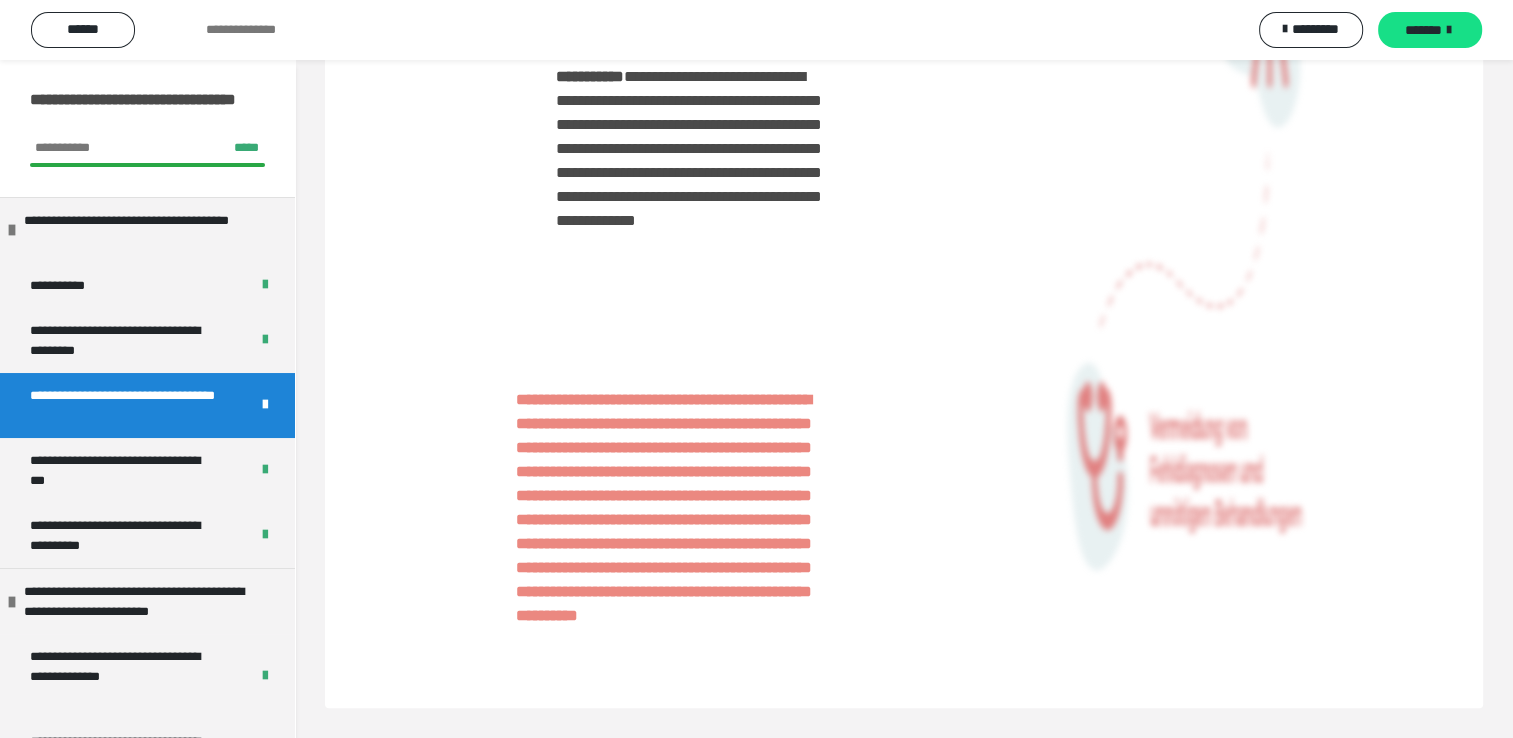scroll, scrollTop: 2258, scrollLeft: 0, axis: vertical 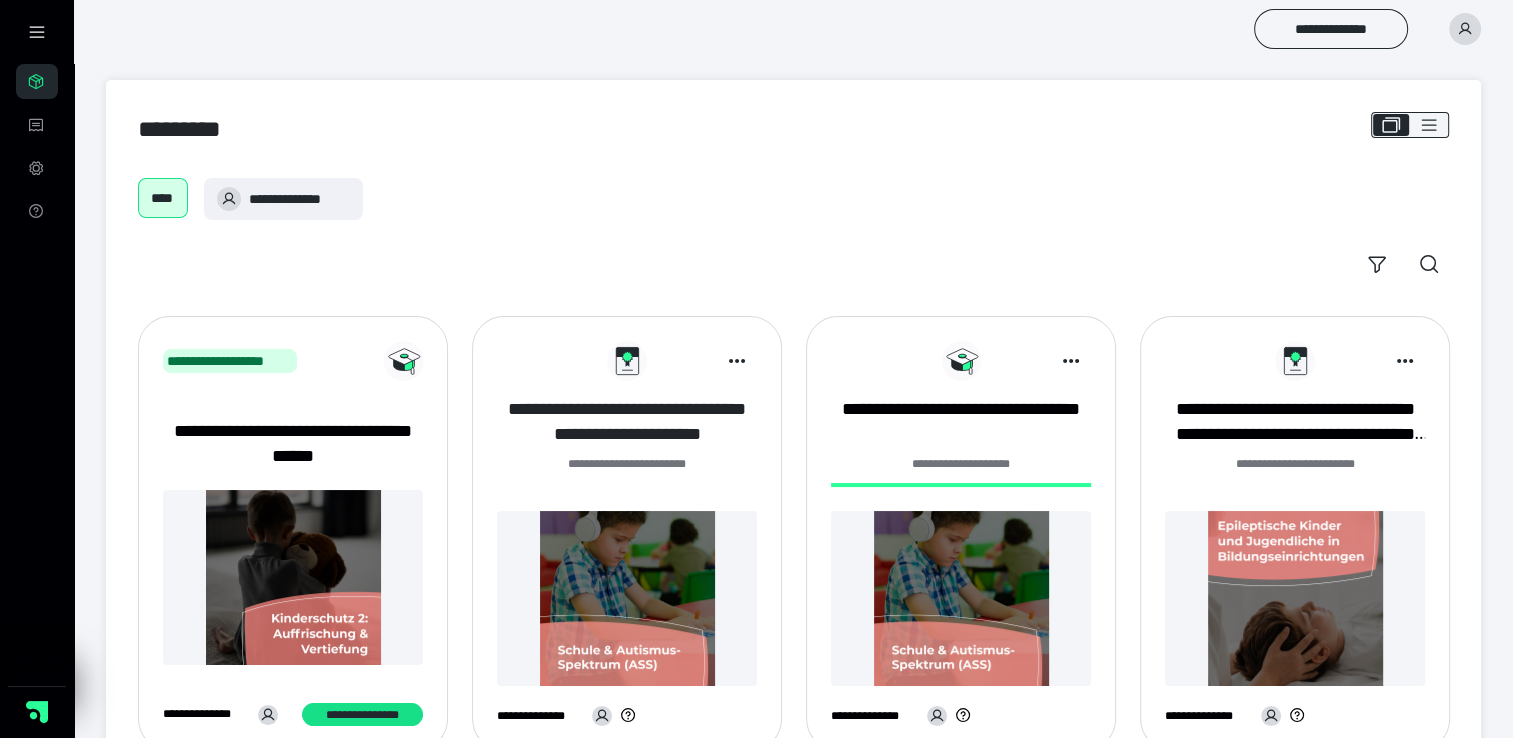 click on "**********" at bounding box center (627, 422) 